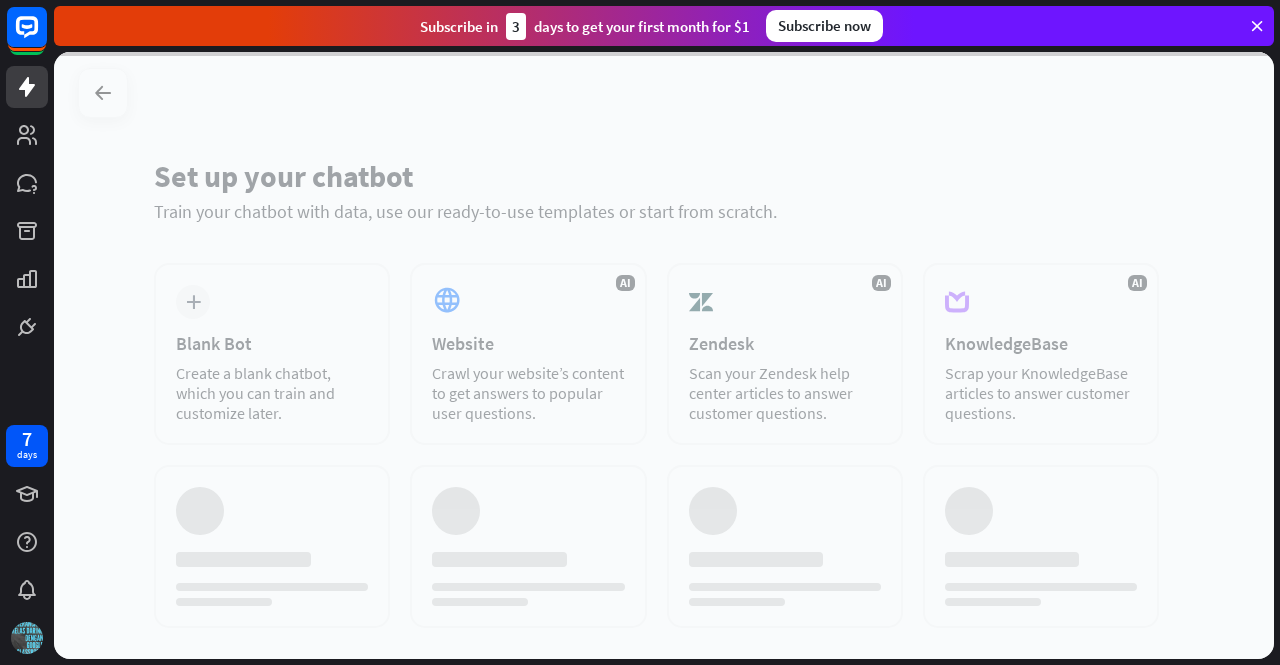 scroll, scrollTop: 0, scrollLeft: 0, axis: both 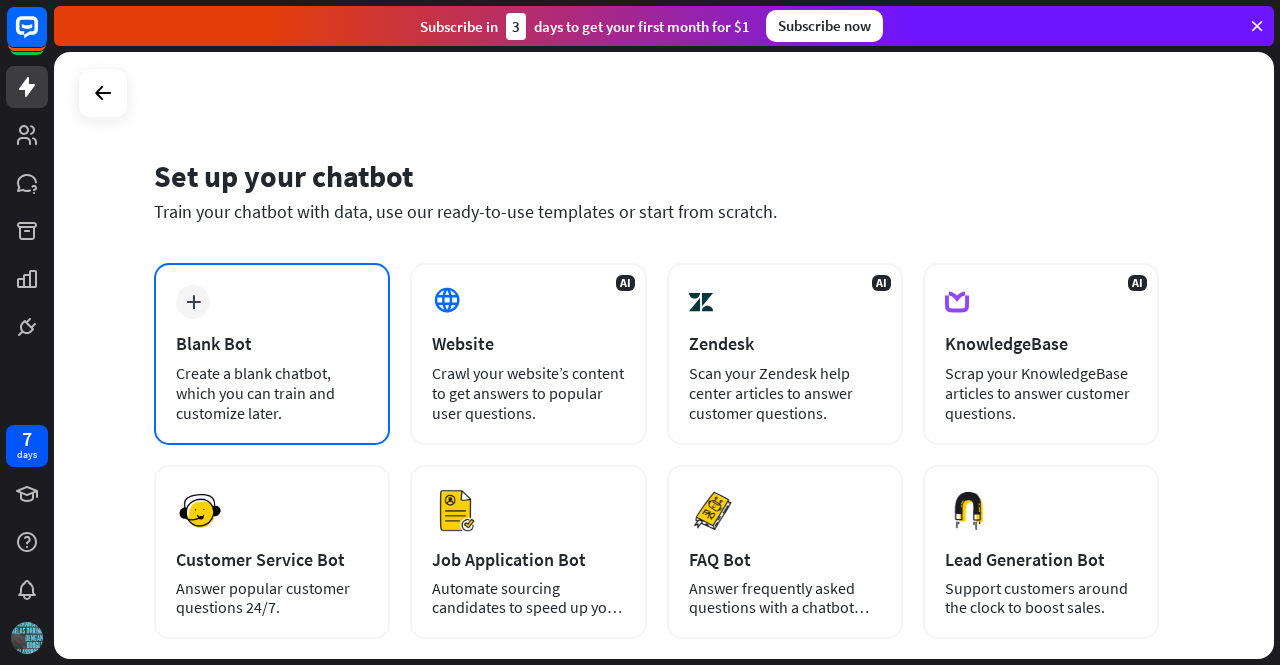 click on "plus   Blank Bot
Create a blank chatbot, which you can train and
customize later." at bounding box center [272, 354] 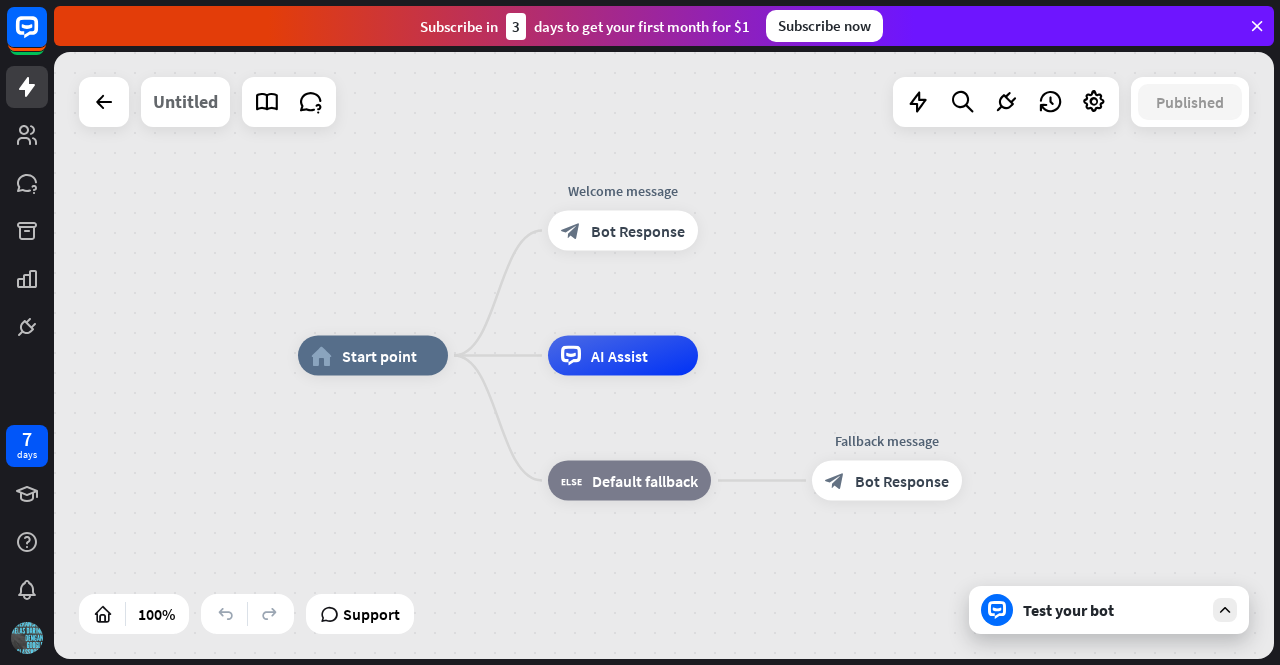 click on "Untitled" at bounding box center [185, 102] 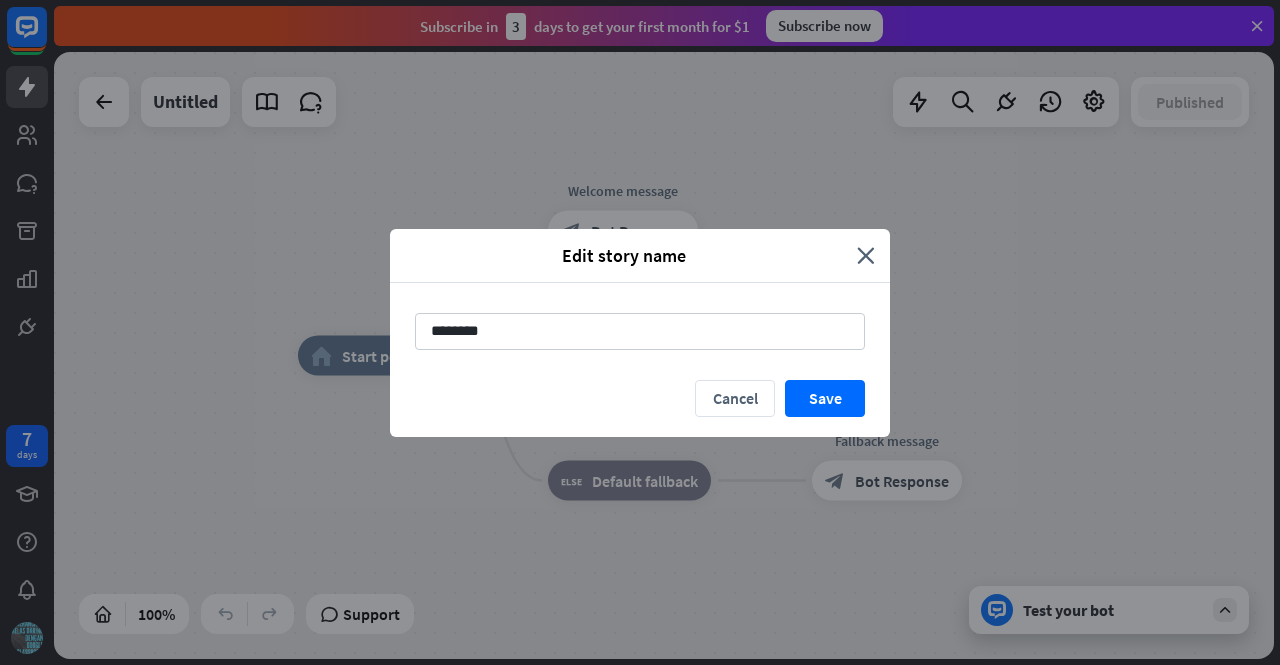 drag, startPoint x: 567, startPoint y: 325, endPoint x: 398, endPoint y: 341, distance: 169.7557 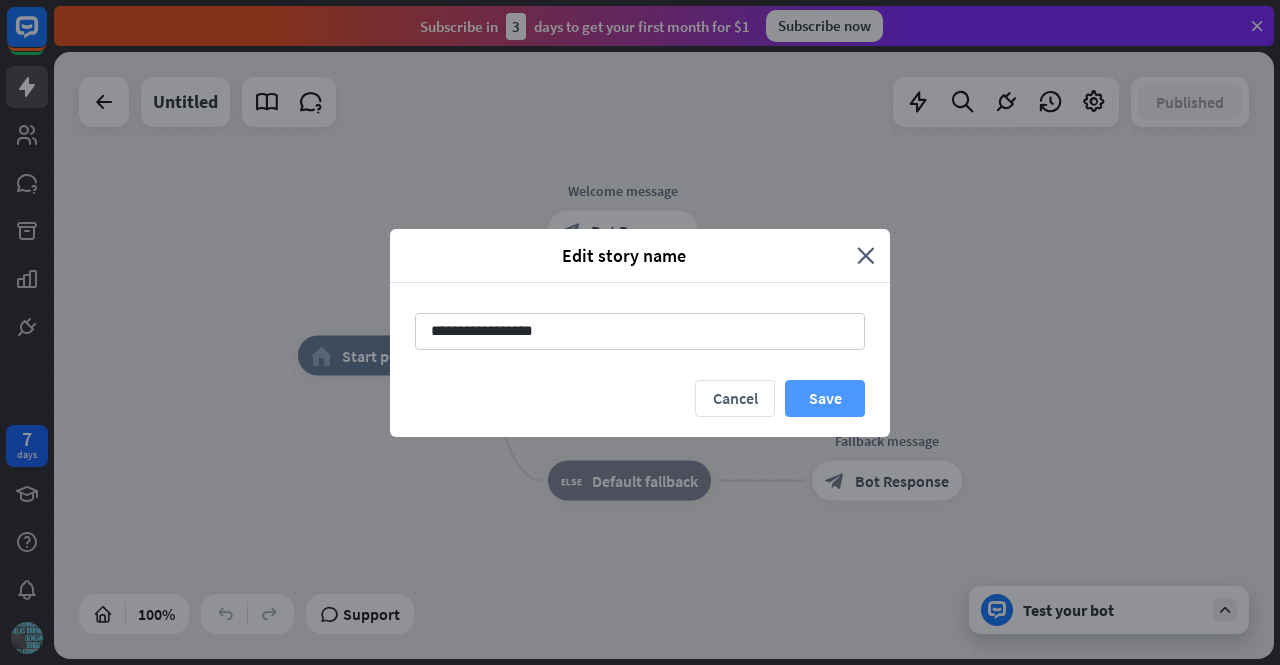 type on "**********" 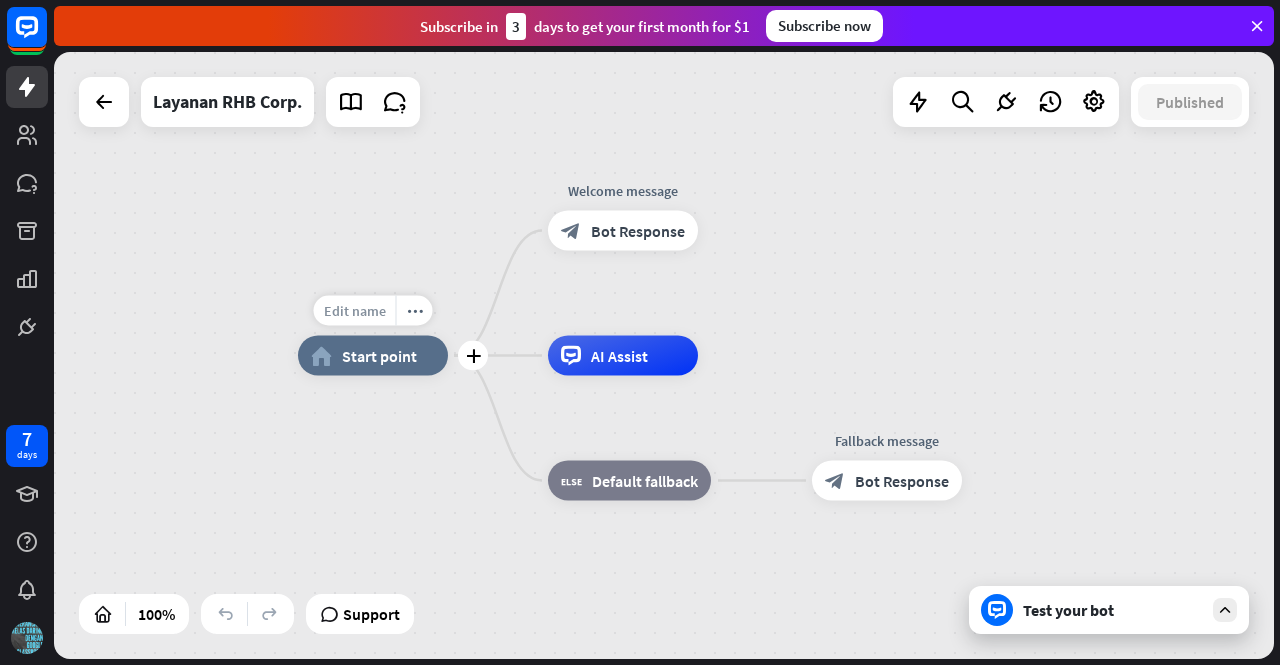click on "Edit name" at bounding box center [355, 311] 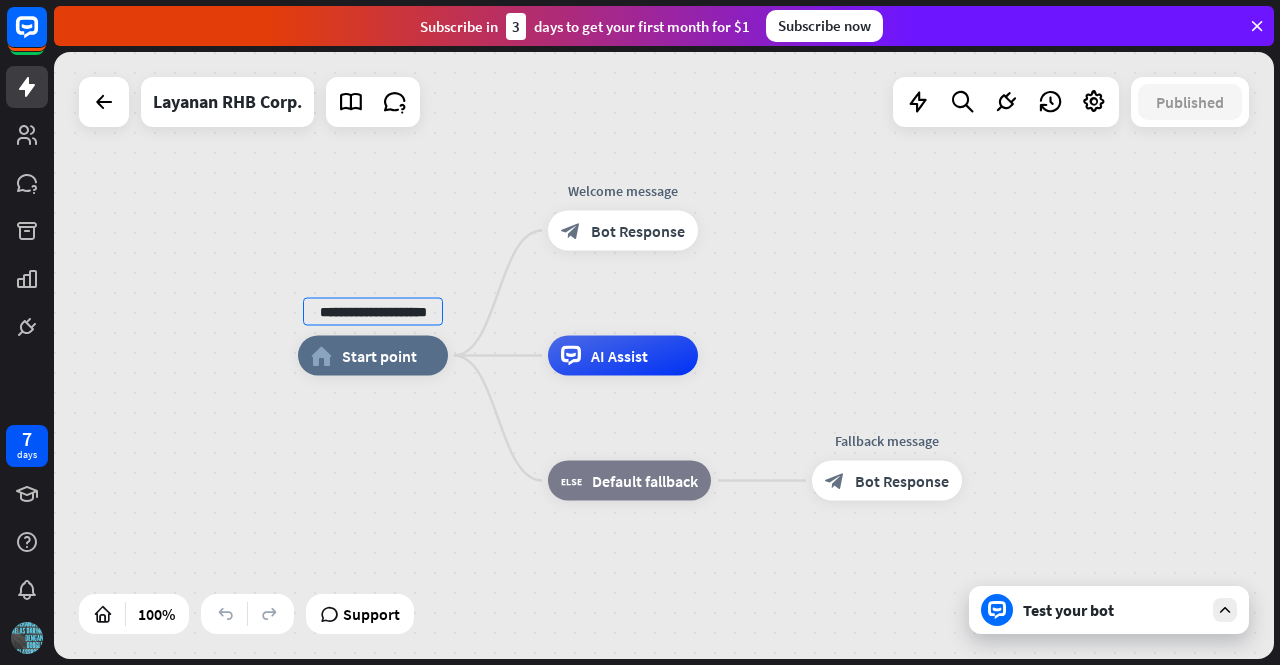 scroll, scrollTop: 0, scrollLeft: 20, axis: horizontal 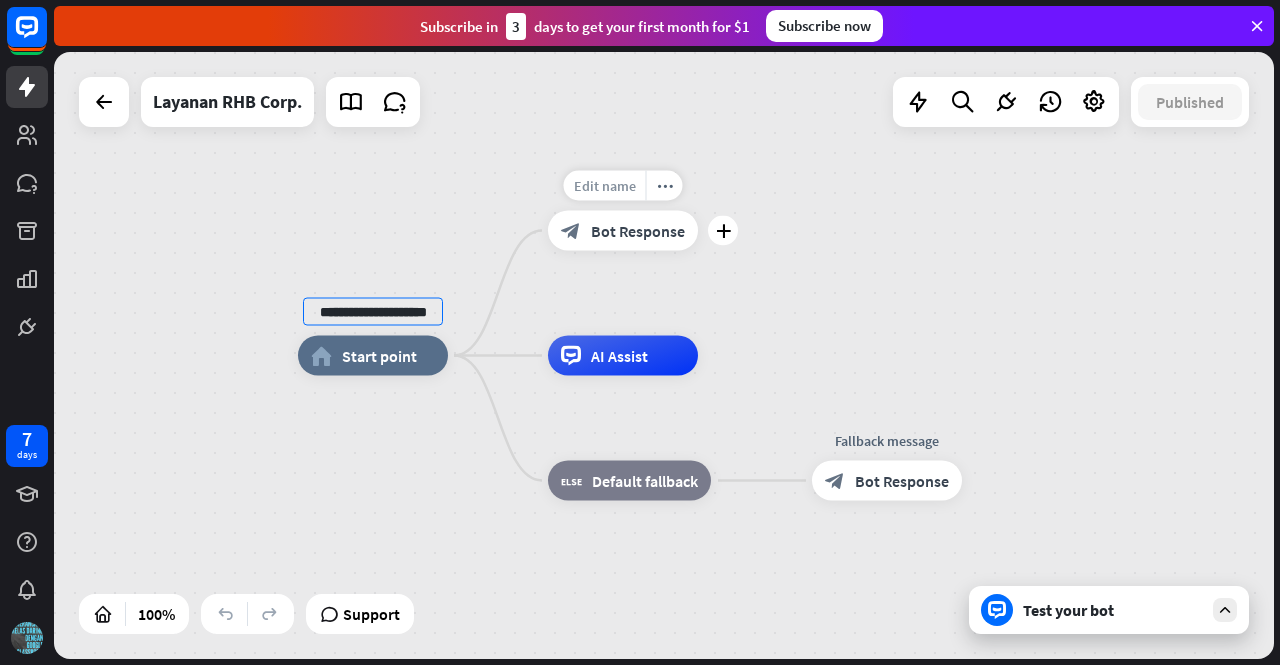 type on "**********" 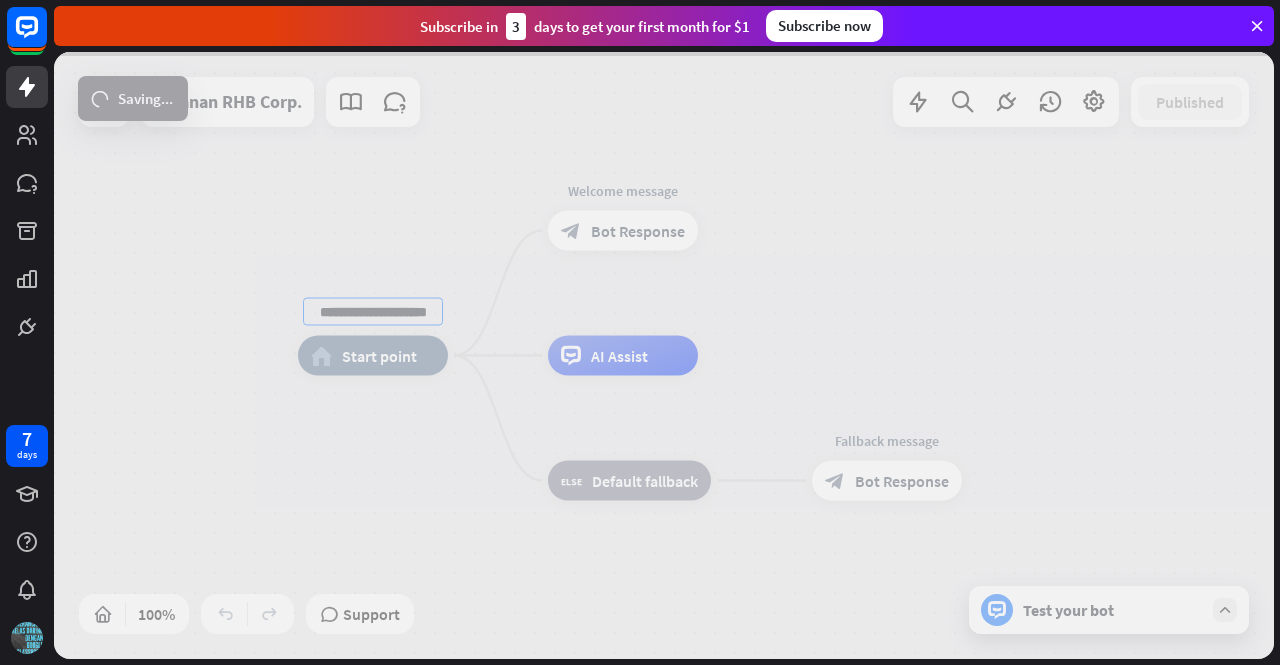 scroll, scrollTop: 0, scrollLeft: 0, axis: both 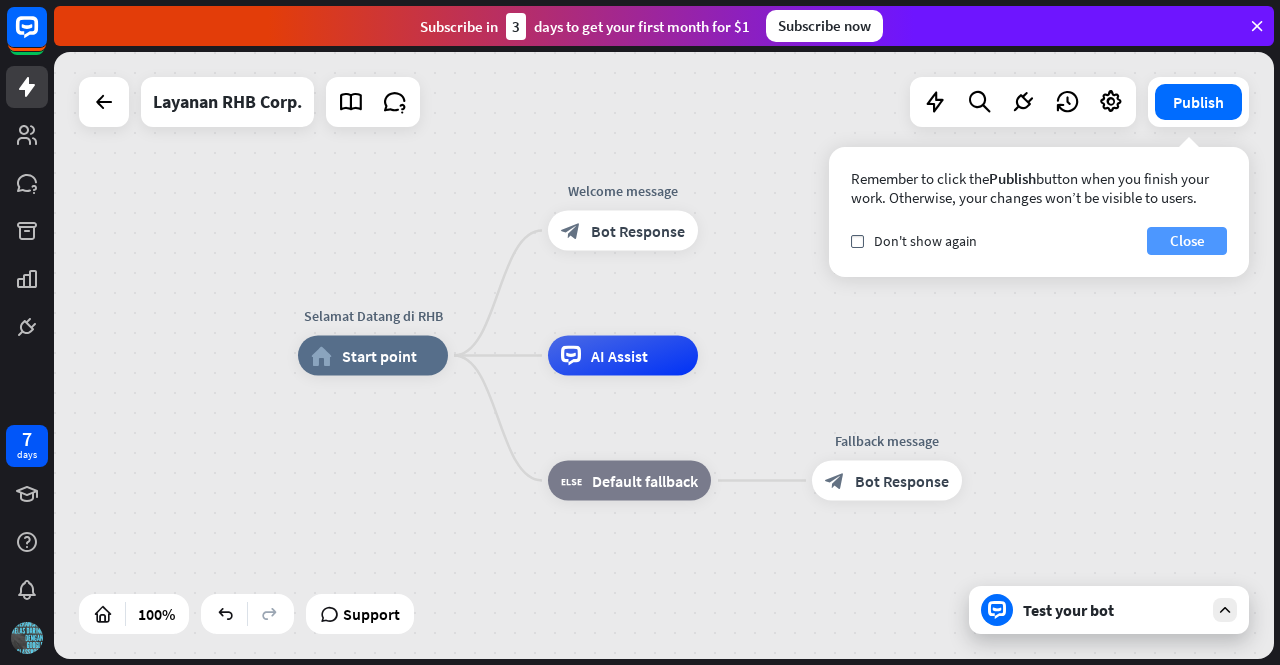 click on "Close" at bounding box center (1187, 241) 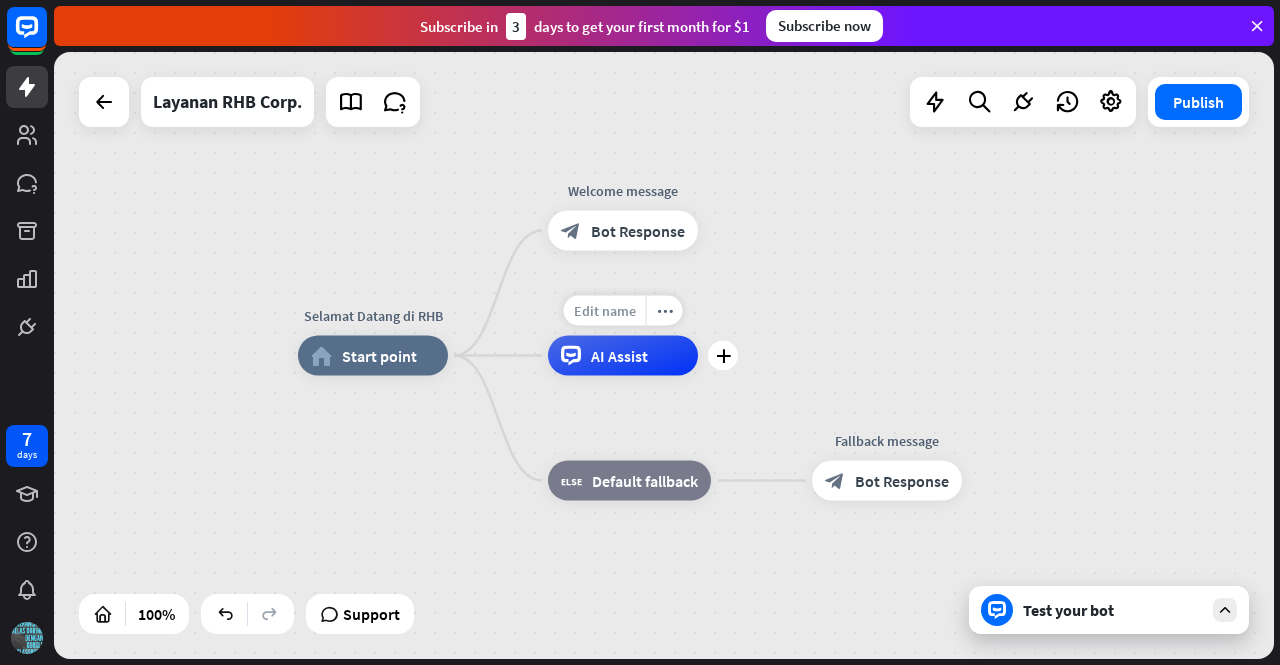 click on "Edit name" at bounding box center (605, 311) 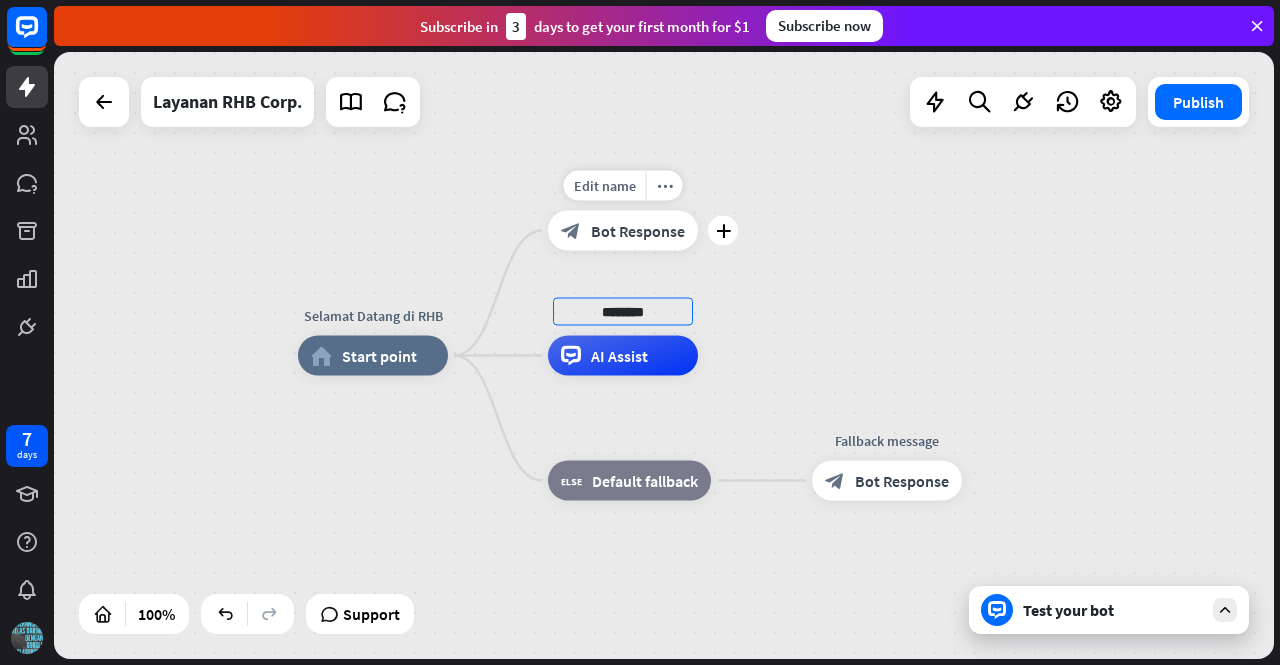 type on "********" 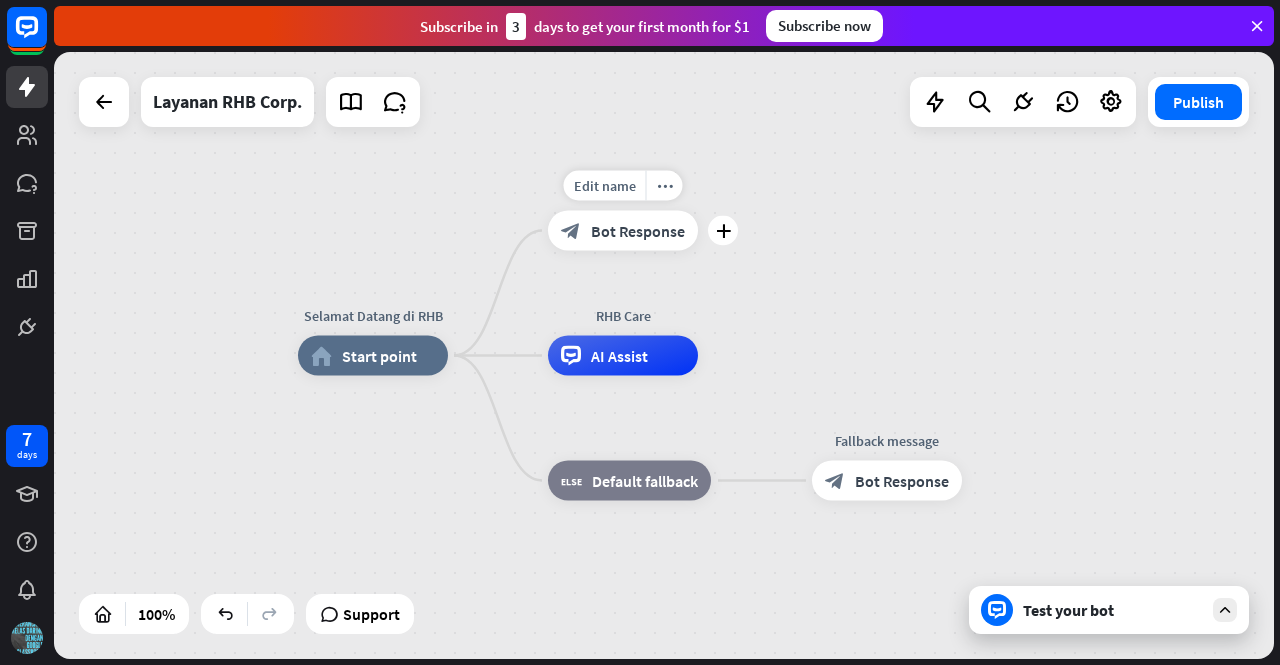 click on "Bot Response" at bounding box center (638, 231) 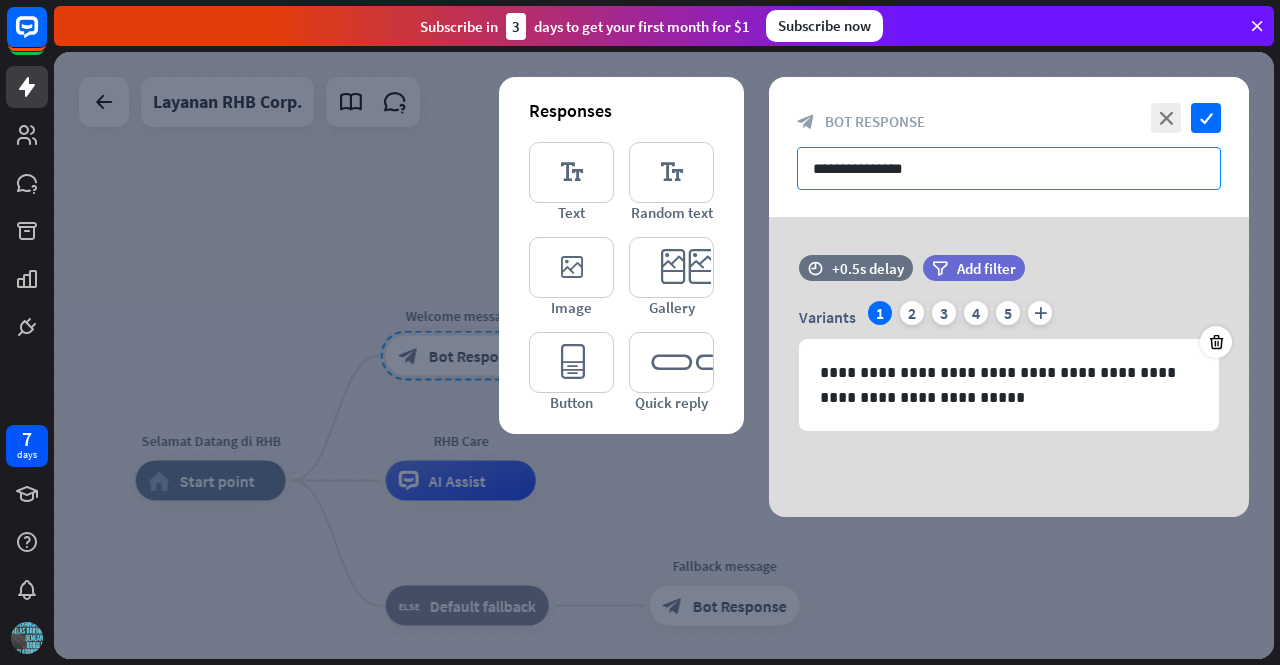 click on "**********" at bounding box center (1009, 168) 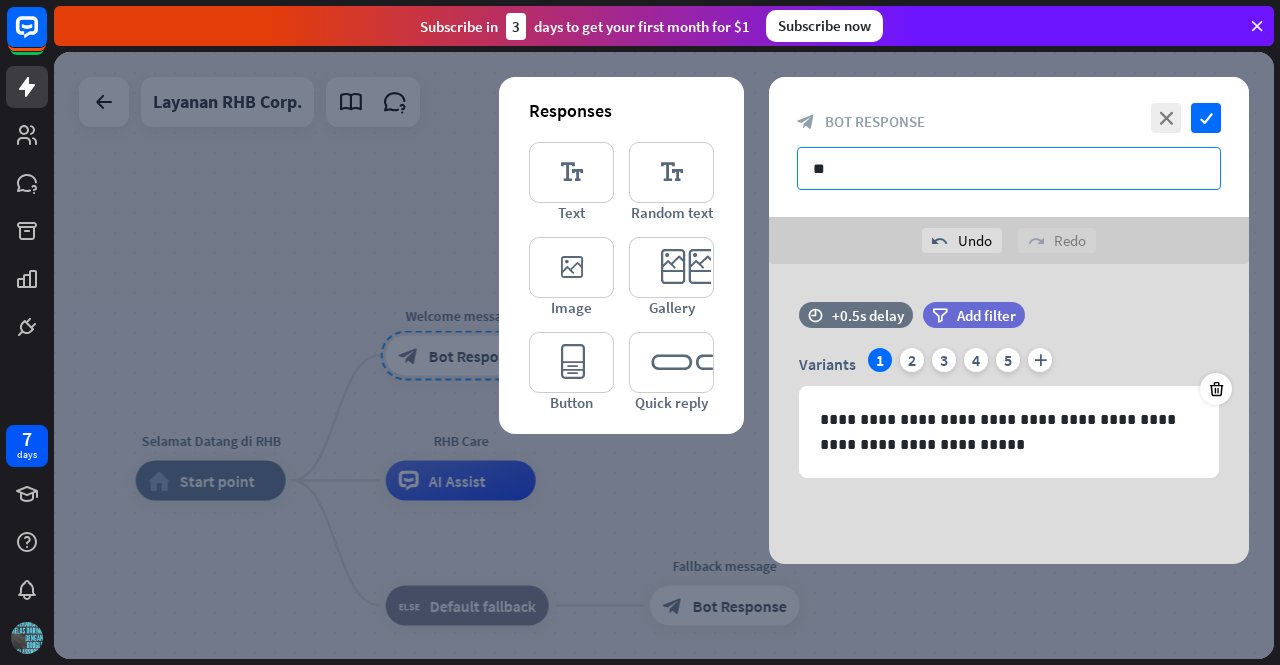 type on "*" 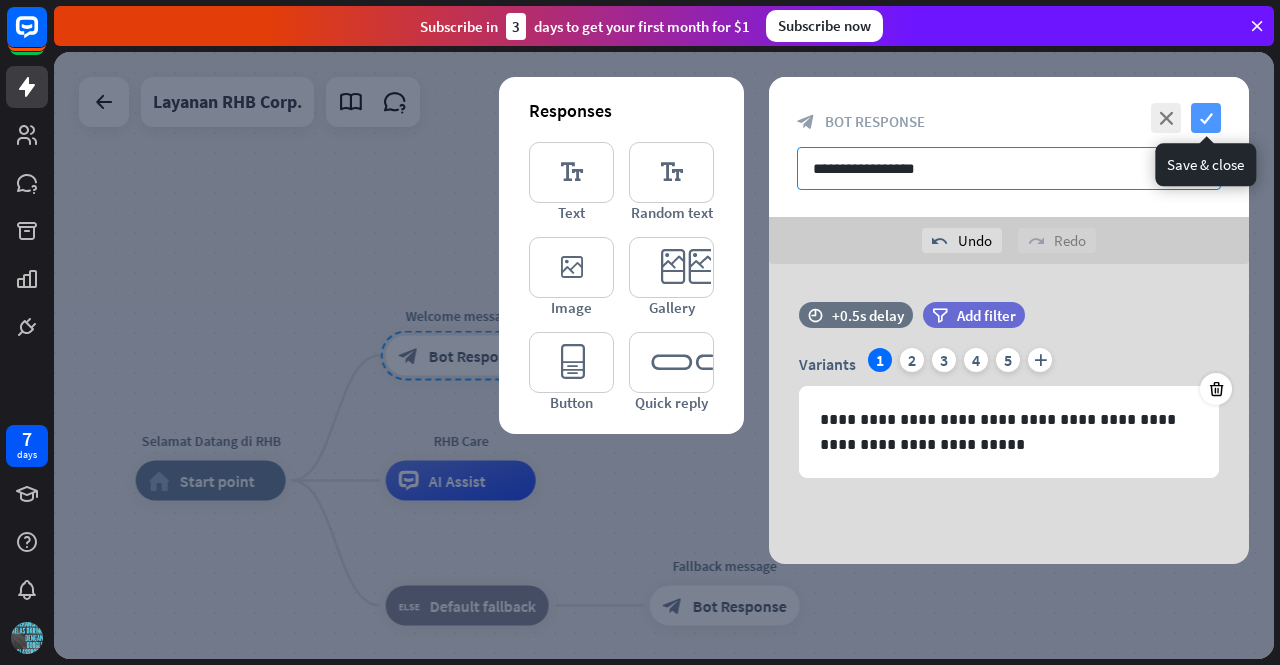 type on "**********" 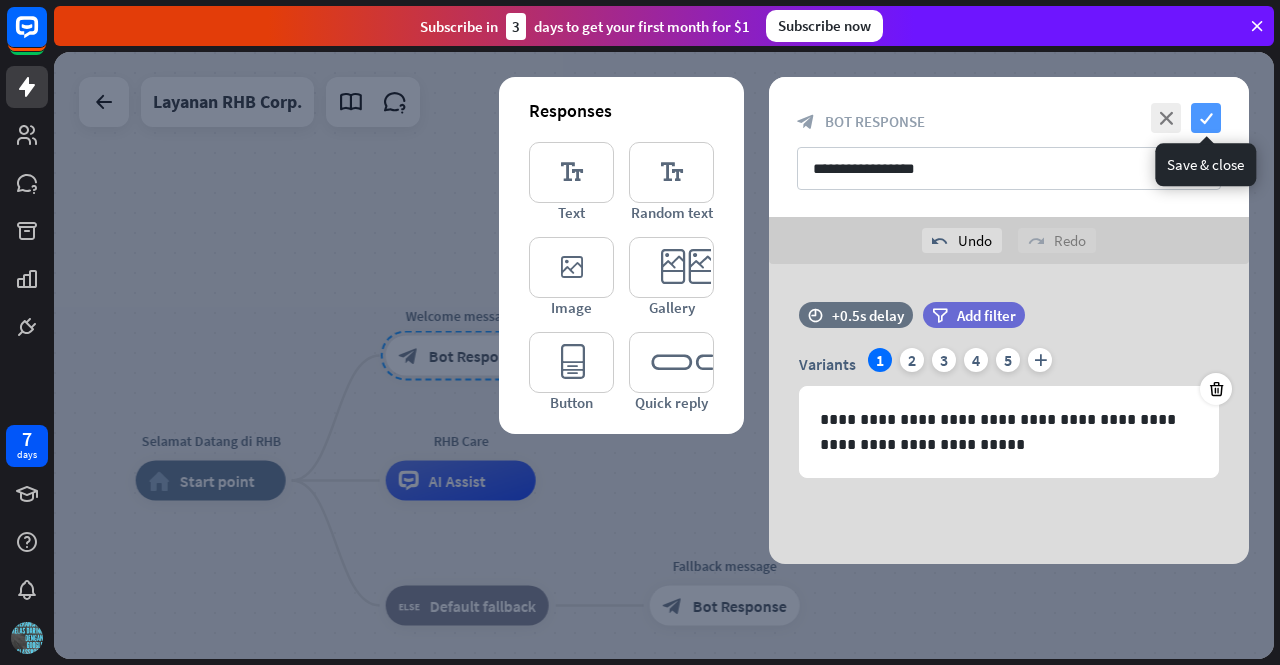 click on "check" at bounding box center [1206, 118] 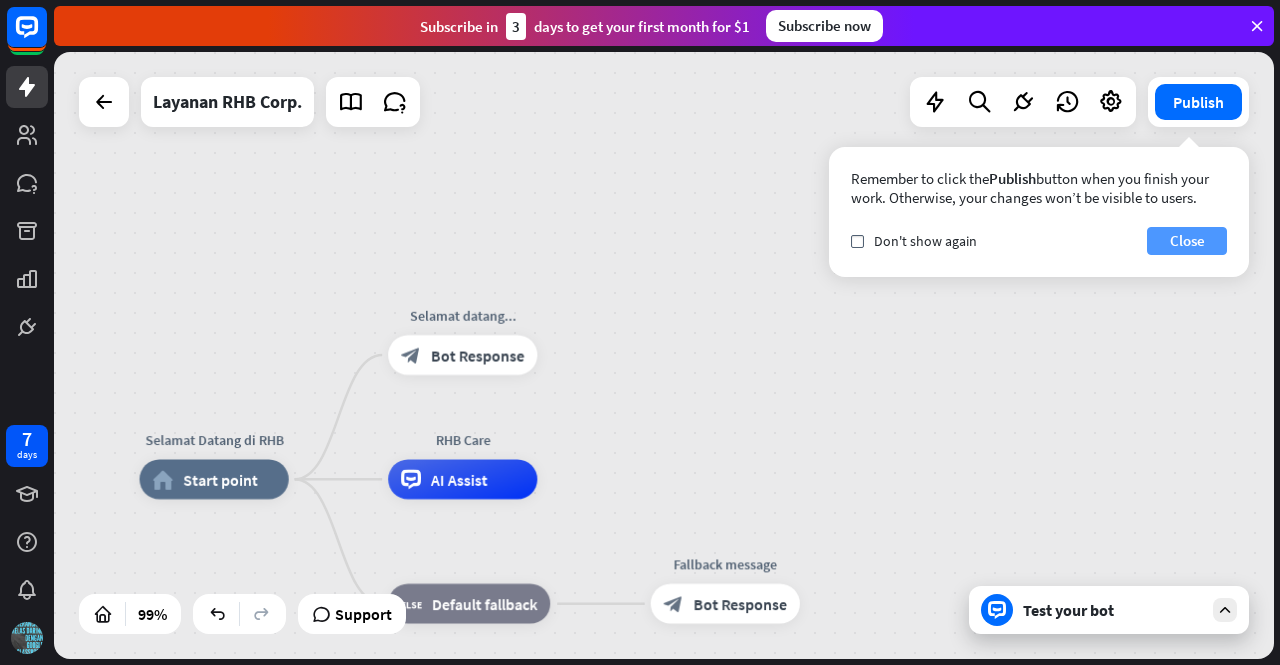 click on "Close" at bounding box center (1187, 241) 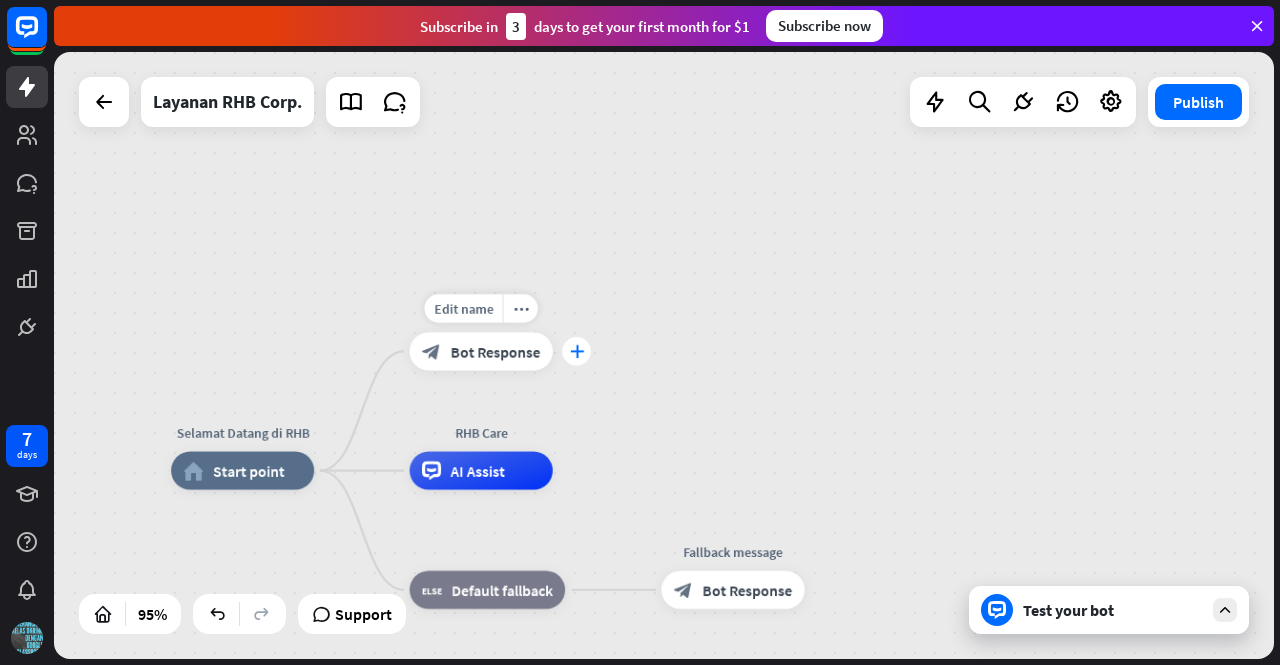 click on "plus" at bounding box center [576, 351] 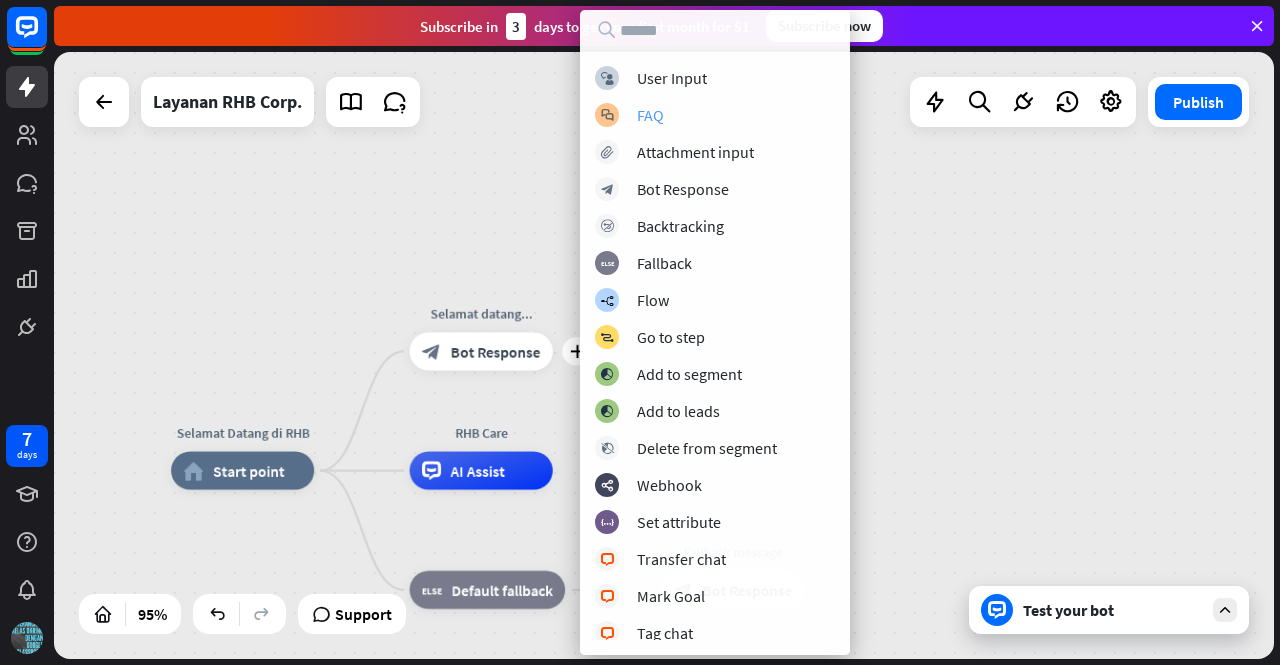 click on "block_faq
FAQ" at bounding box center [715, 115] 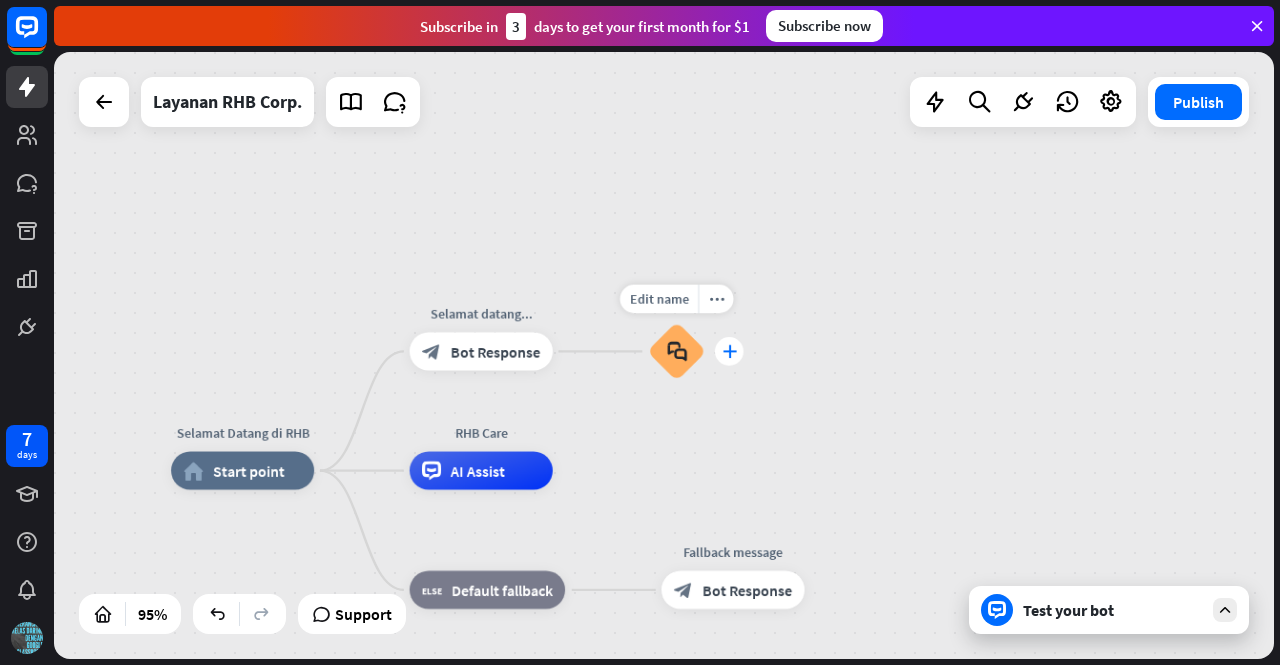 click on "plus" at bounding box center (729, 351) 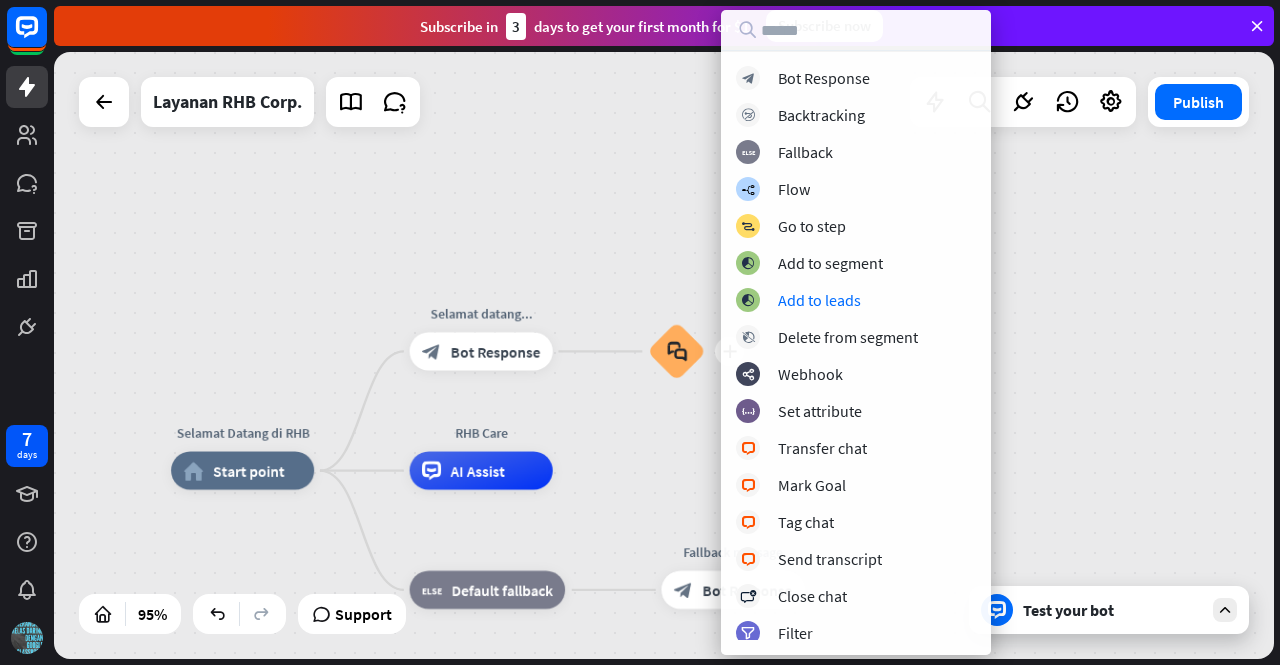 click on "Selamat Datang di RHB home_[NUMBER] Start point Selamat datang... block_bot_response Bot Response plus block_faq RHB Care AI Assist block_fallback Default fallback Fallback message block_bot_response Bot Response" at bounding box center (664, 355) 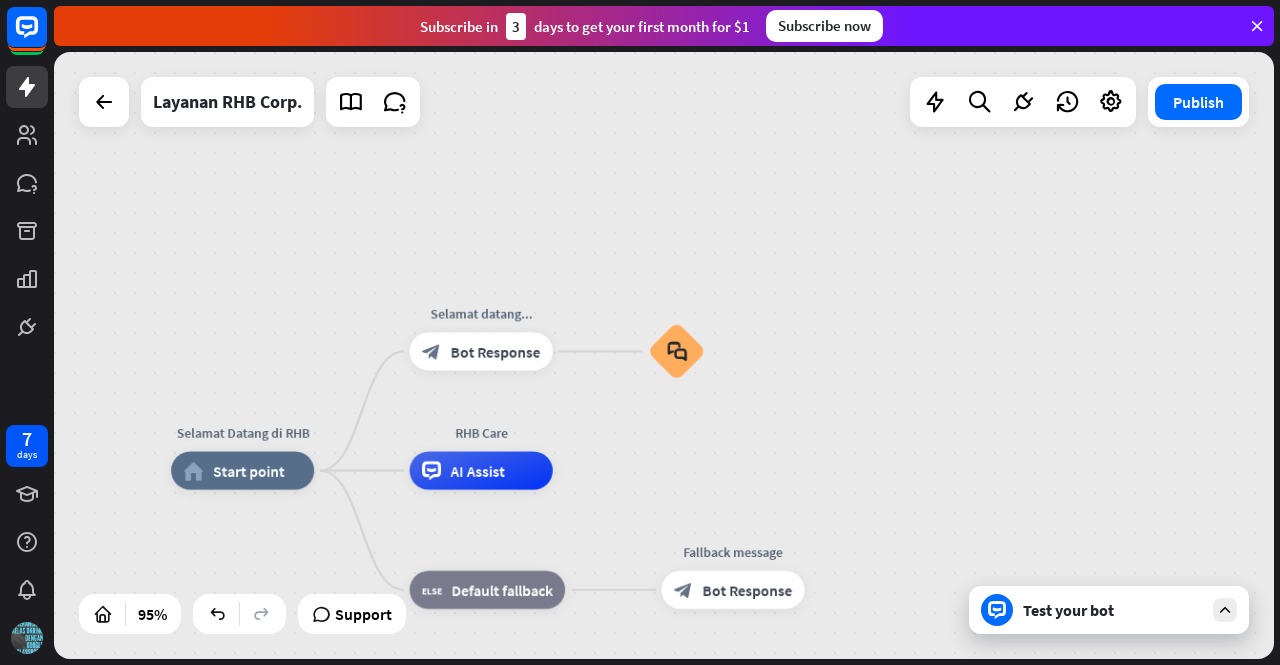 click on "Test your bot" at bounding box center [1109, 610] 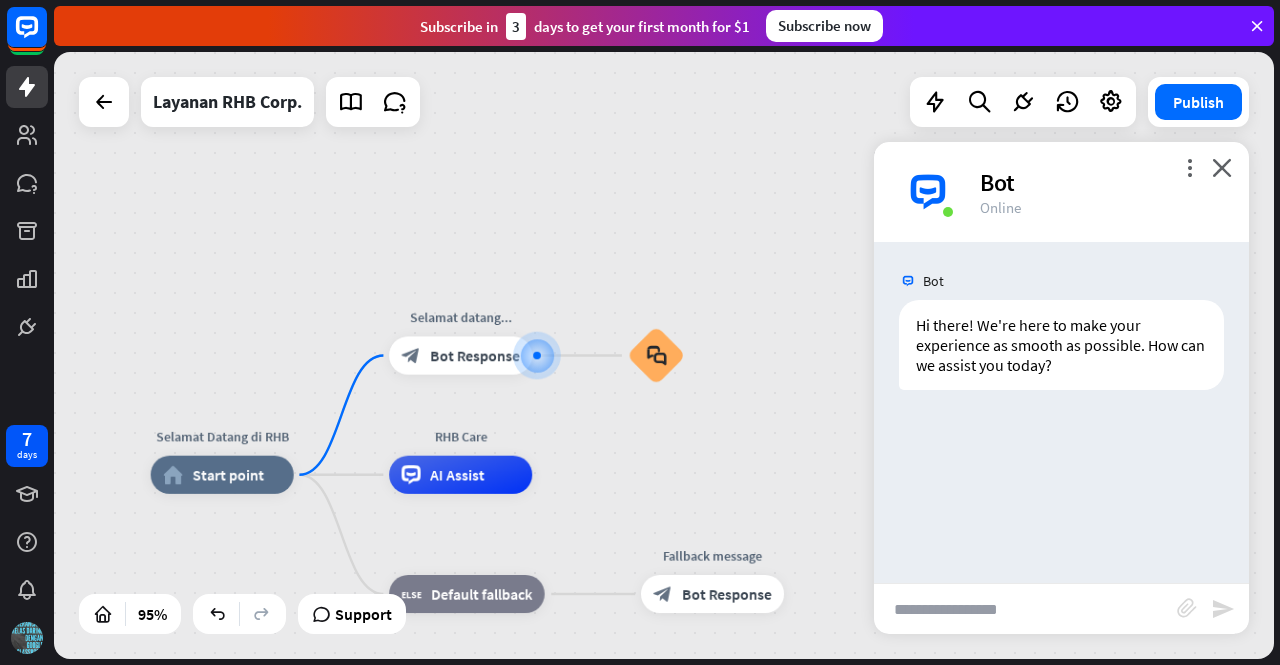click at bounding box center [1025, 609] 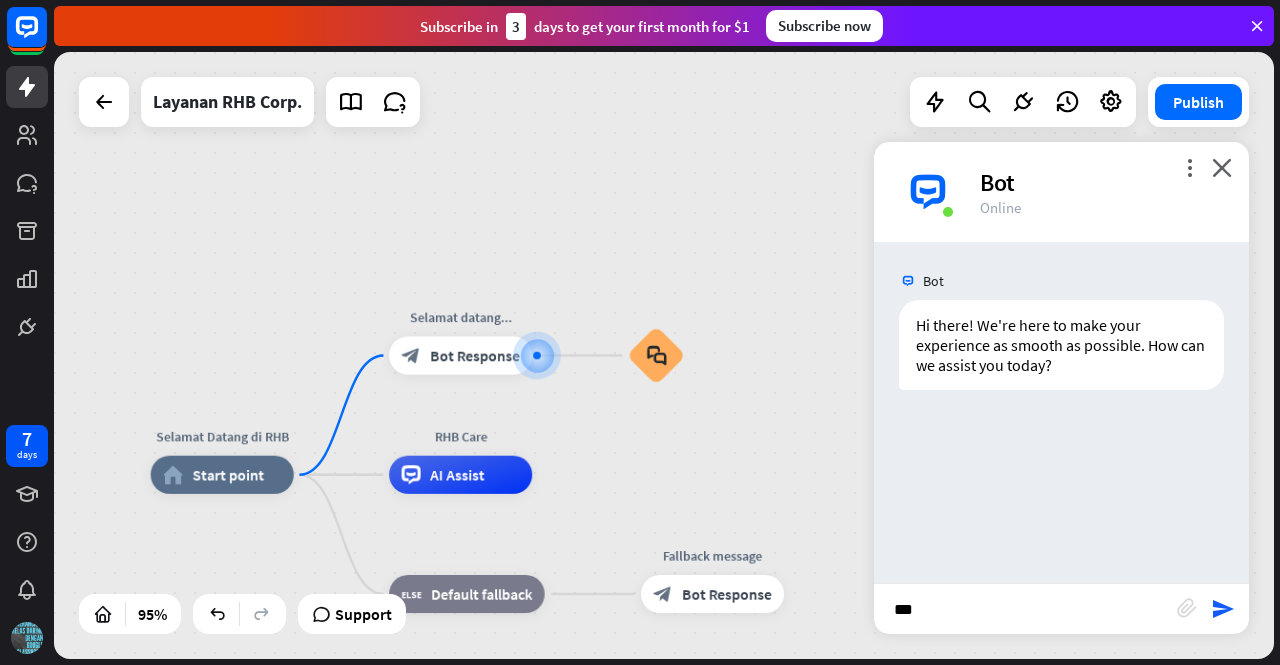 type on "****" 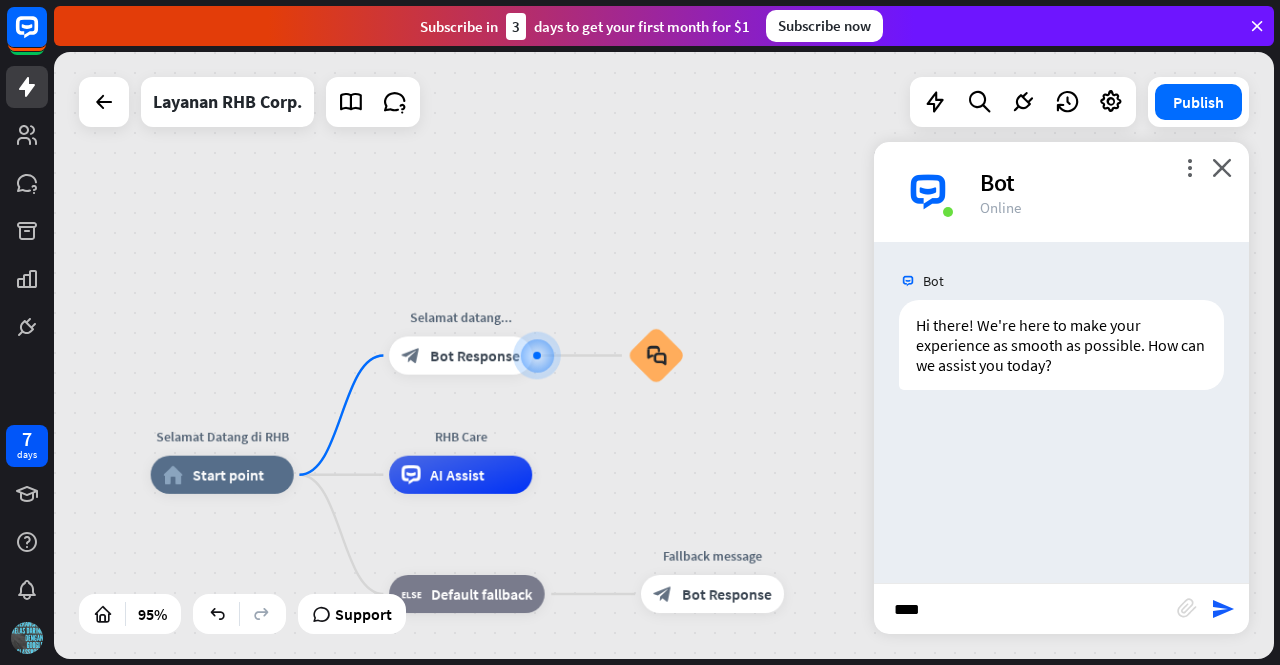 type 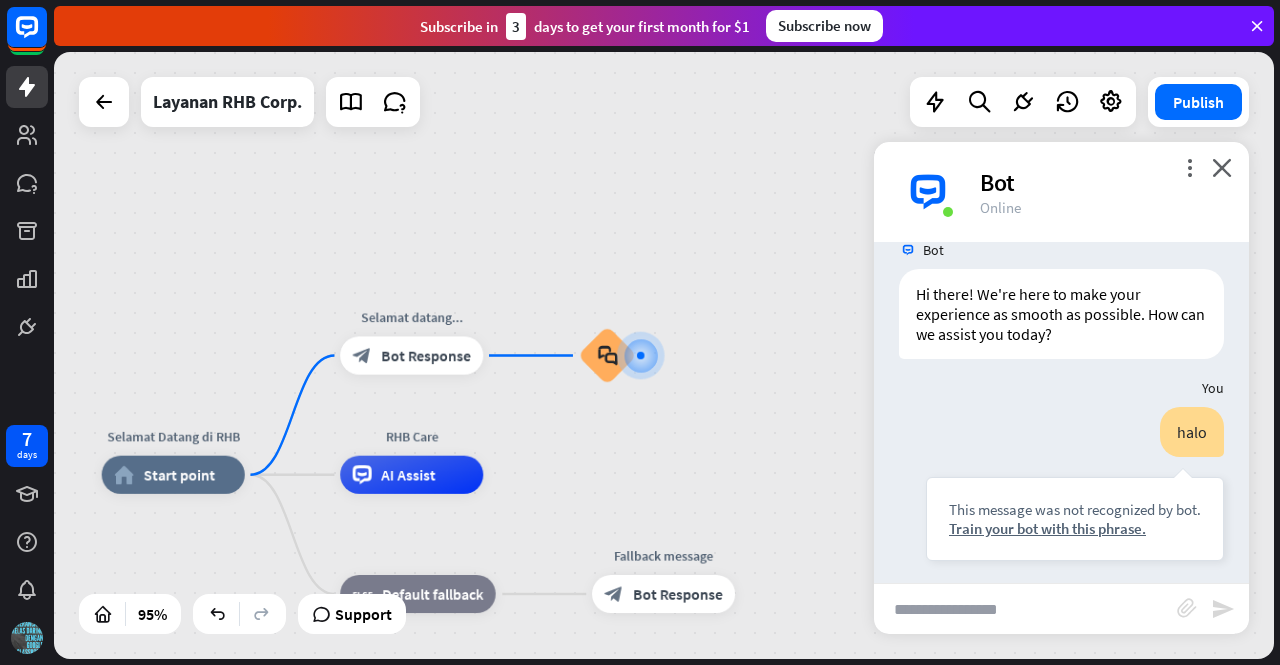 scroll, scrollTop: 37, scrollLeft: 0, axis: vertical 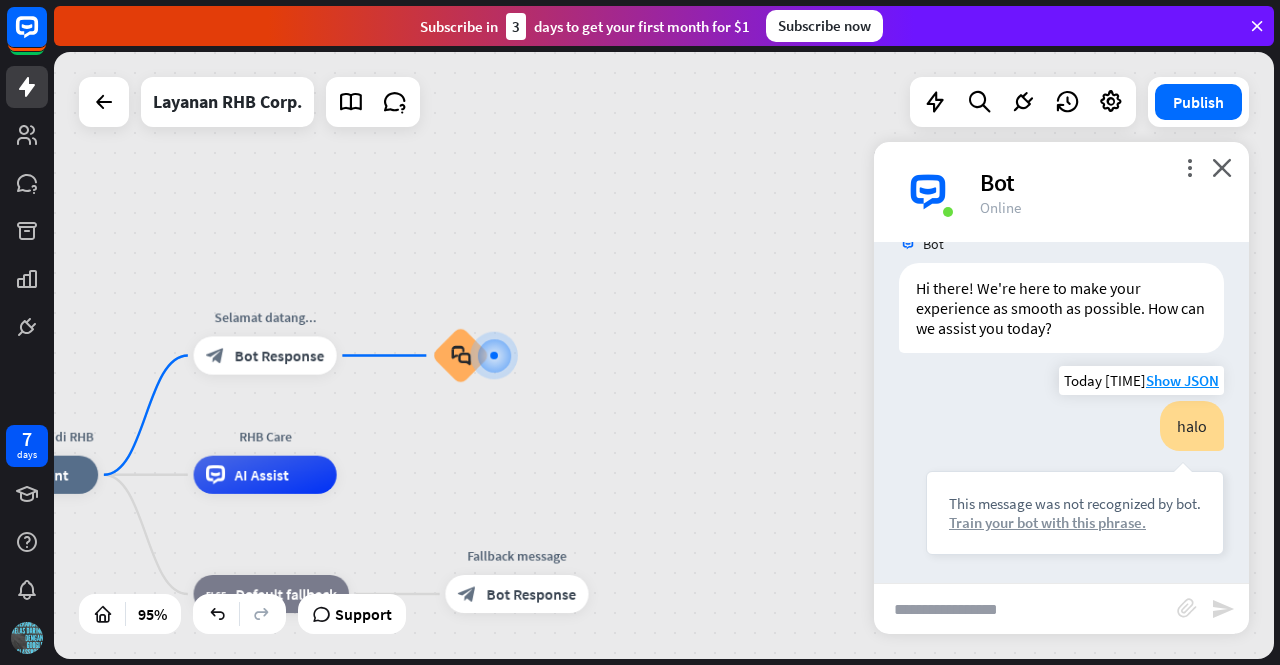 click on "Train your bot with this phrase." at bounding box center [1075, 522] 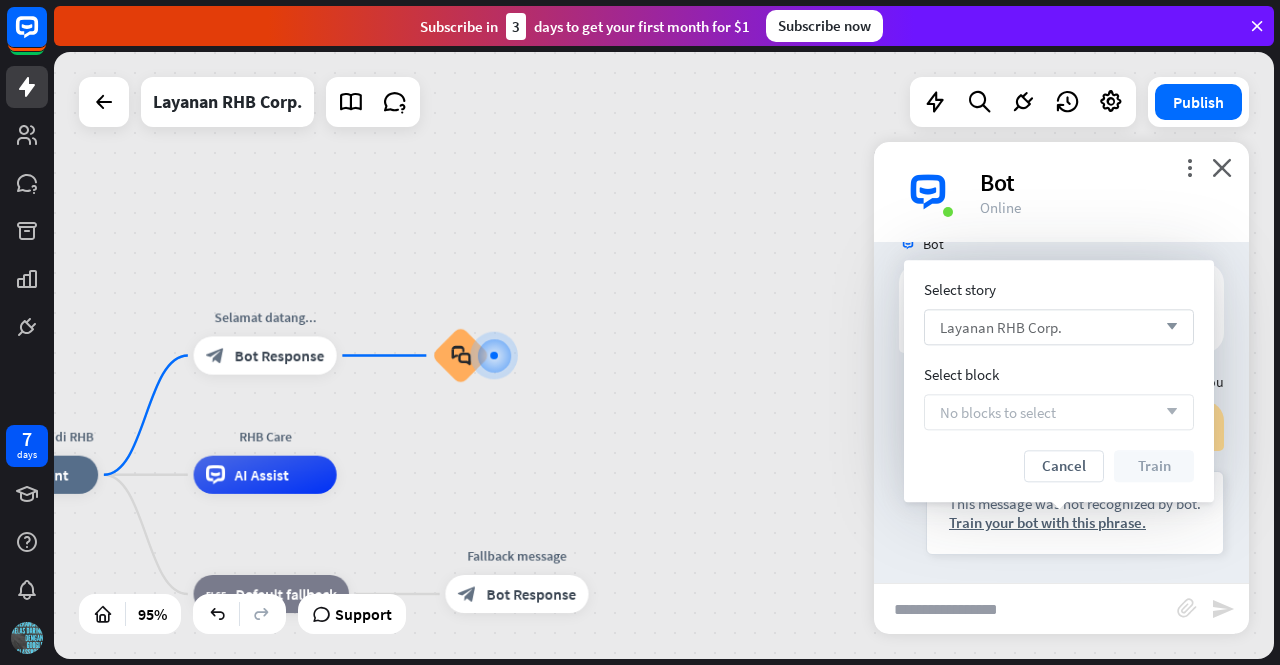 click on "arrow_down" at bounding box center (1167, 327) 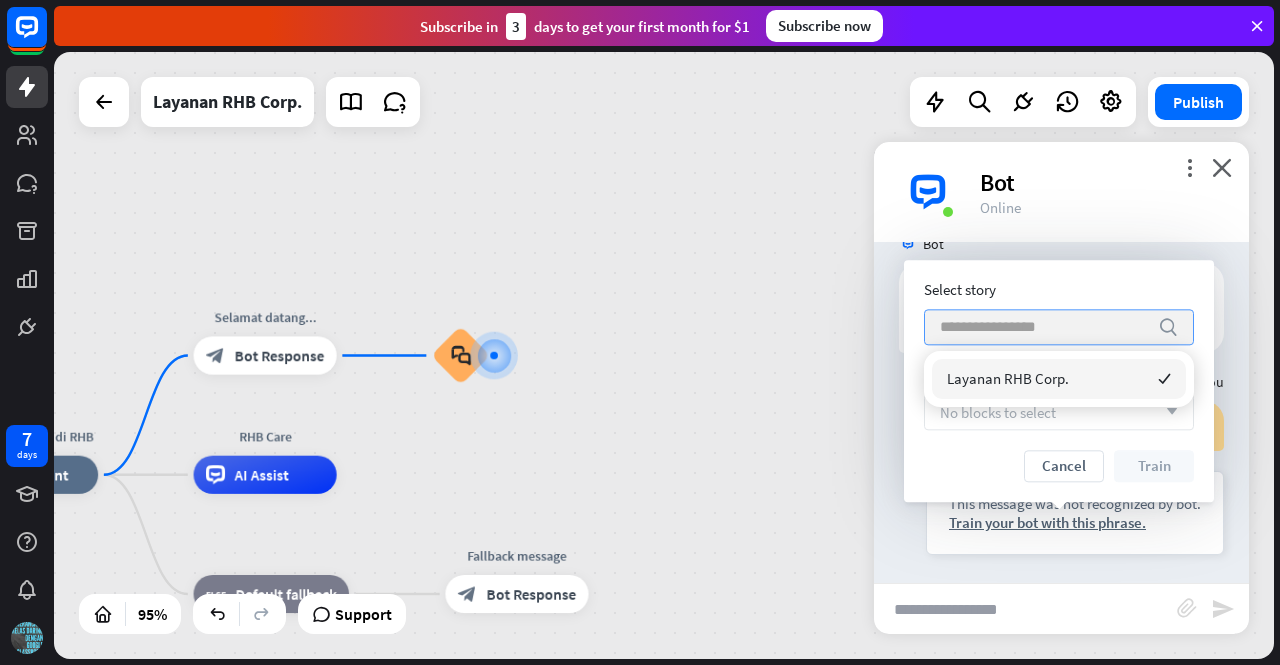 click on "search" at bounding box center [1168, 327] 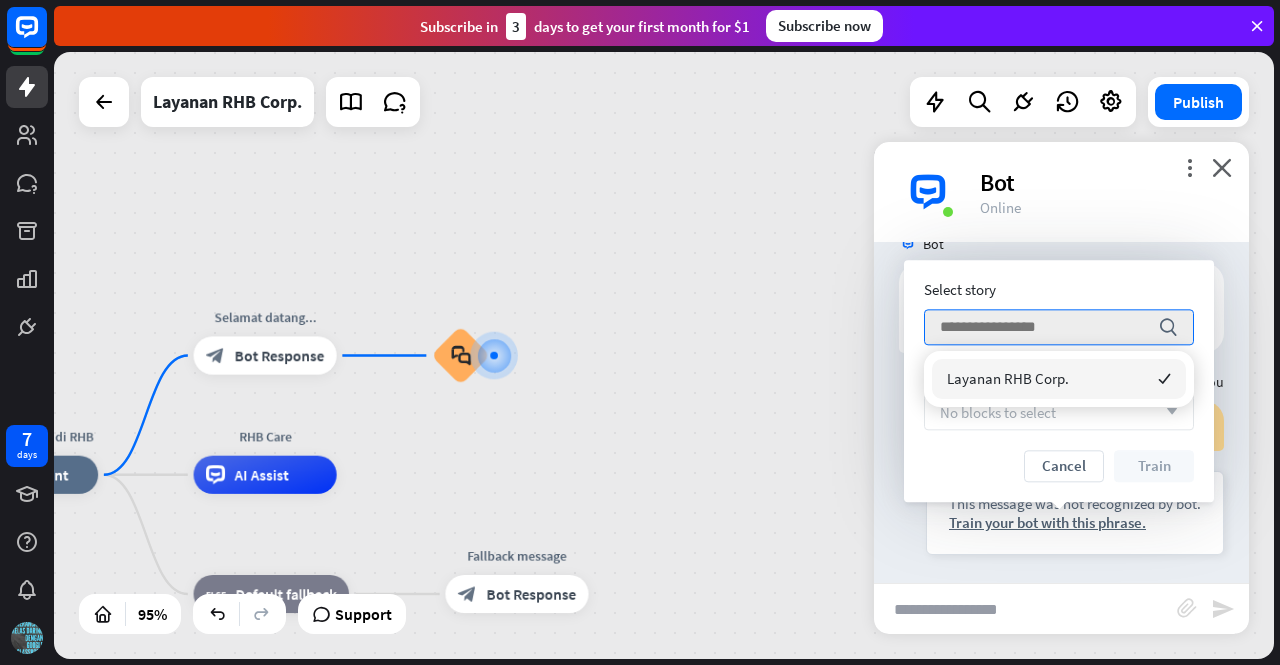 click on "Layanan RHB Corp. checked" at bounding box center [1059, 379] 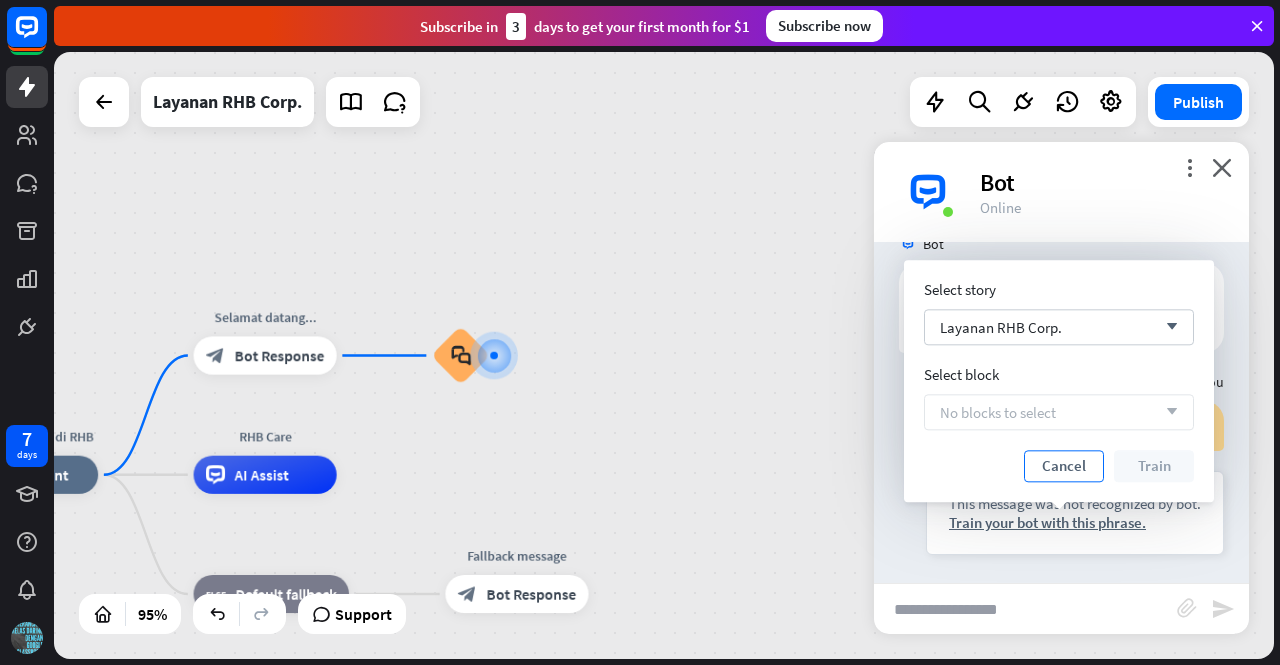 click on "Cancel" at bounding box center (1064, 466) 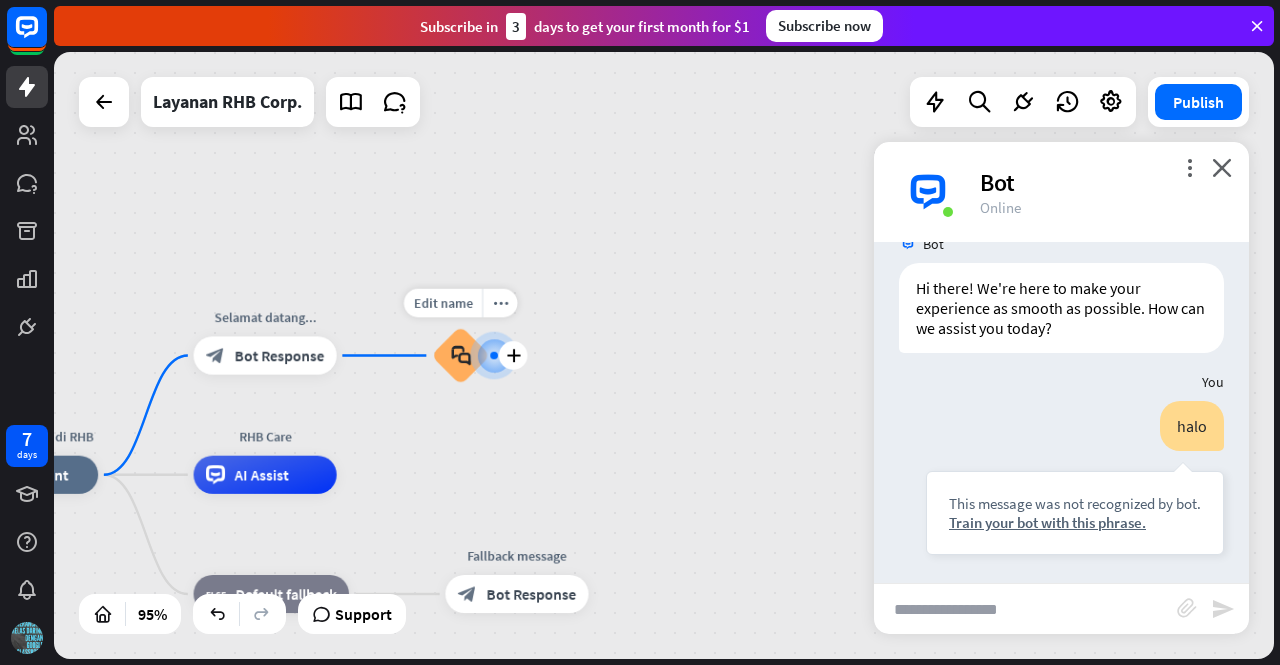 click at bounding box center (494, 356) 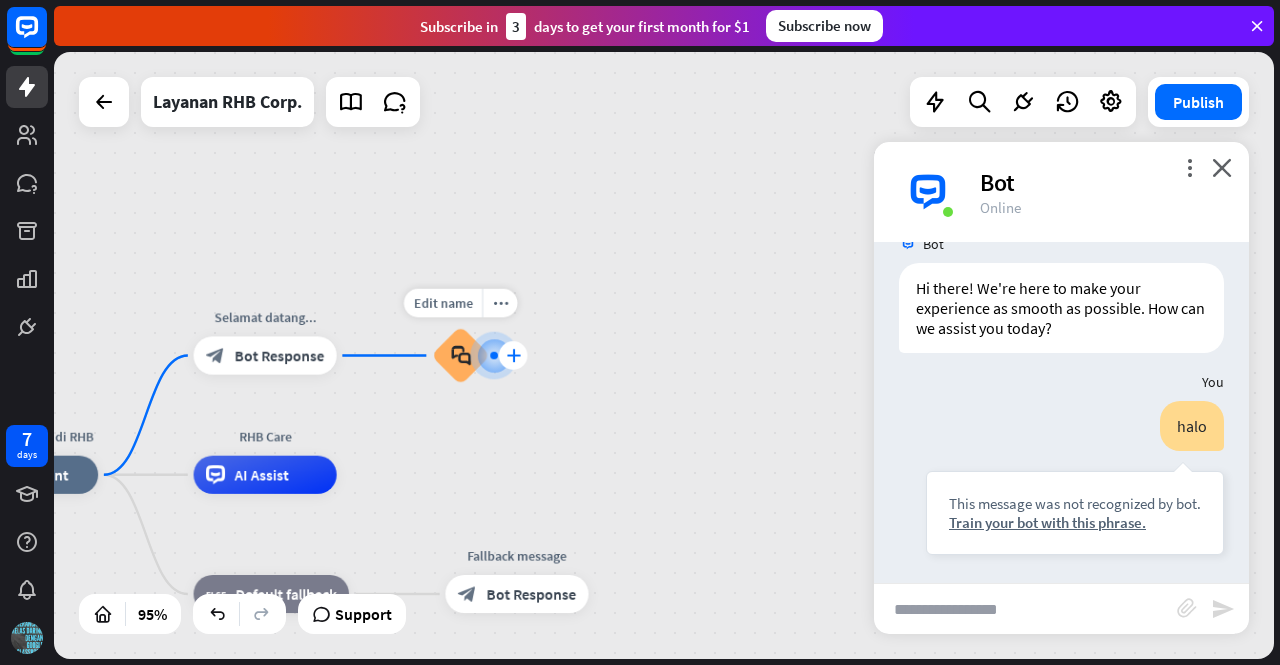 click on "plus" at bounding box center (513, 355) 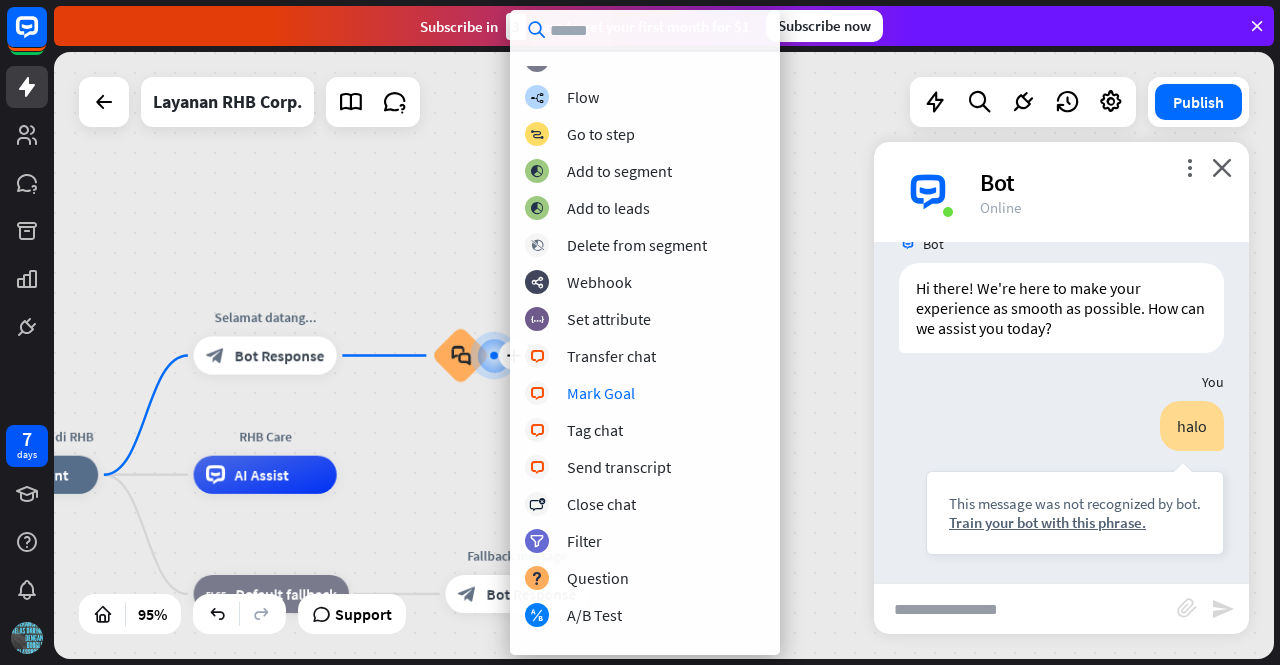 scroll, scrollTop: 0, scrollLeft: 0, axis: both 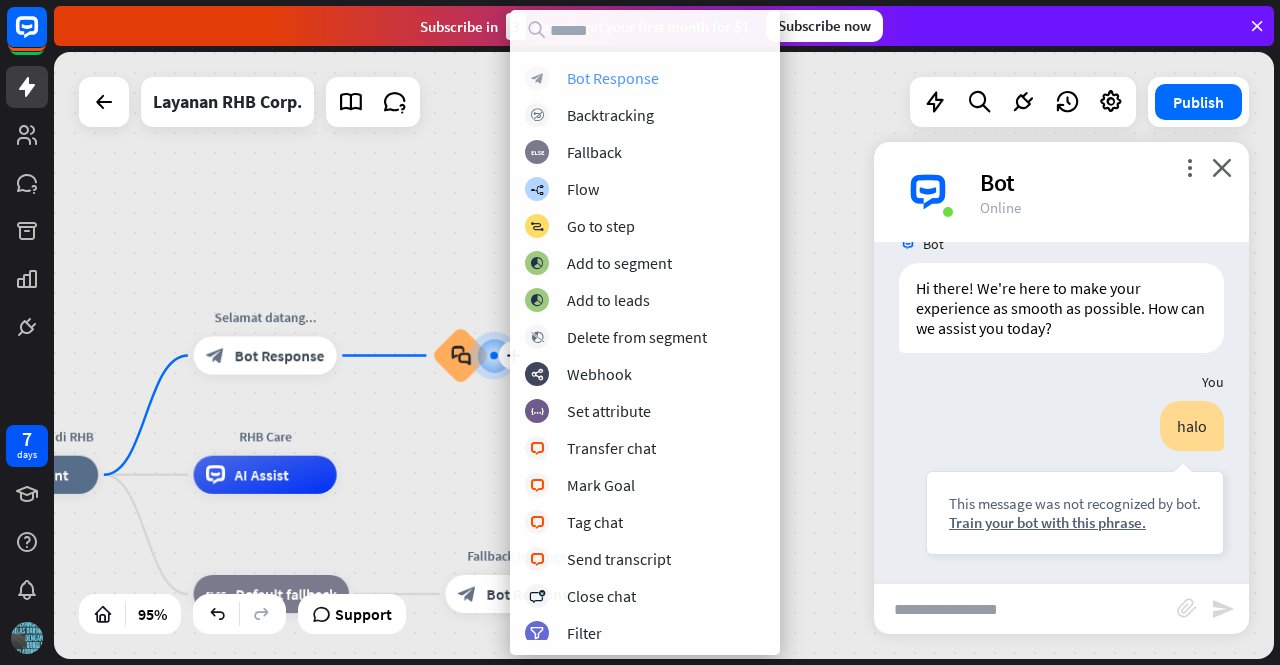 click on "Bot Response" at bounding box center [613, 78] 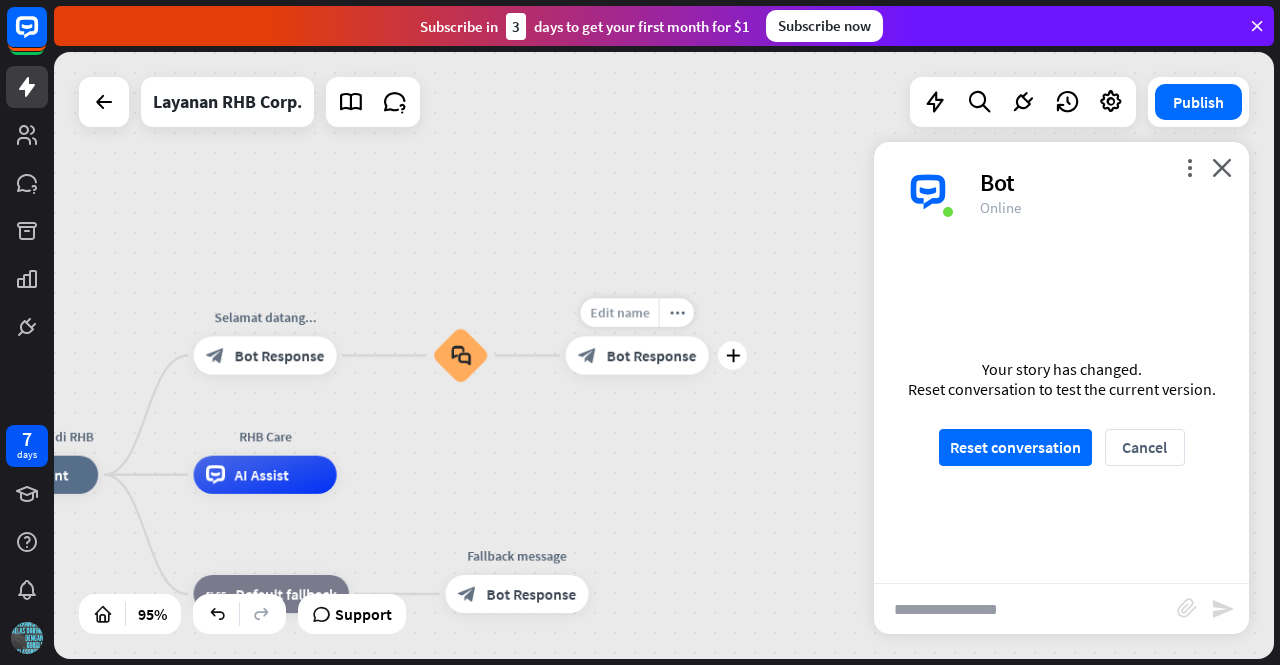 click on "Edit name" at bounding box center [619, 312] 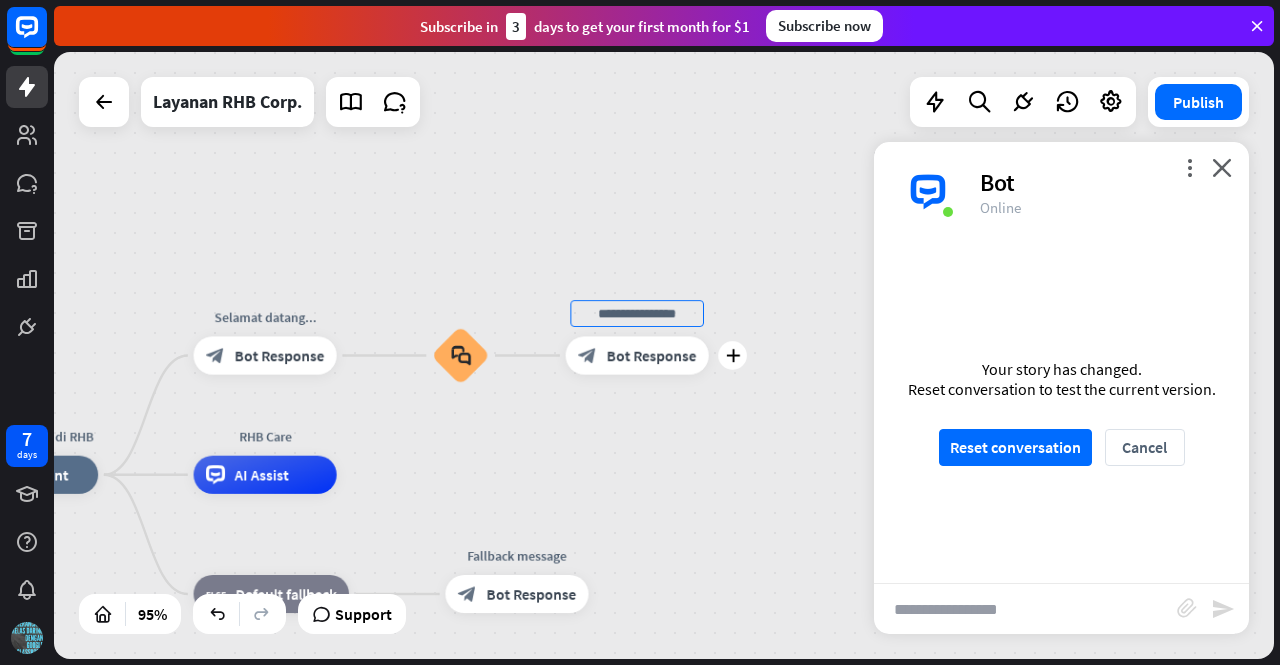 click at bounding box center [637, 313] 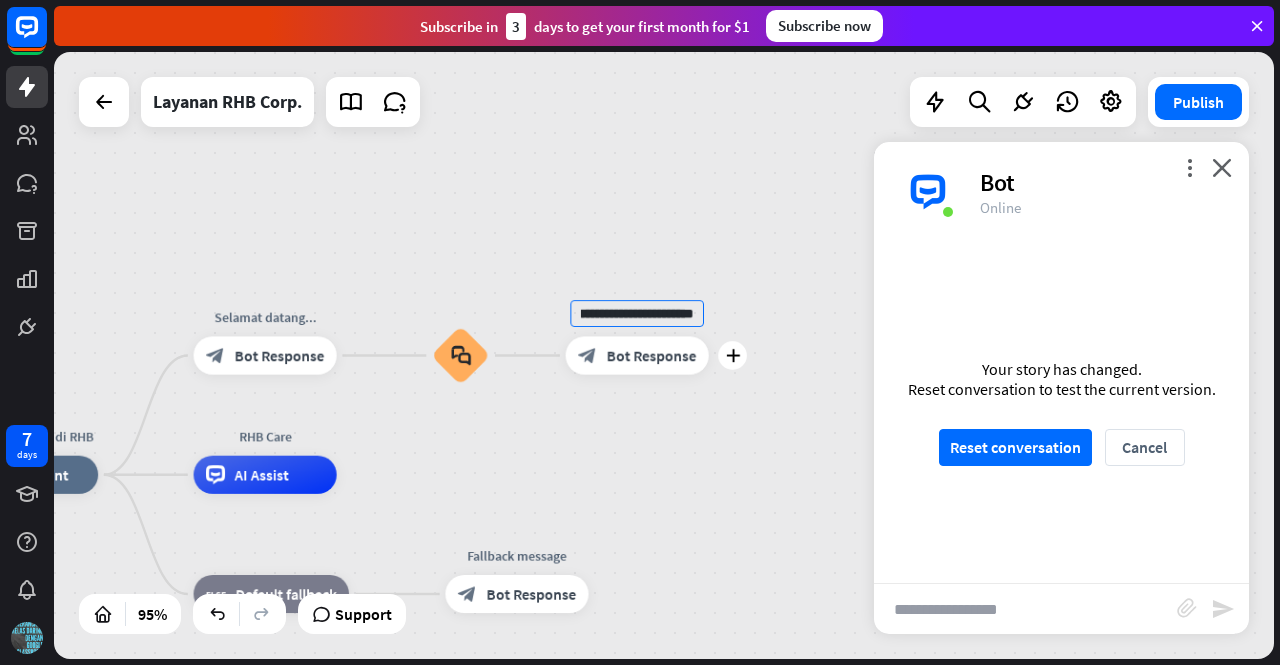 scroll, scrollTop: 0, scrollLeft: 41, axis: horizontal 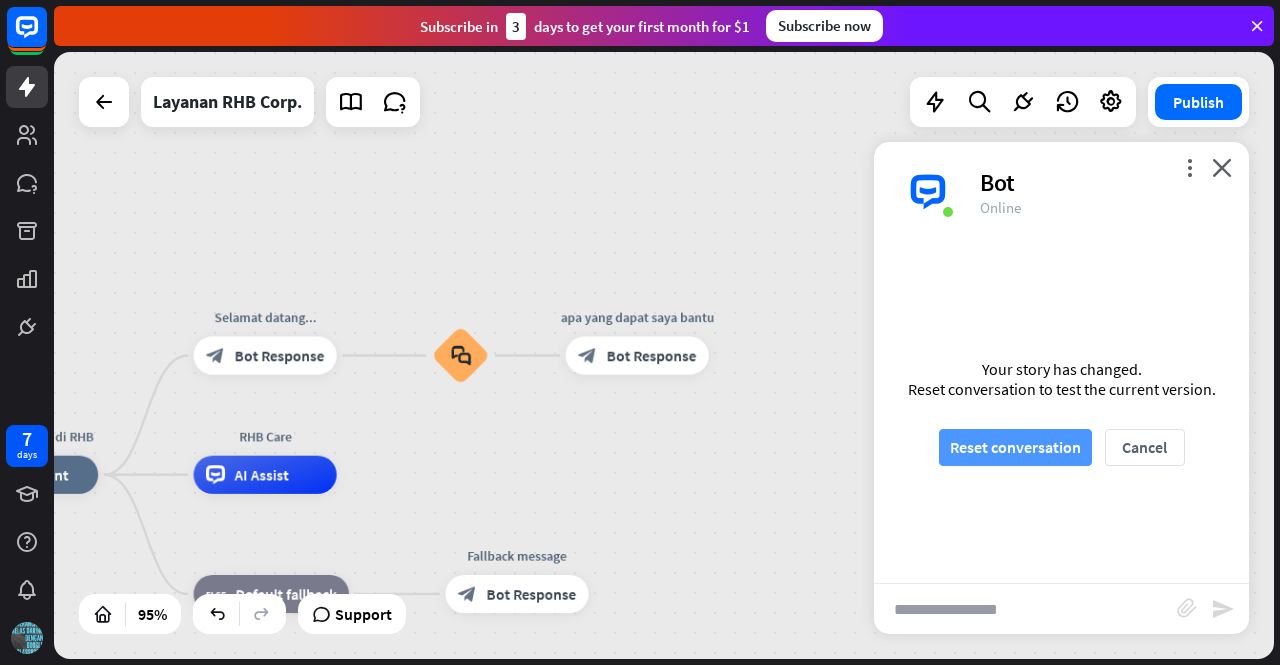 click on "Reset conversation" at bounding box center (1015, 447) 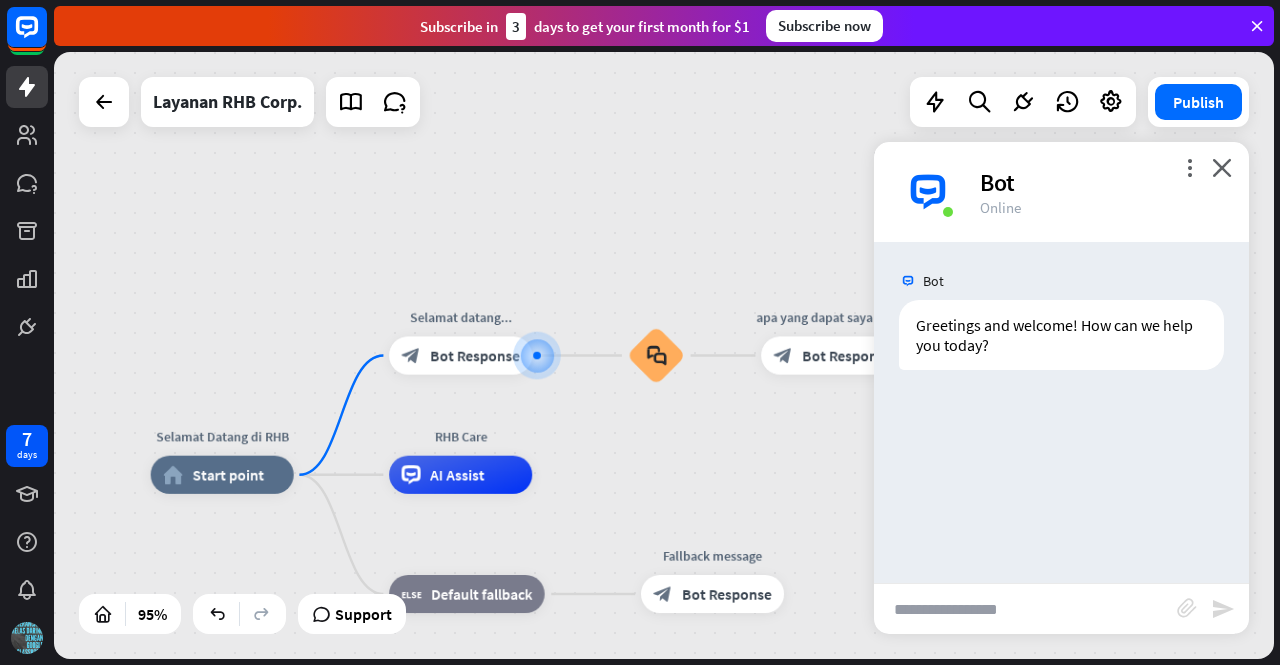 click at bounding box center [1025, 609] 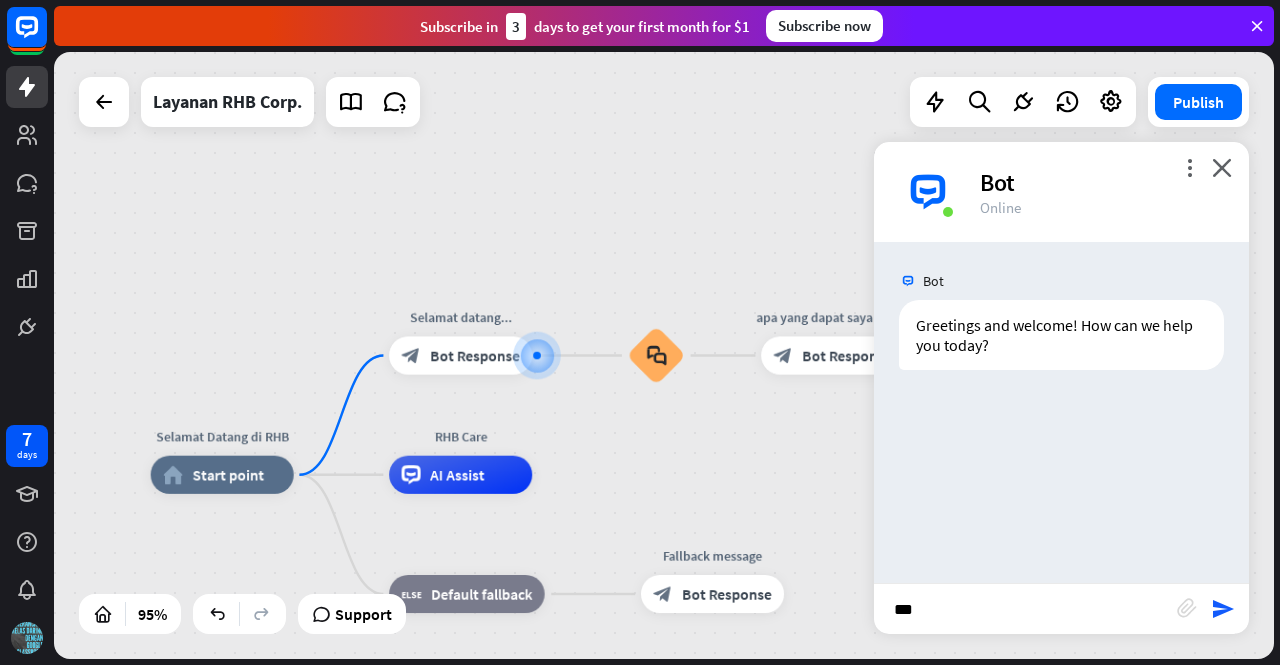 type on "****" 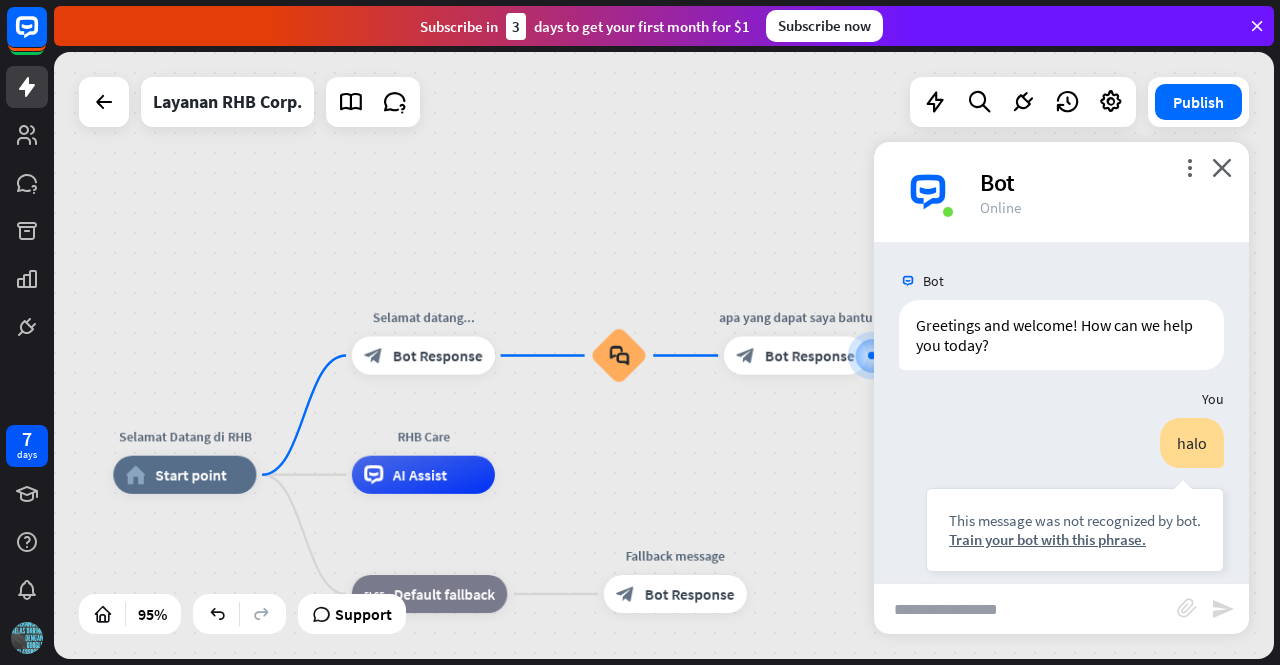 scroll, scrollTop: 17, scrollLeft: 0, axis: vertical 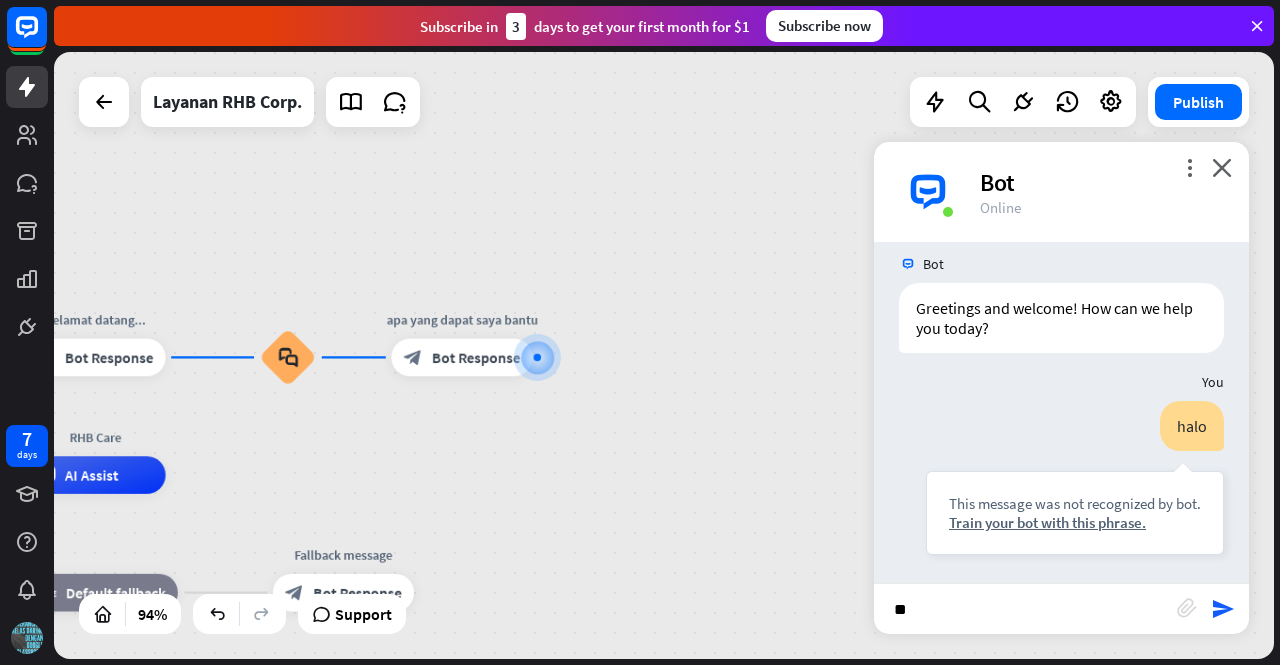 type on "***" 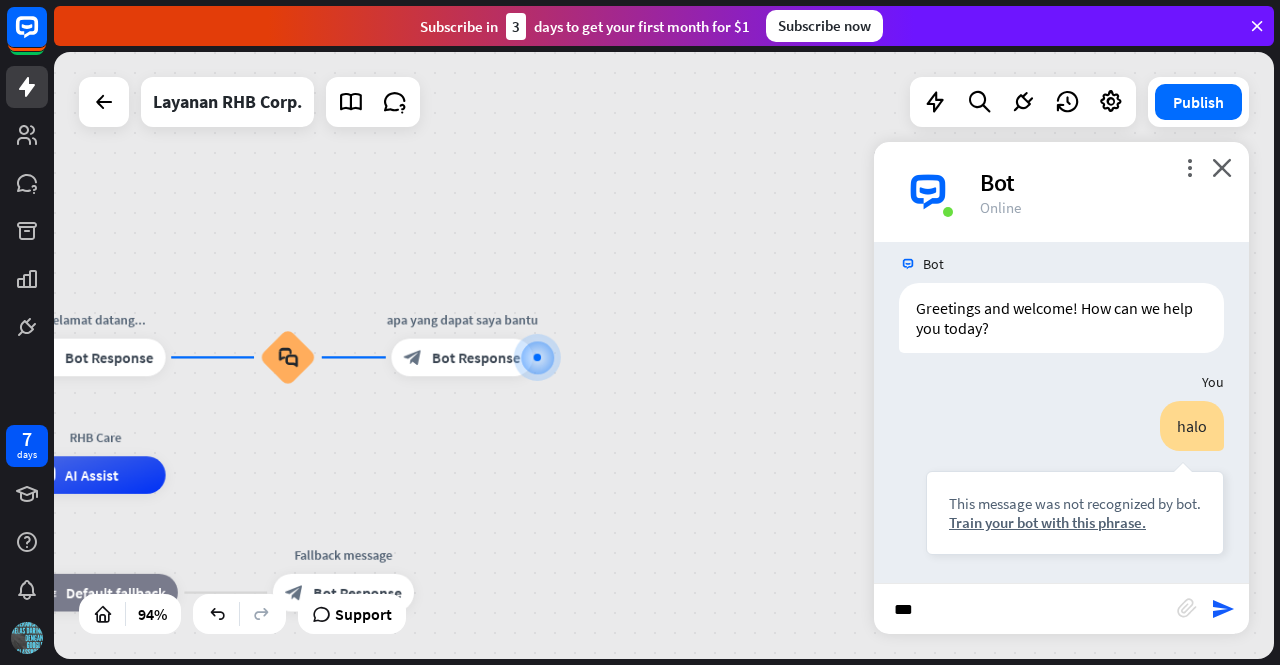 type 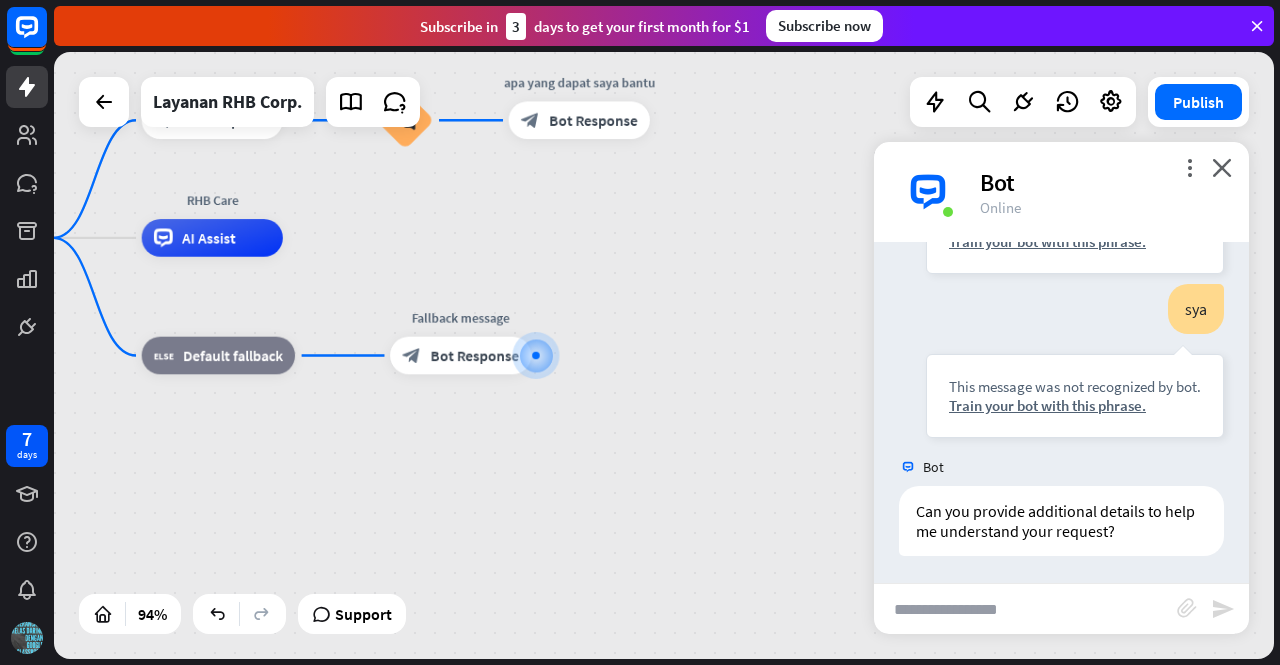 scroll, scrollTop: 298, scrollLeft: 0, axis: vertical 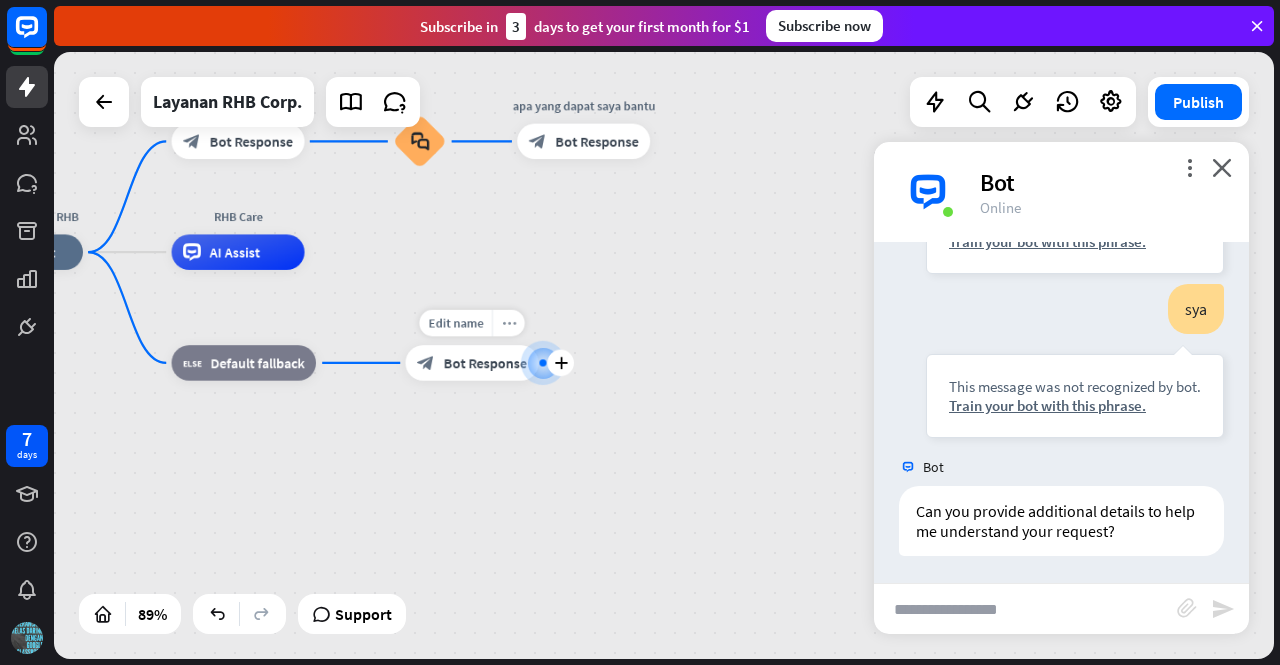 click on "more_horiz" at bounding box center [509, 322] 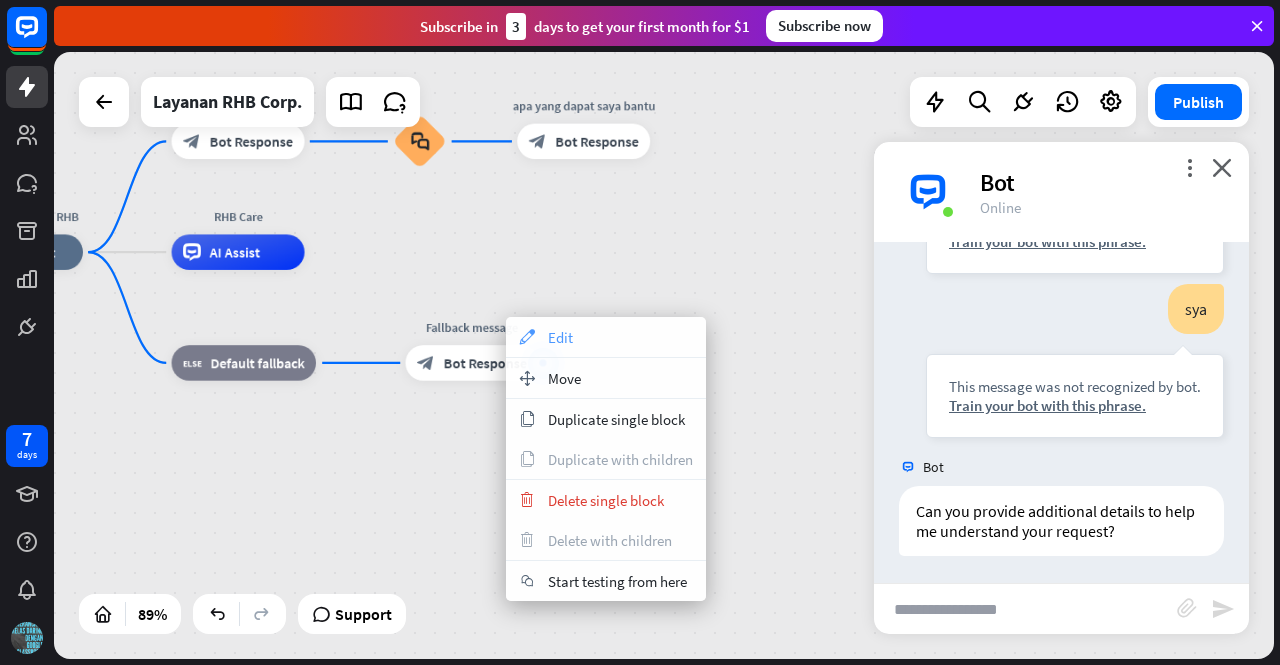 click on "Edit" at bounding box center (560, 337) 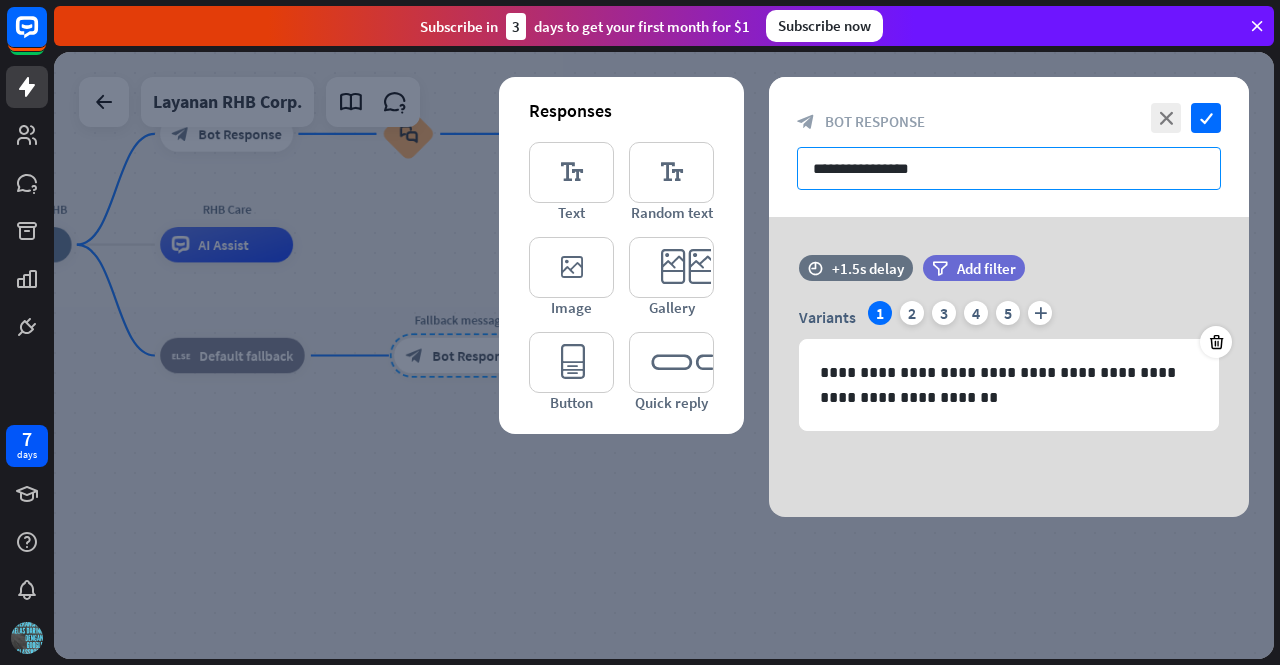 click on "**********" at bounding box center (1009, 168) 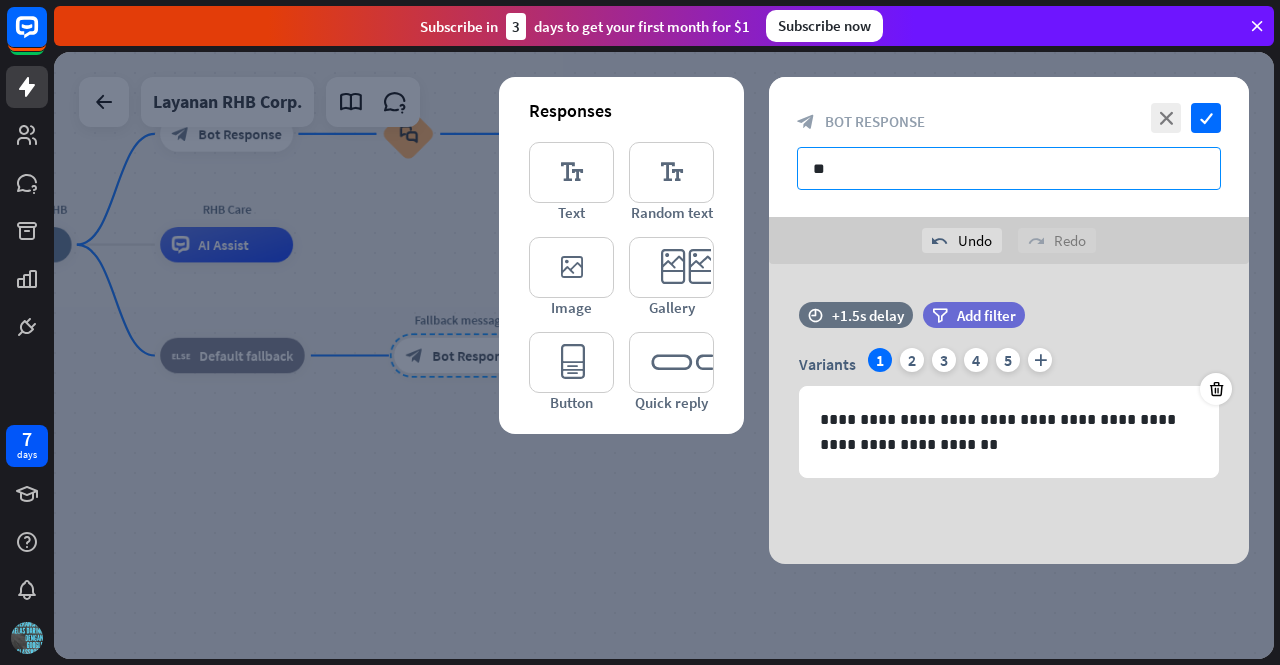 type on "*" 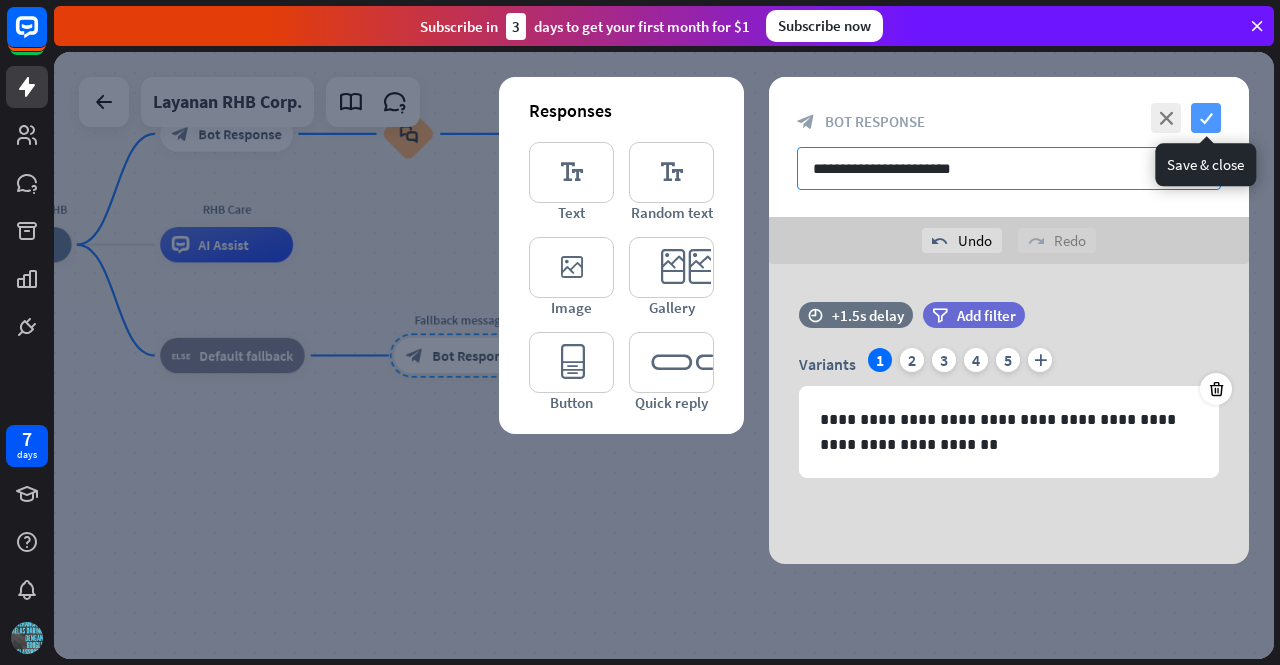 type on "**********" 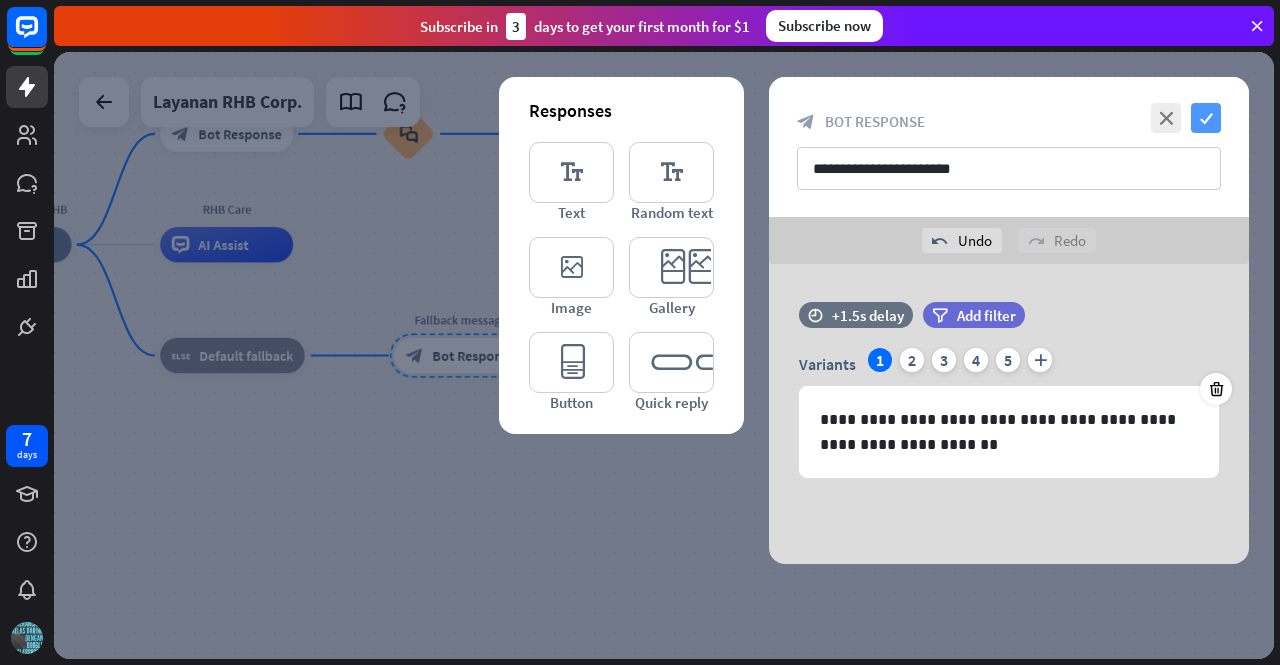 click on "check" at bounding box center [1206, 118] 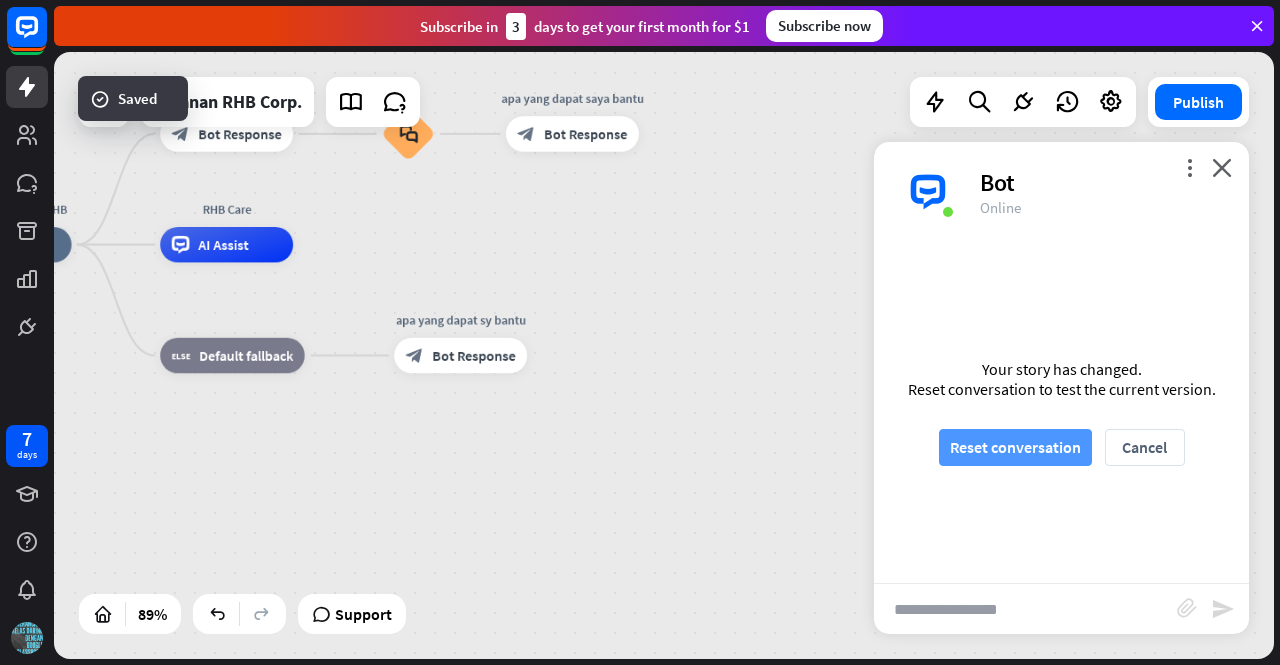 click on "Reset conversation" at bounding box center (1015, 447) 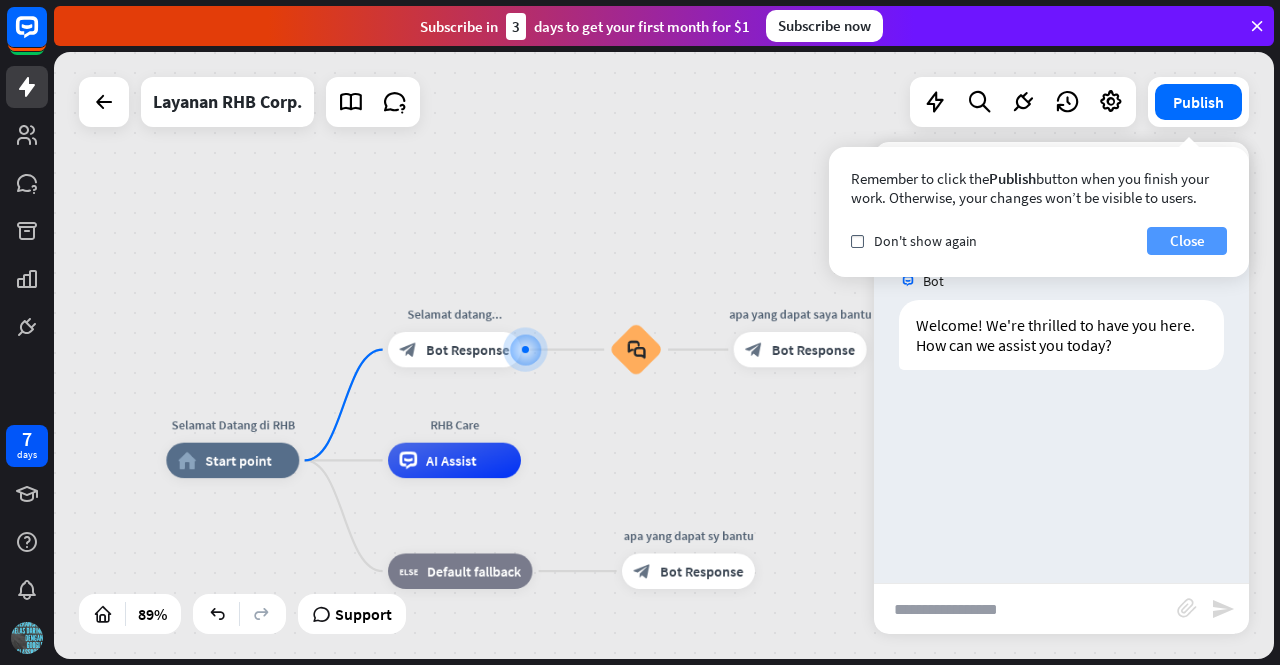 click on "Close" at bounding box center [1187, 241] 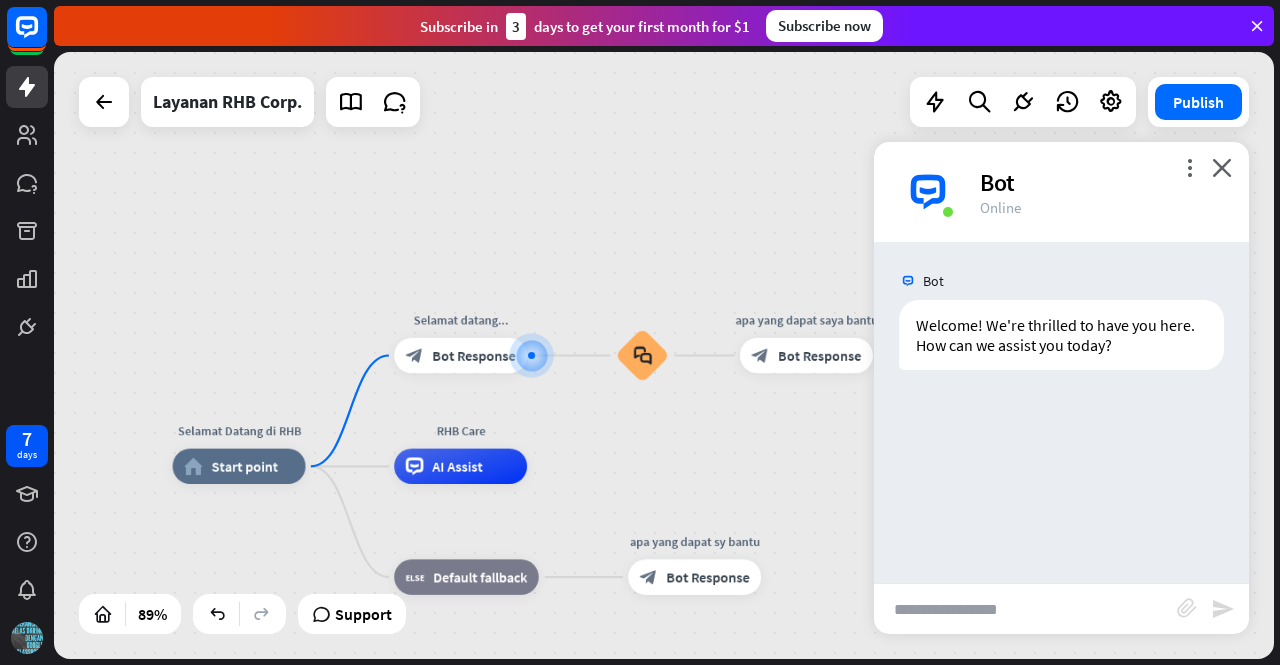 click at bounding box center (1025, 609) 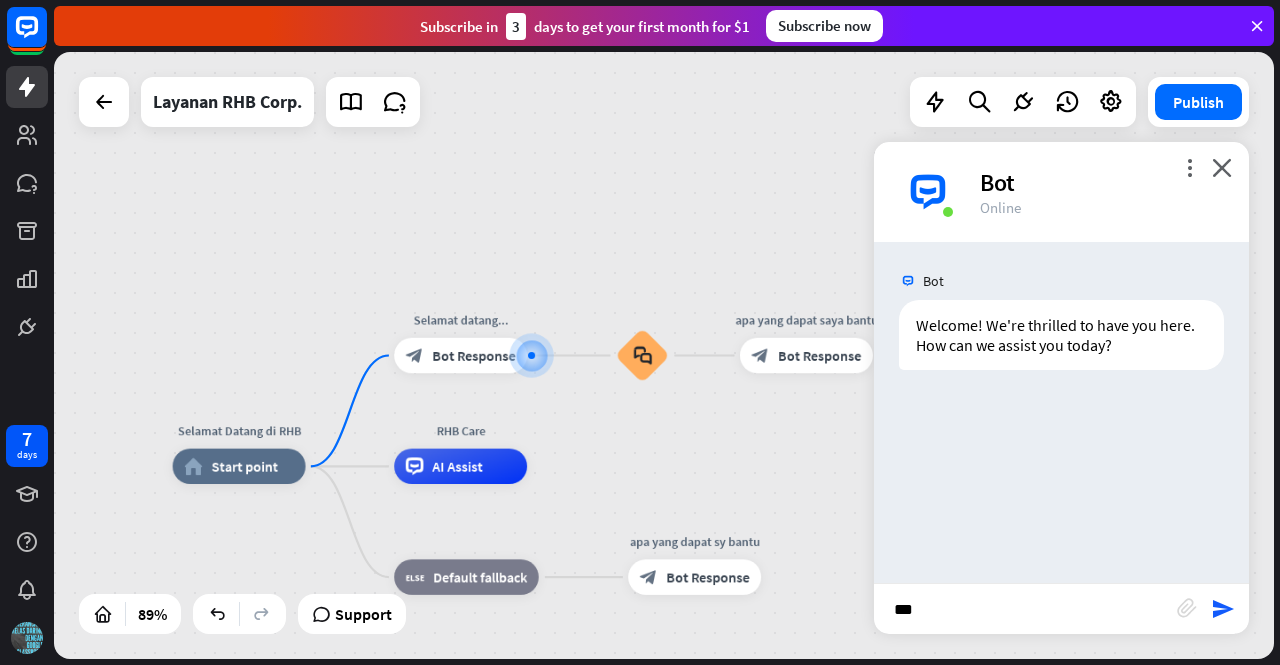 type on "****" 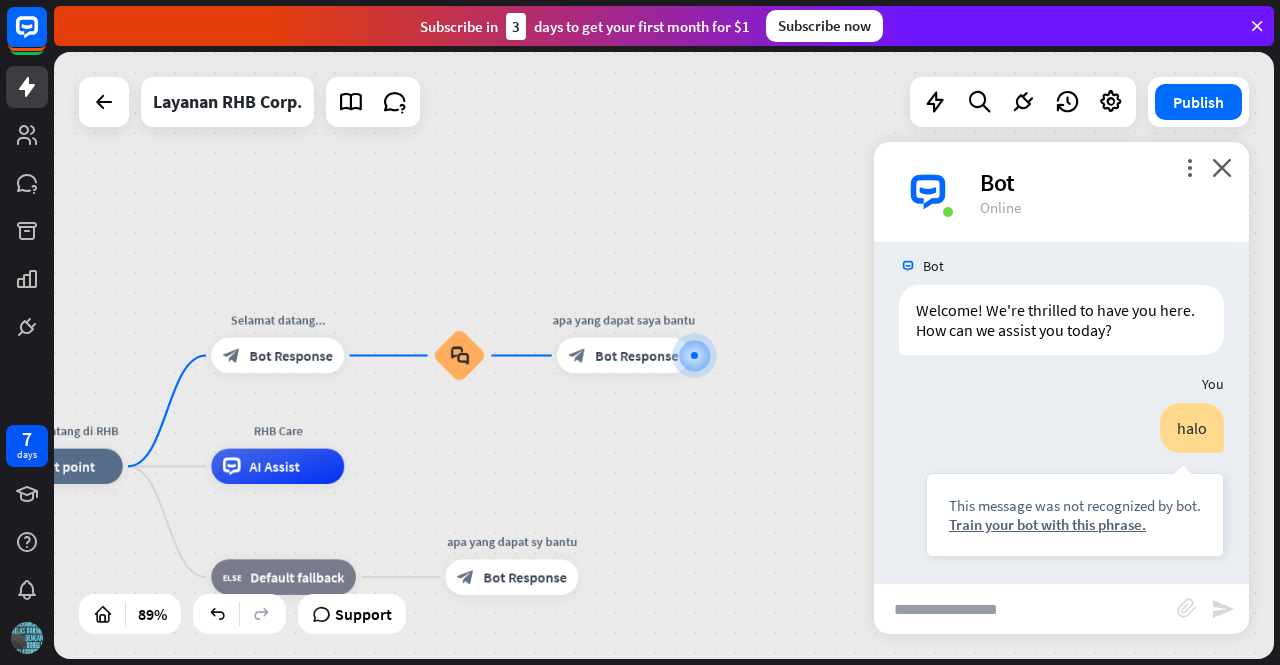 scroll, scrollTop: 17, scrollLeft: 0, axis: vertical 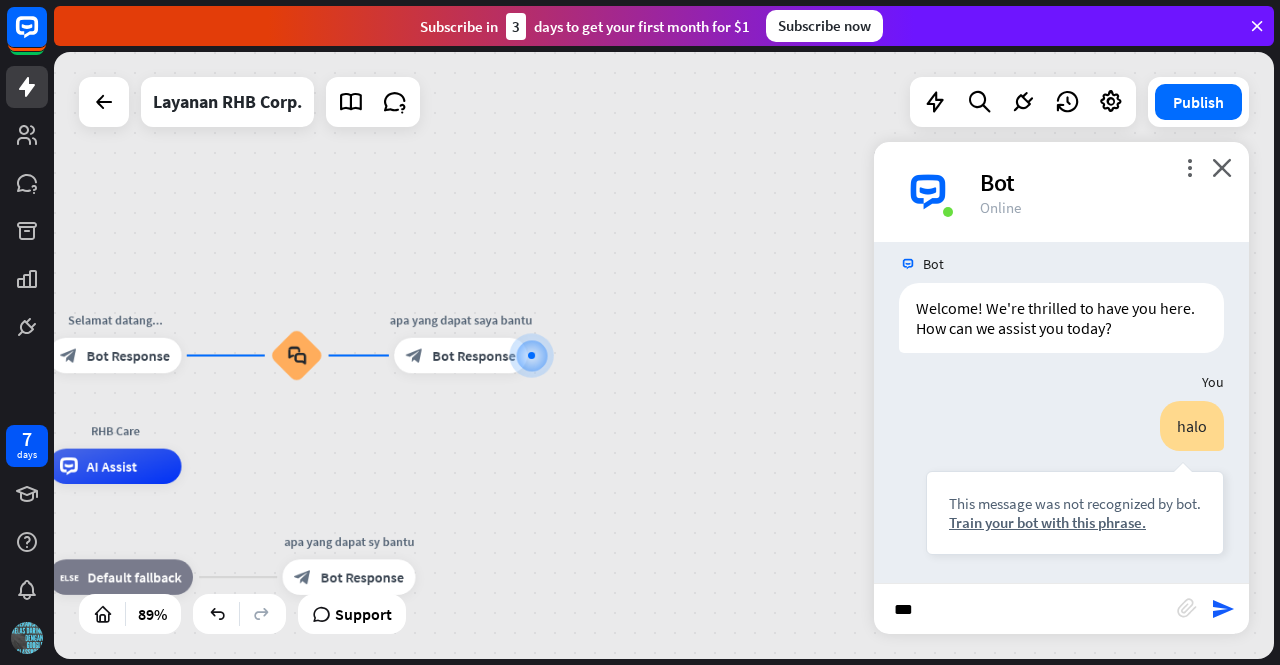 type on "****" 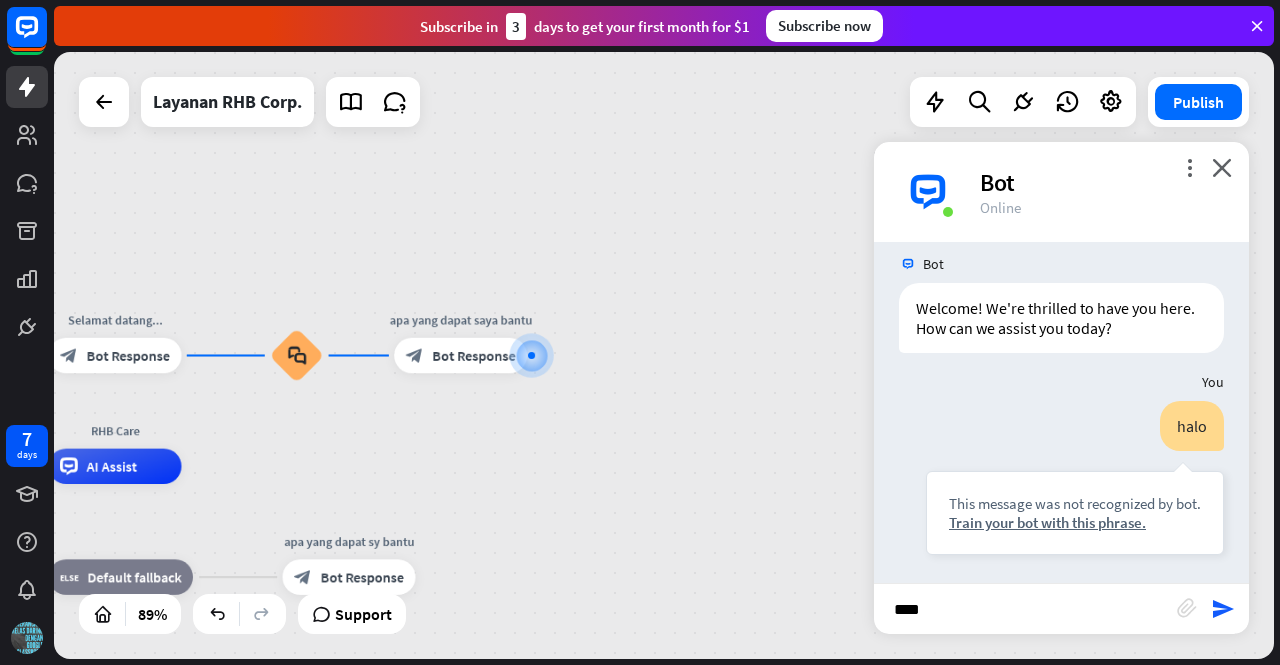 type 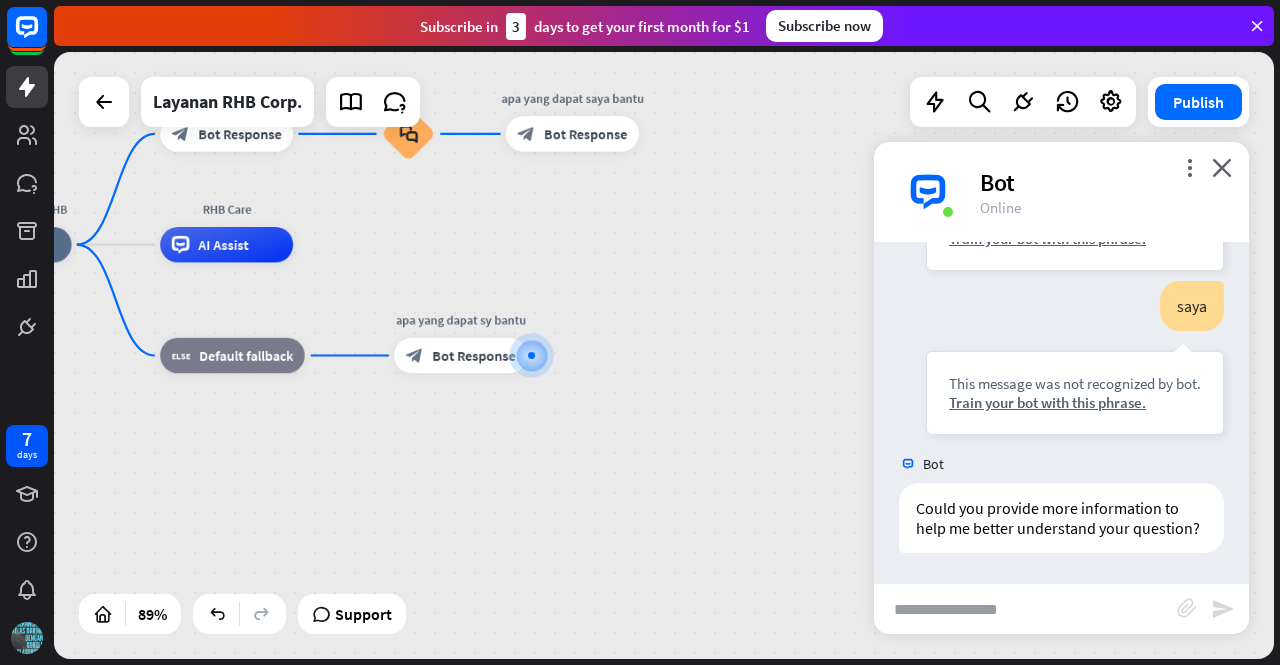 scroll, scrollTop: 318, scrollLeft: 0, axis: vertical 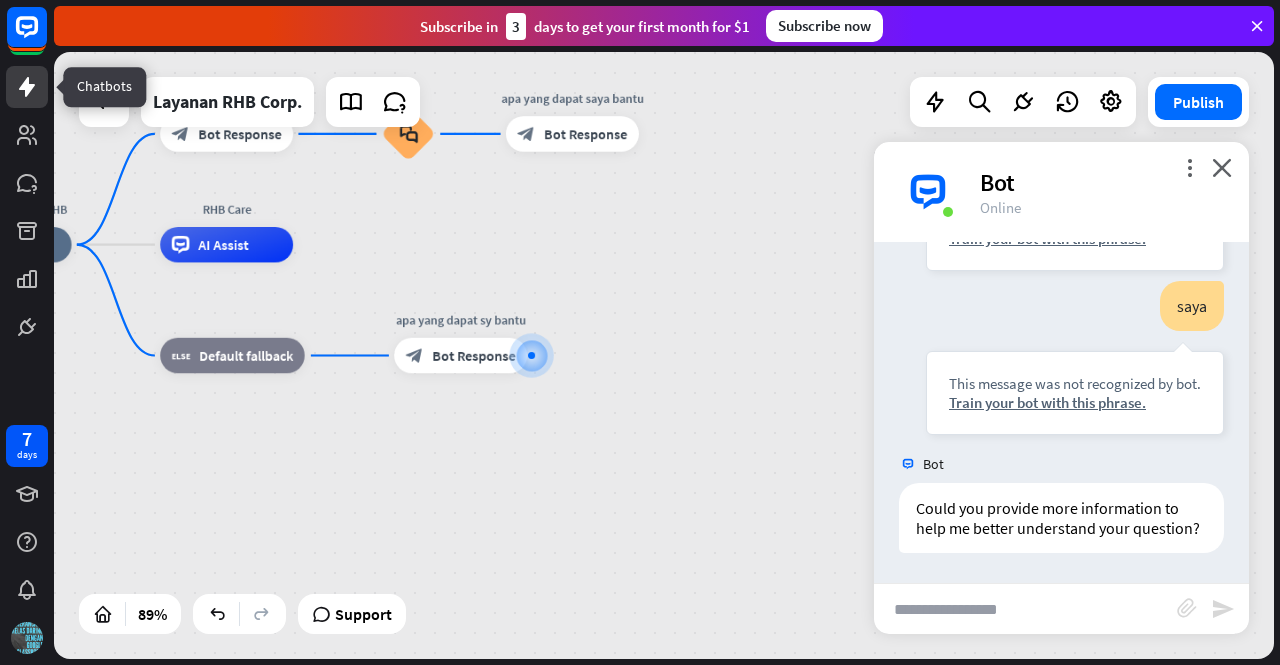 click 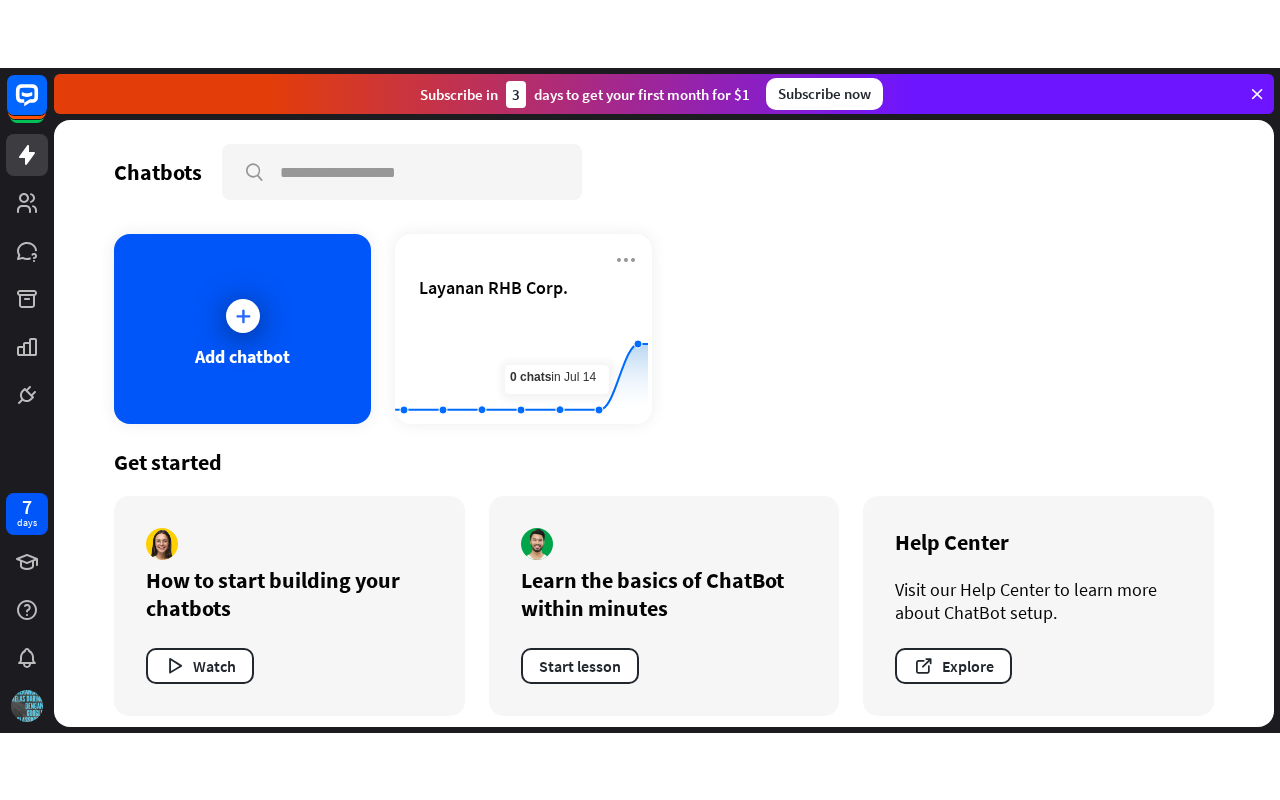 scroll, scrollTop: 12, scrollLeft: 0, axis: vertical 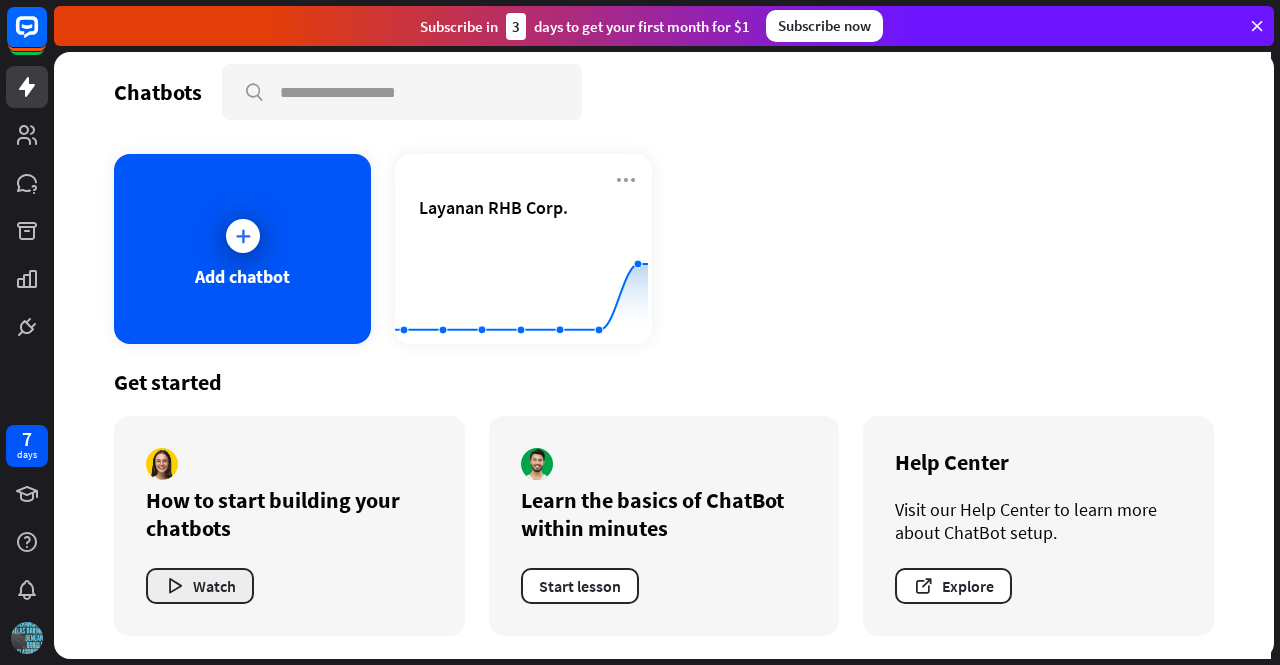 click on "Watch" at bounding box center [200, 586] 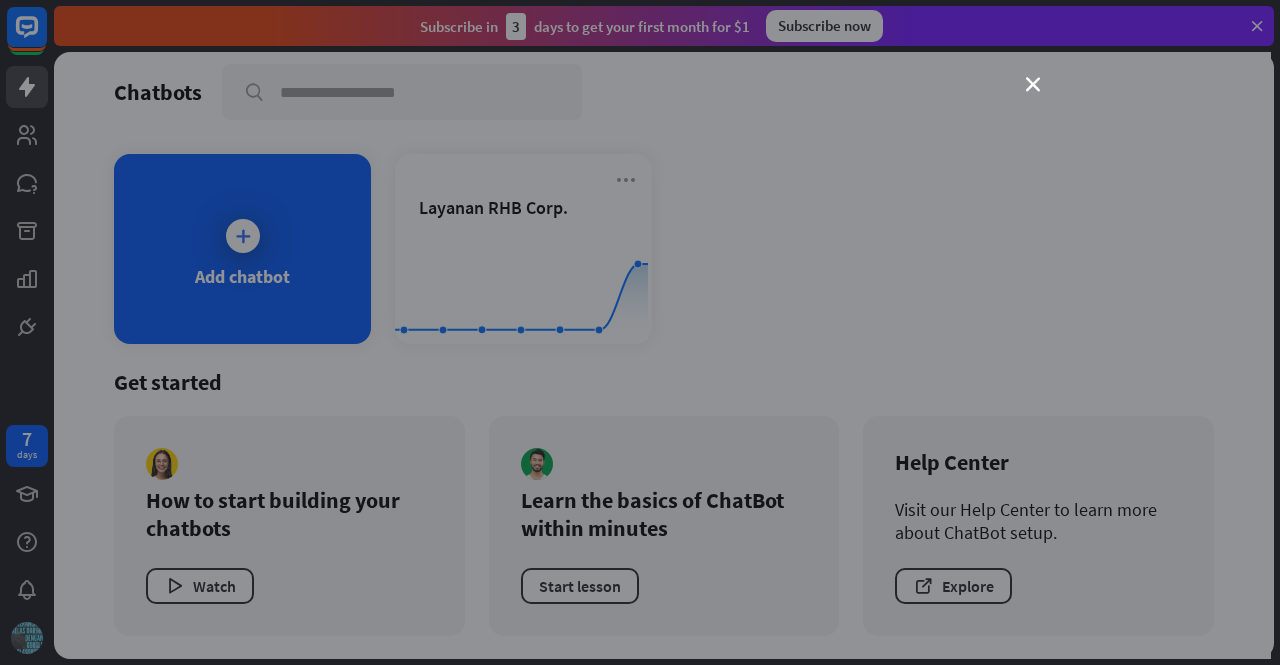 scroll, scrollTop: 0, scrollLeft: 0, axis: both 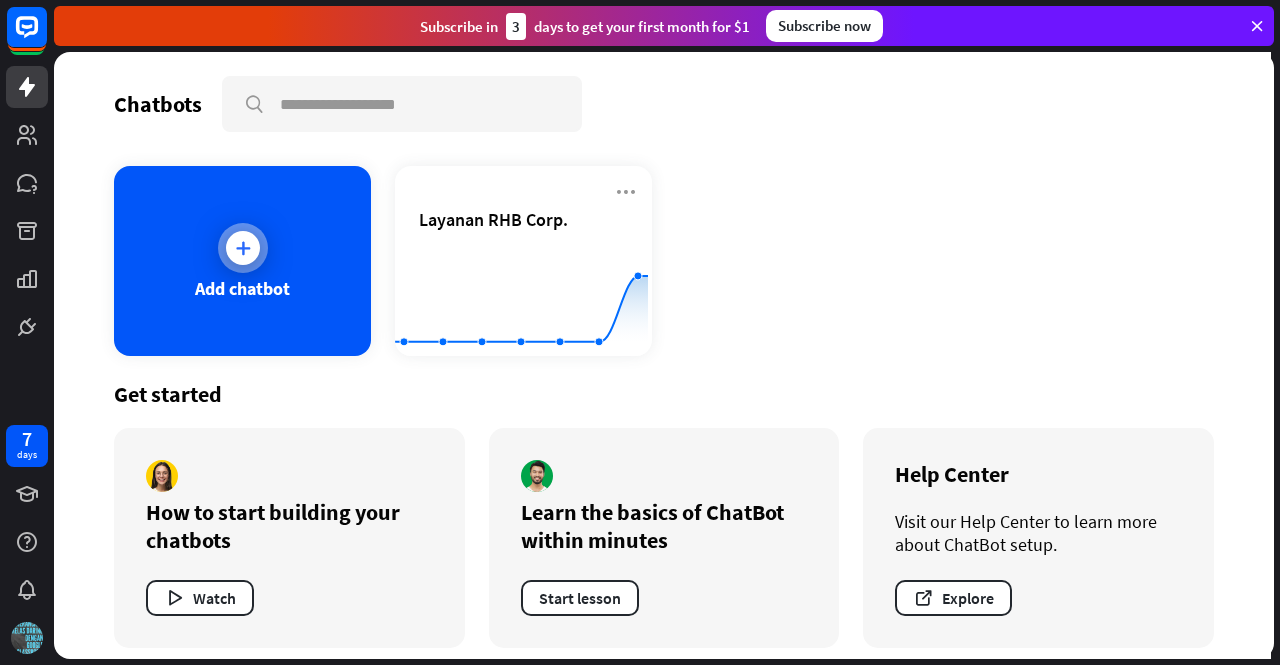 click at bounding box center [243, 248] 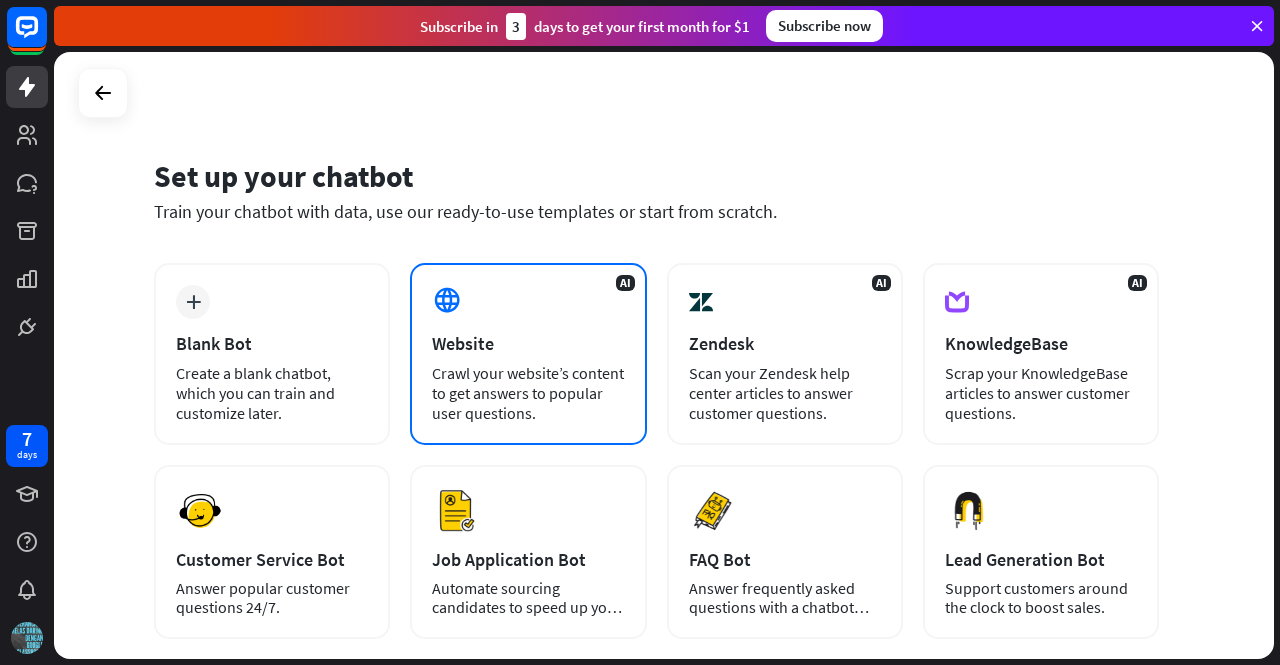 click on "Website" at bounding box center [528, 343] 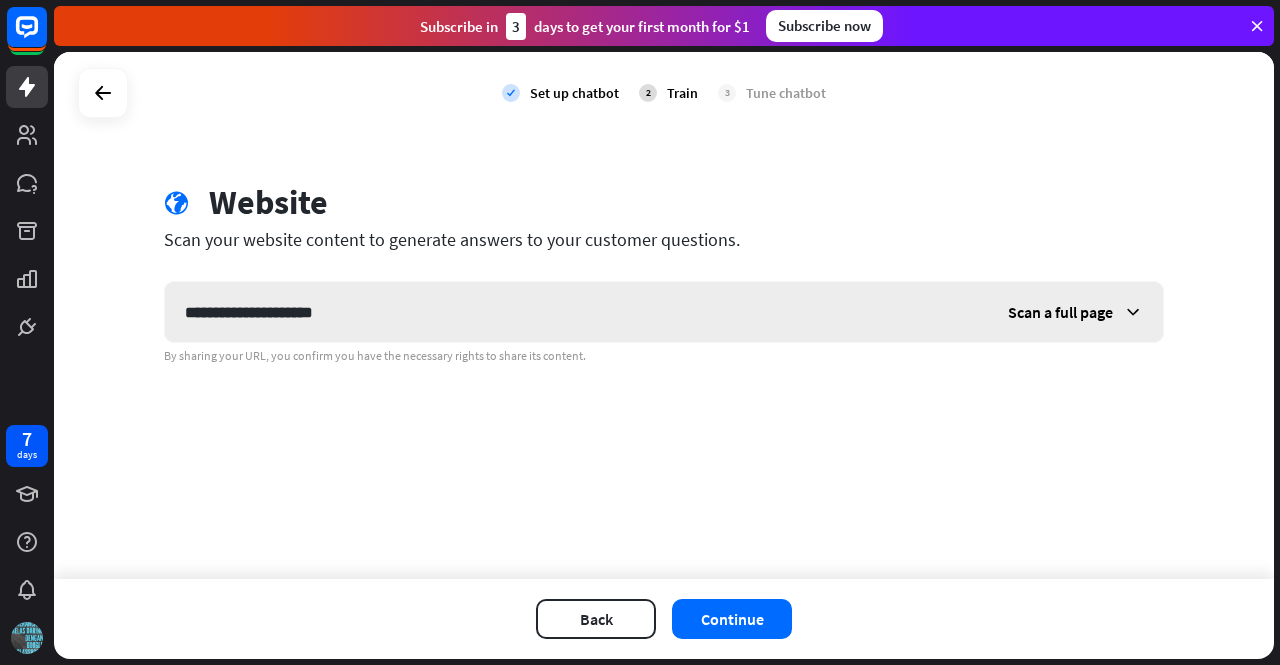 type on "**********" 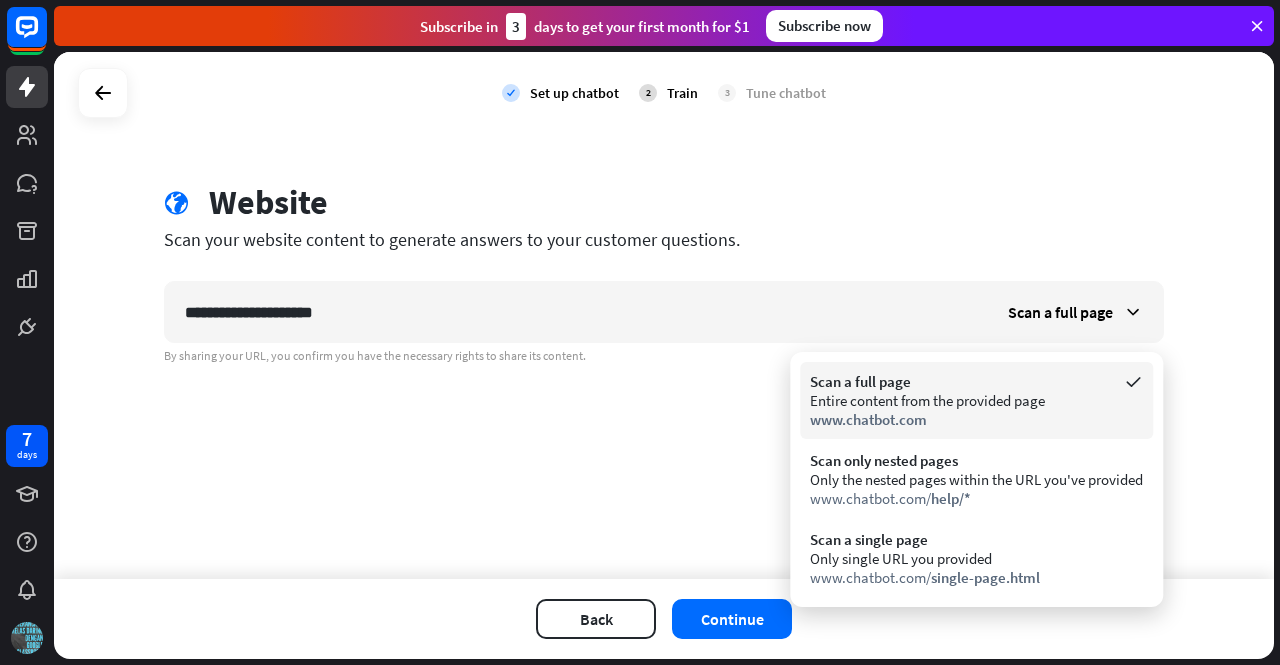 click on "Entire content from the provided page" at bounding box center [976, 400] 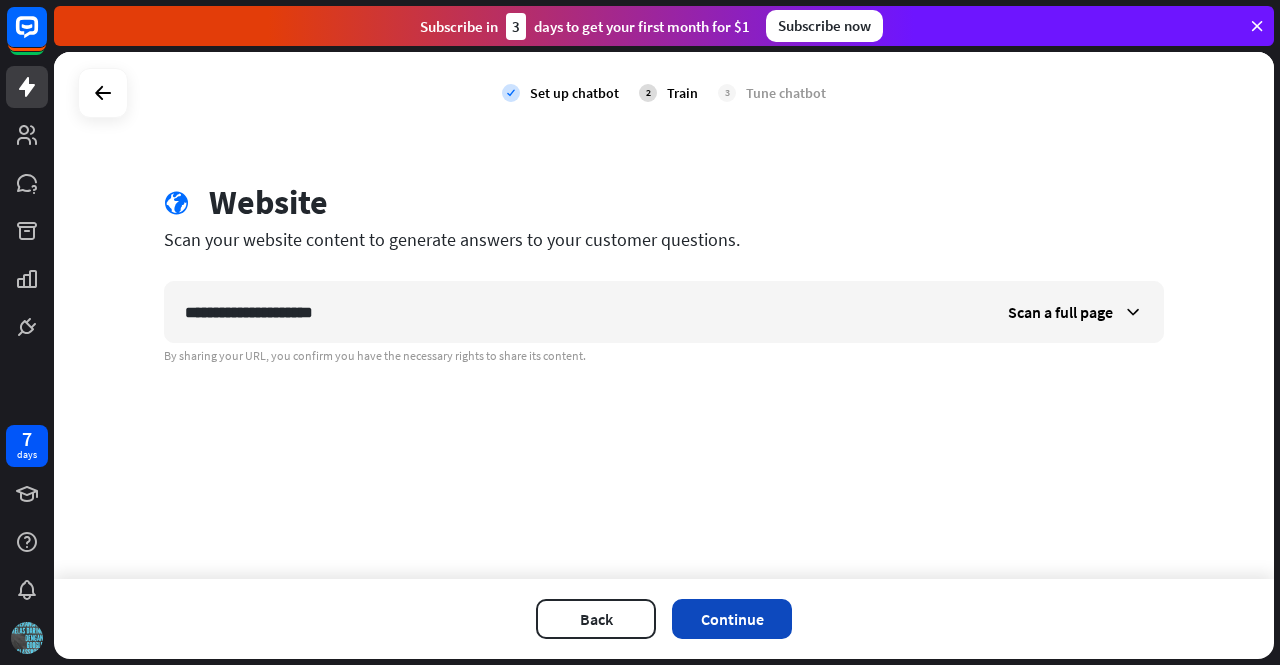 click on "Continue" at bounding box center [732, 619] 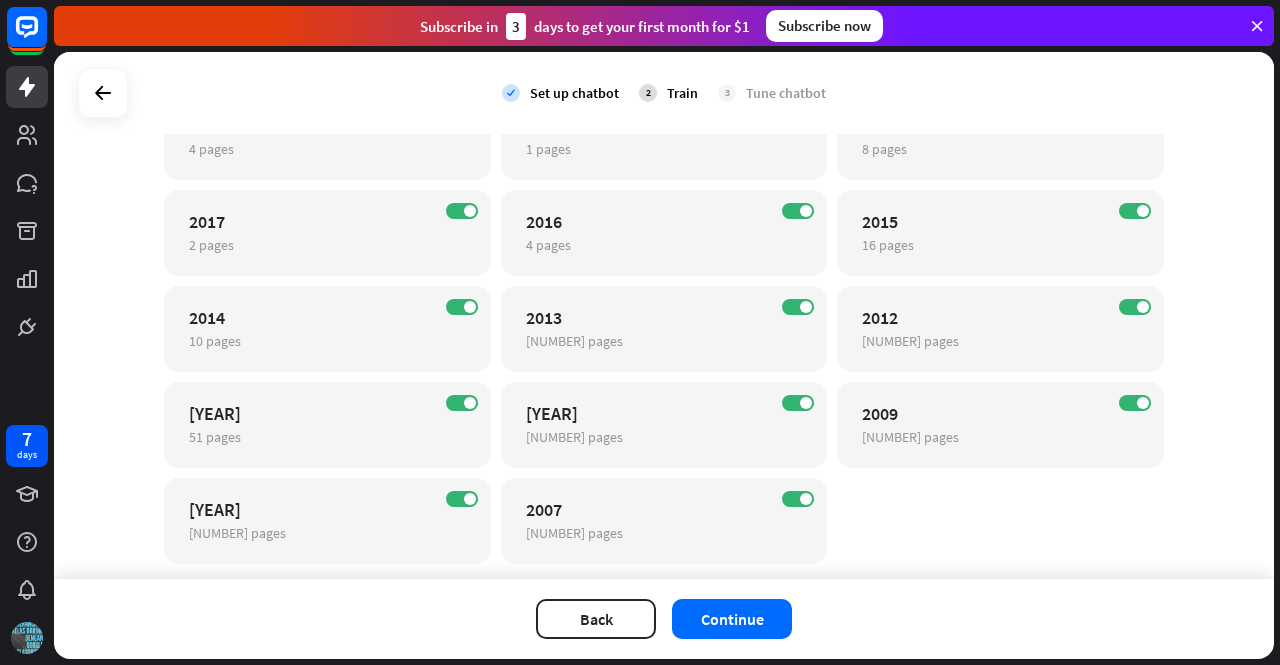 scroll, scrollTop: 364, scrollLeft: 0, axis: vertical 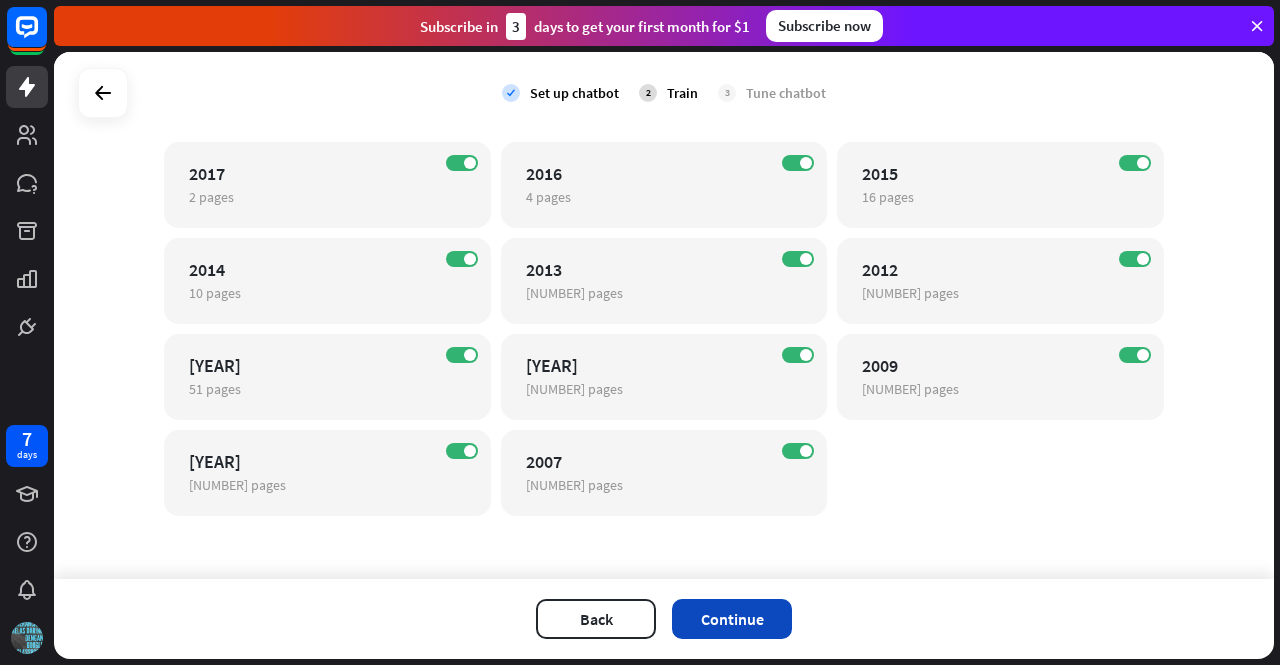 click on "Continue" at bounding box center (732, 619) 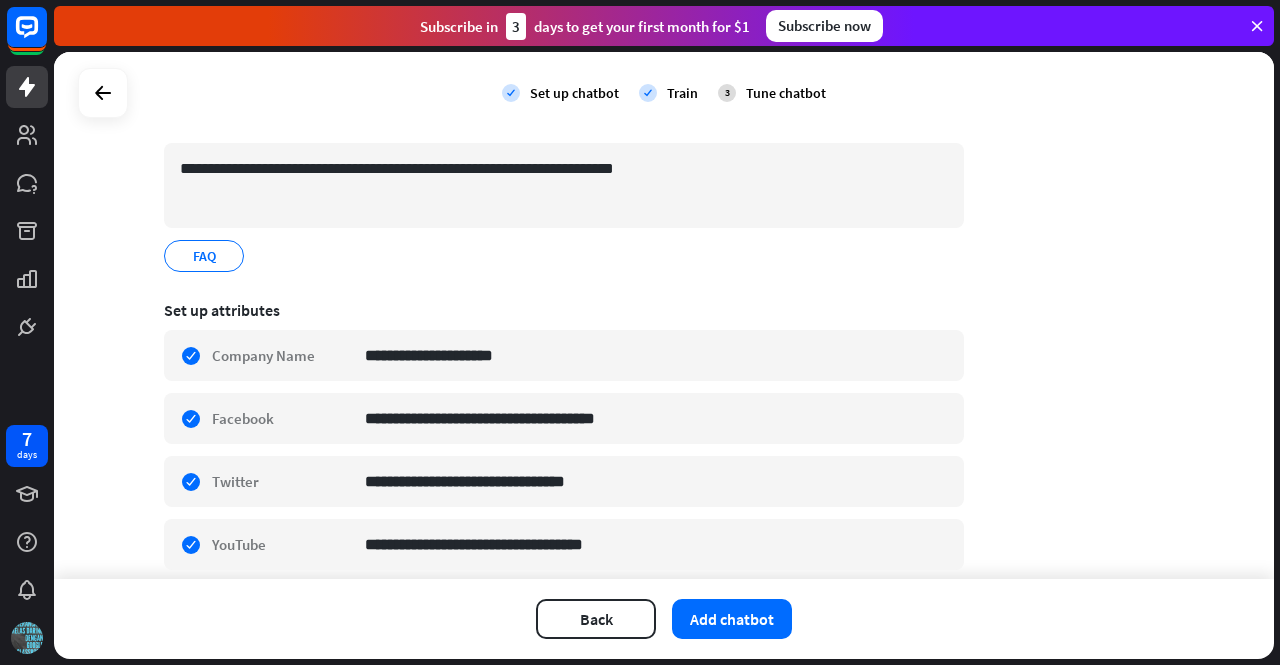 scroll, scrollTop: 244, scrollLeft: 0, axis: vertical 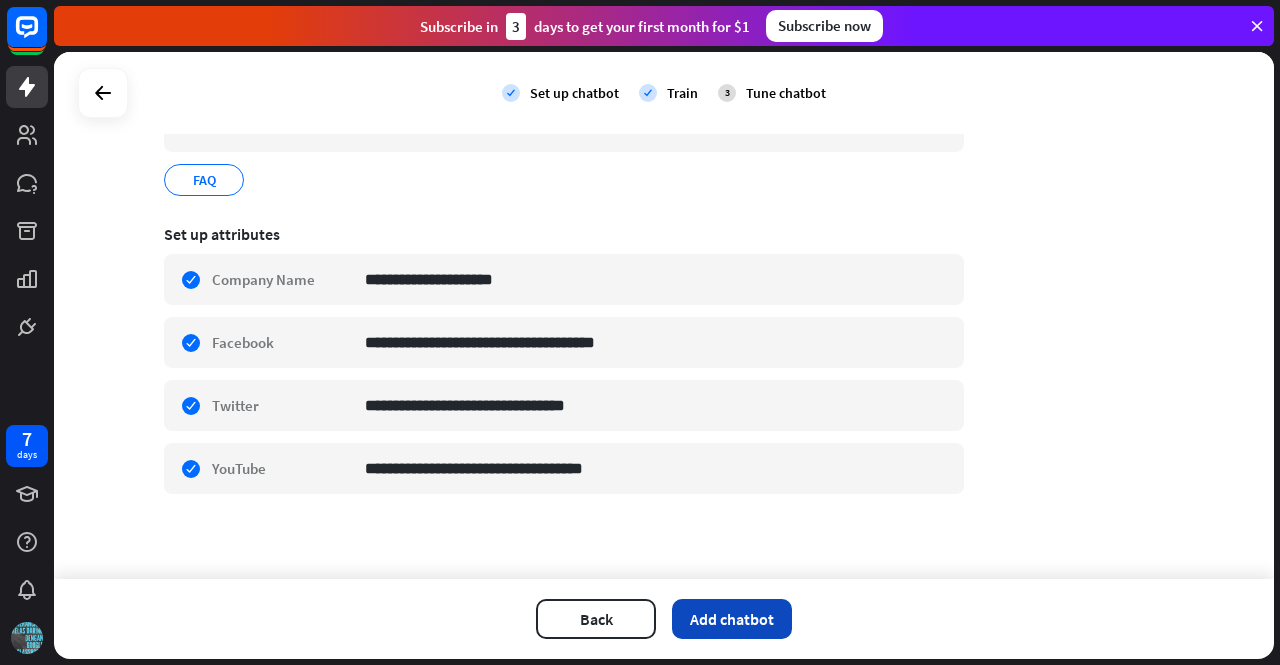 click on "Add chatbot" at bounding box center (732, 619) 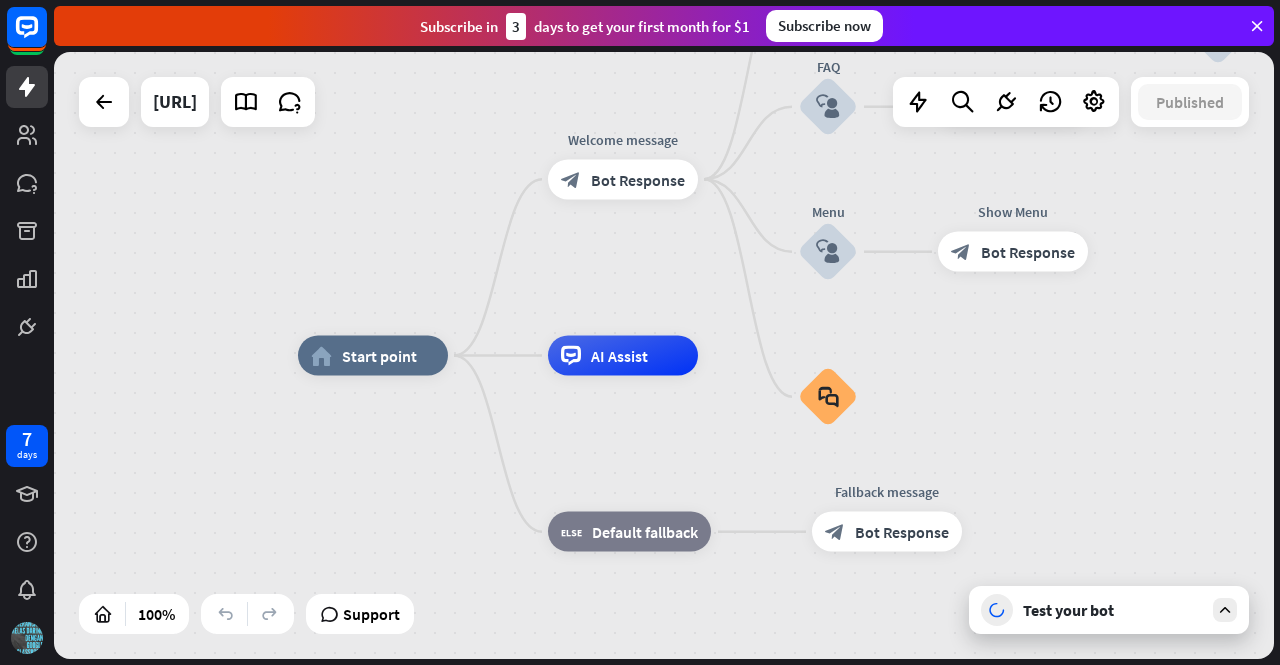 click on "Test your bot" at bounding box center [1113, 610] 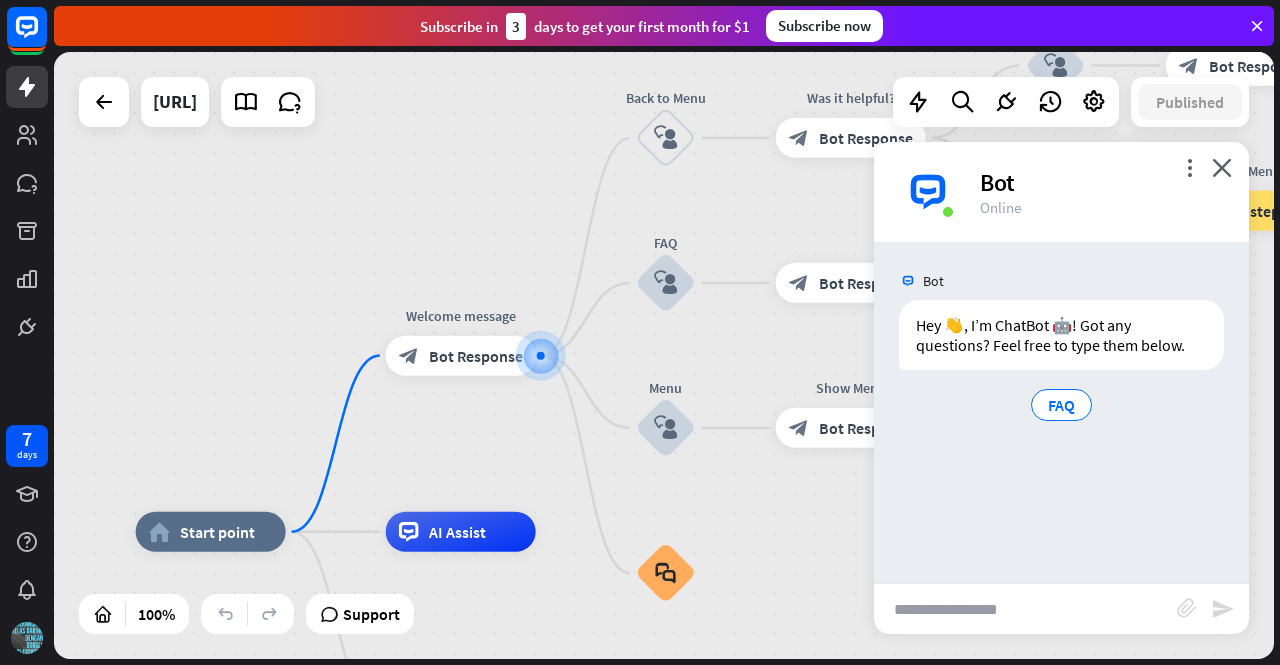 click at bounding box center (1025, 609) 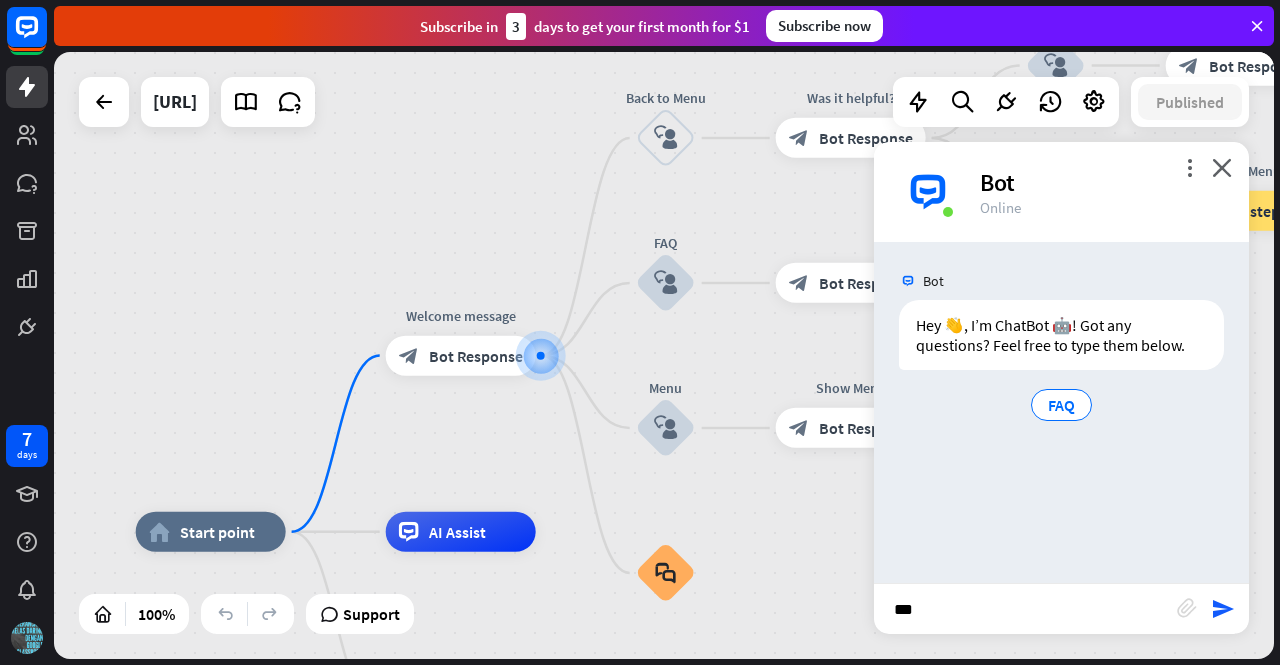 type on "****" 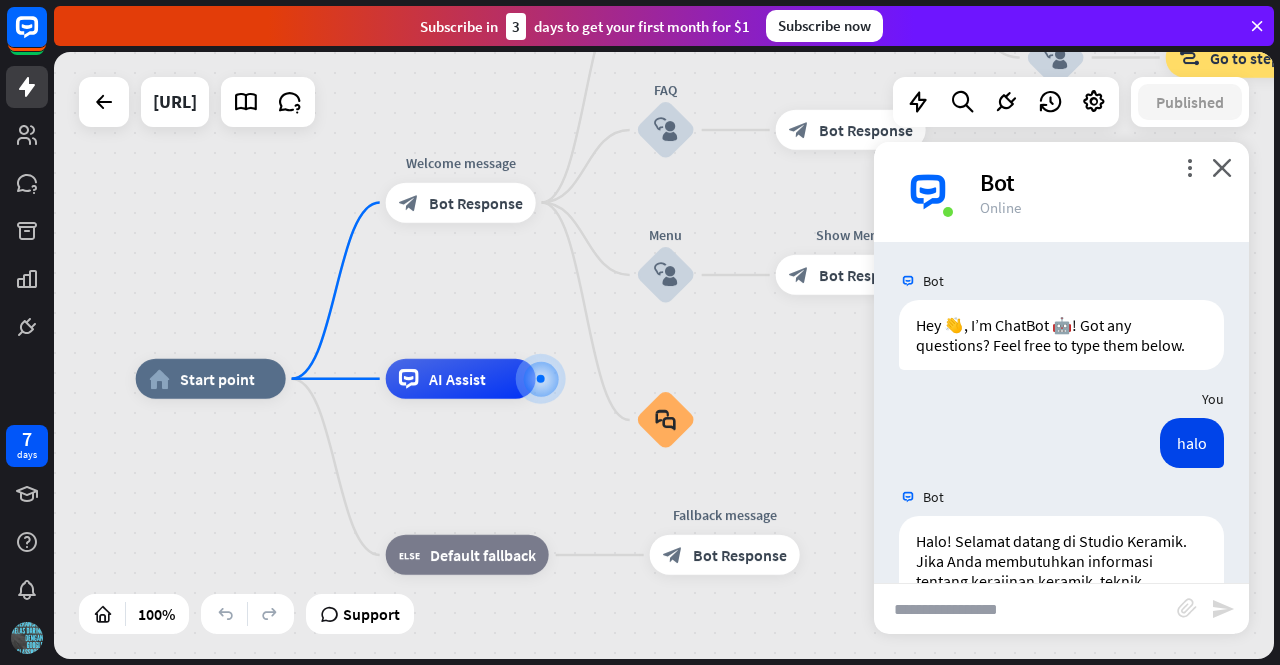 scroll, scrollTop: 132, scrollLeft: 0, axis: vertical 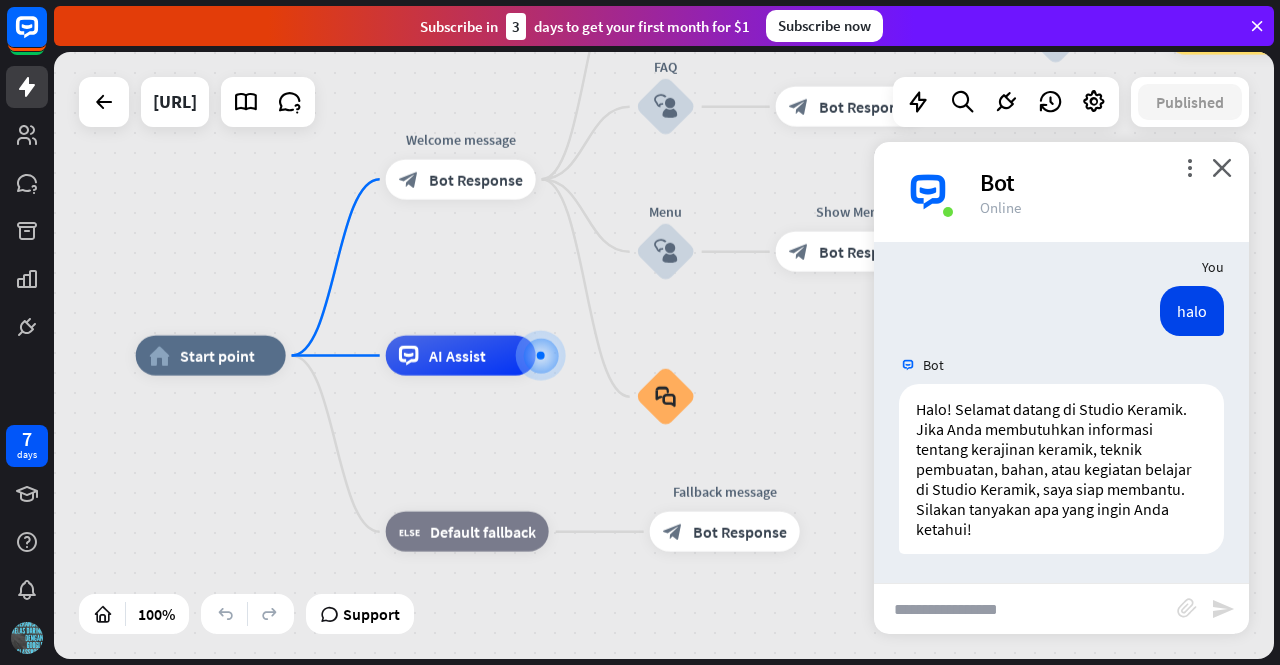 click at bounding box center [1025, 609] 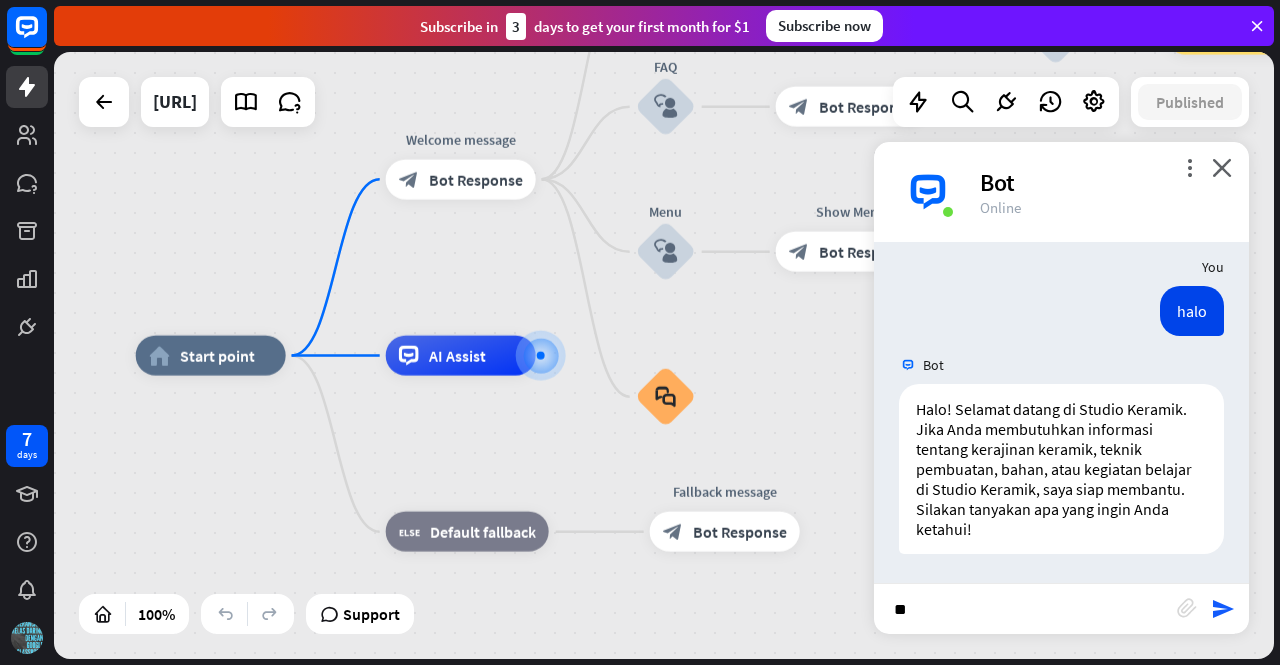 type on "*" 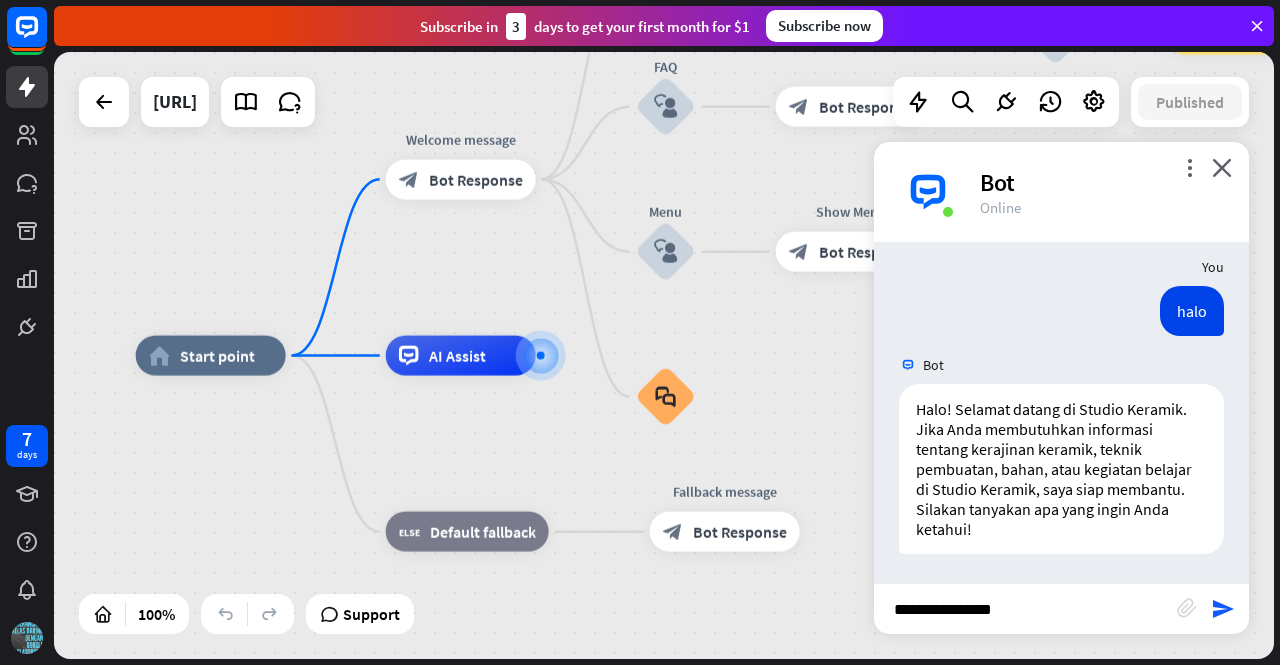 type on "**********" 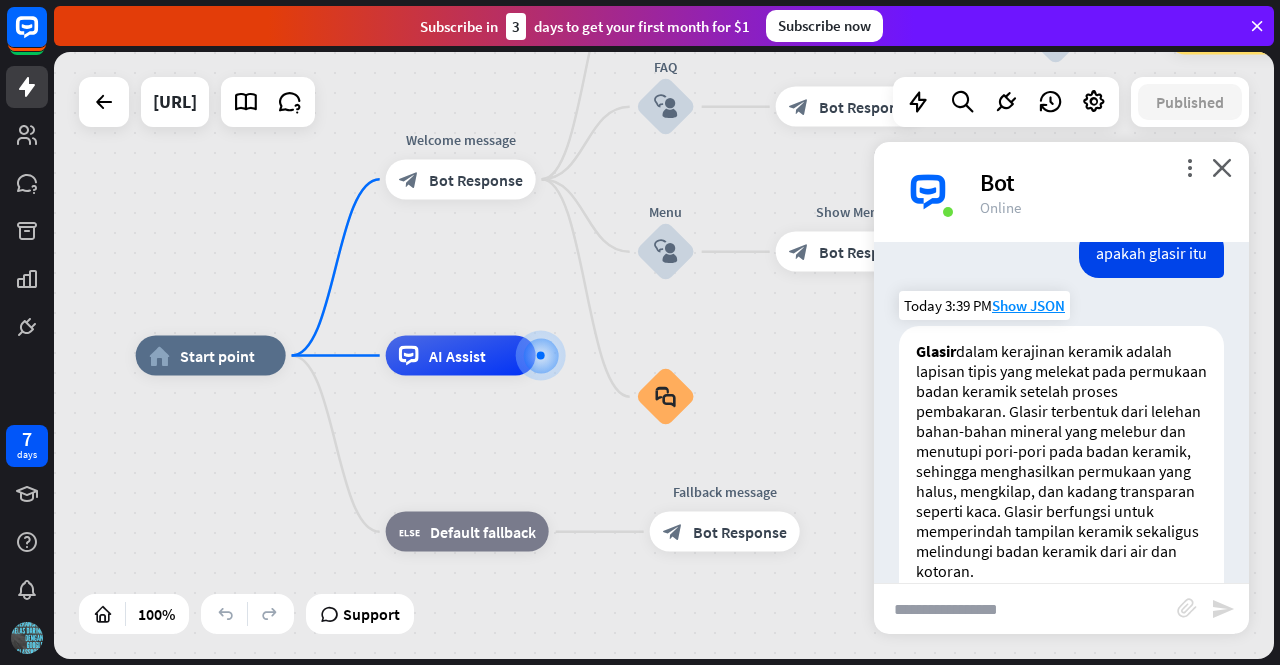 scroll, scrollTop: 507, scrollLeft: 0, axis: vertical 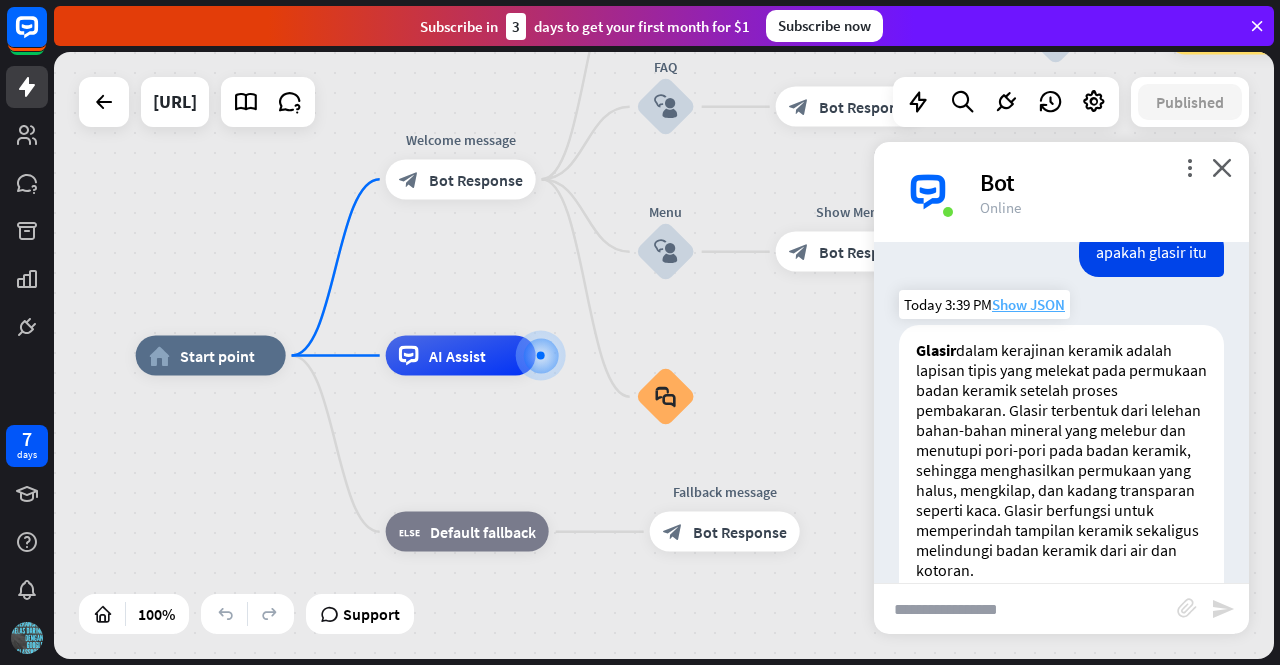 click on "Show JSON" at bounding box center [1028, 304] 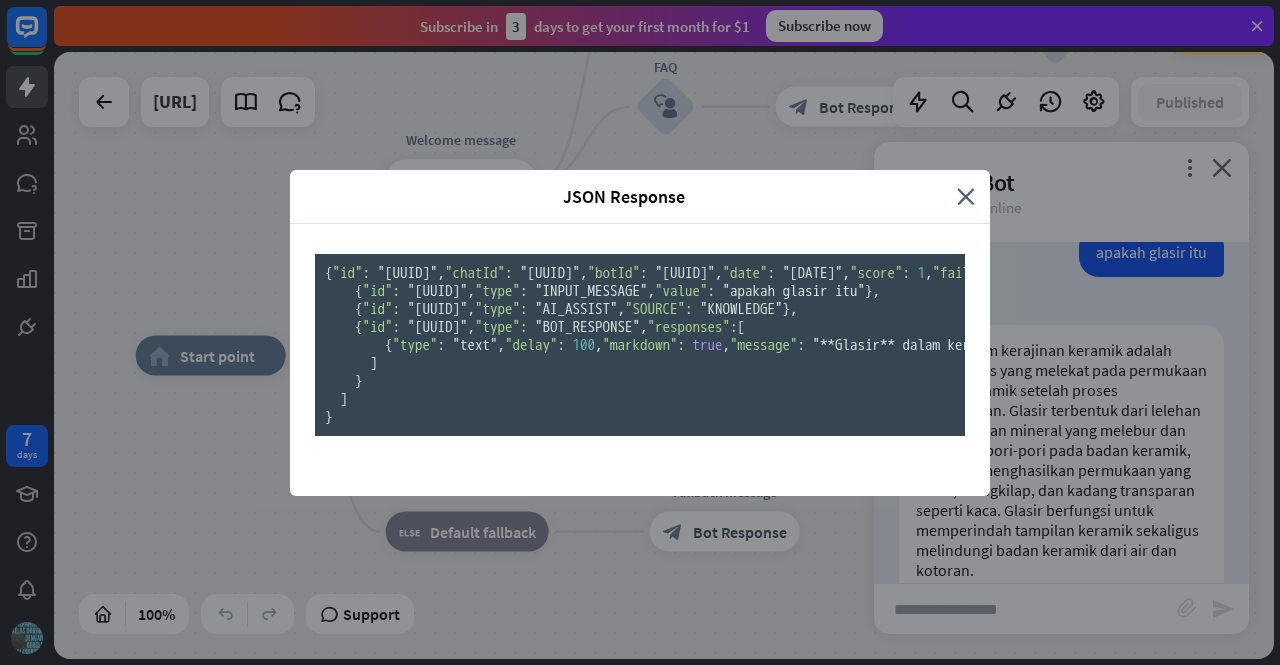scroll, scrollTop: 0, scrollLeft: 0, axis: both 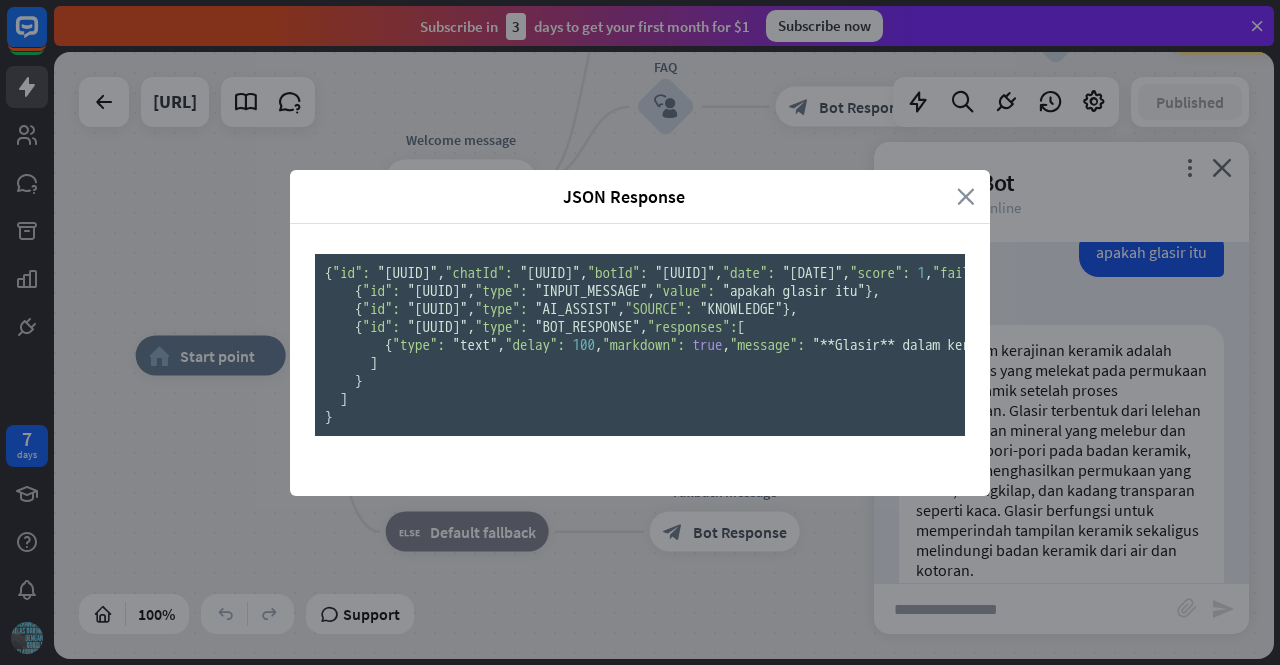 click on "close" at bounding box center (966, 196) 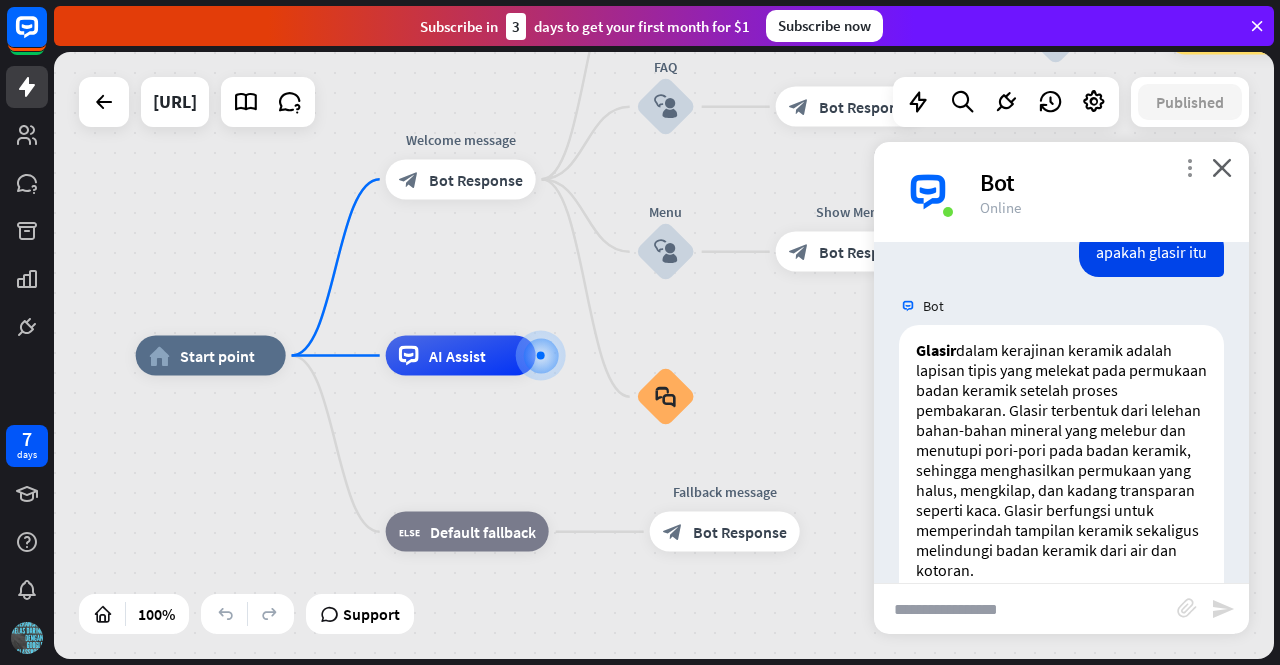 click on "more_vert" at bounding box center (1189, 167) 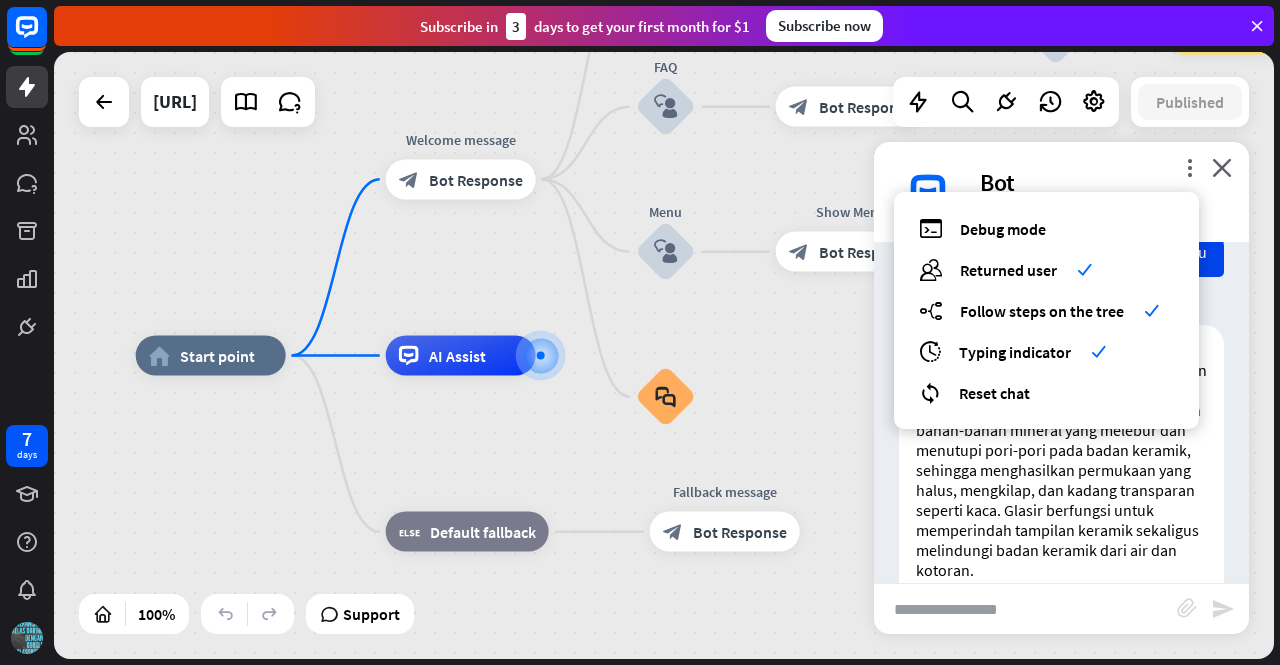click on "more_vert
debug   Debug mode     users   Returned user   check   builder_tree   Follow steps on the tree   check   archives   Typing indicator   check   reset_chat   Reset chat
close
Bot
Online" at bounding box center [1061, 192] 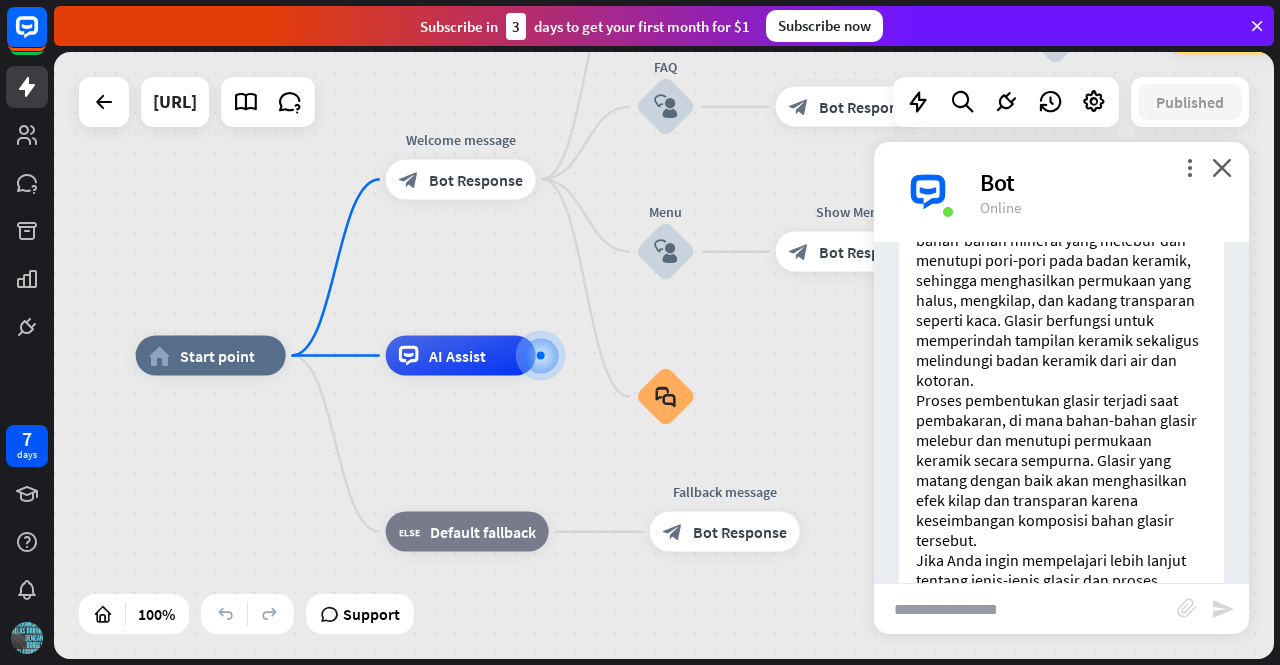 scroll, scrollTop: 788, scrollLeft: 0, axis: vertical 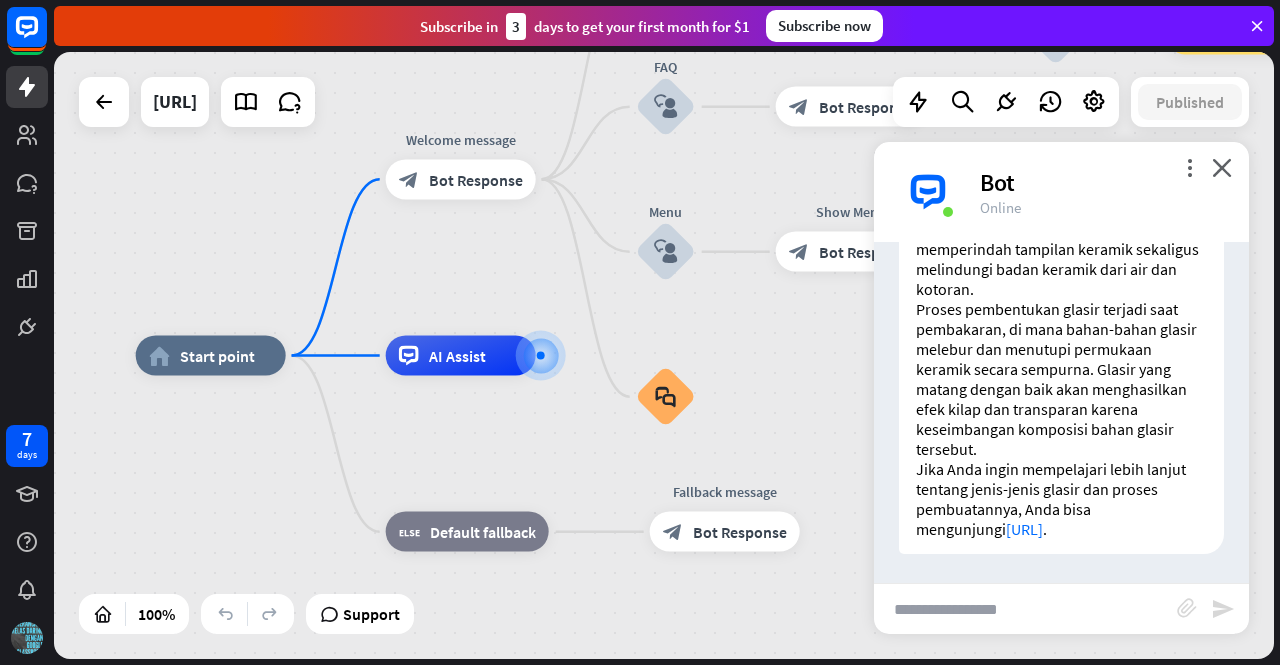 click at bounding box center [1025, 609] 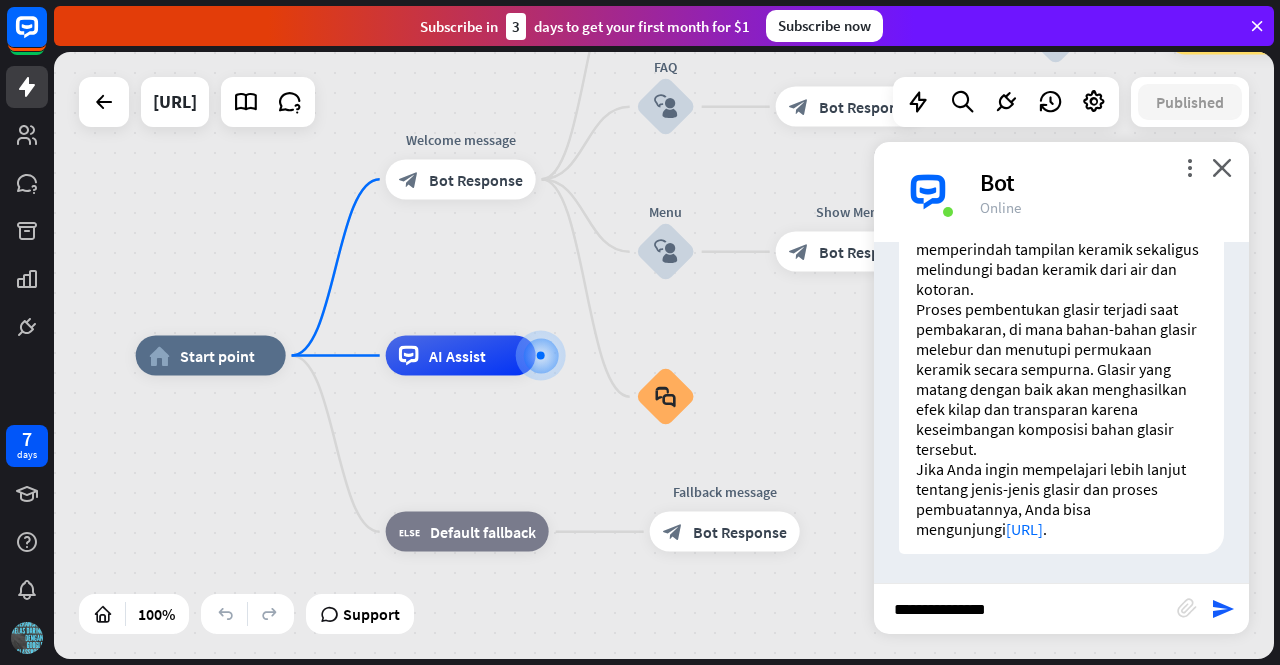 type on "**********" 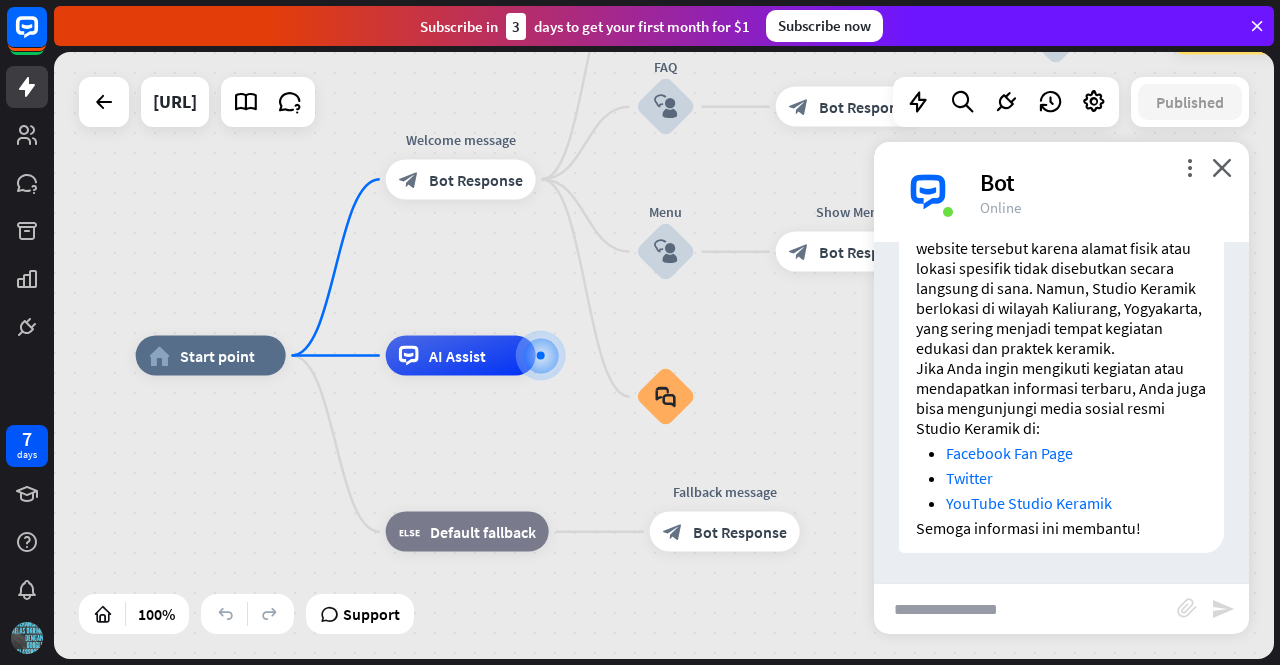 scroll, scrollTop: 1504, scrollLeft: 0, axis: vertical 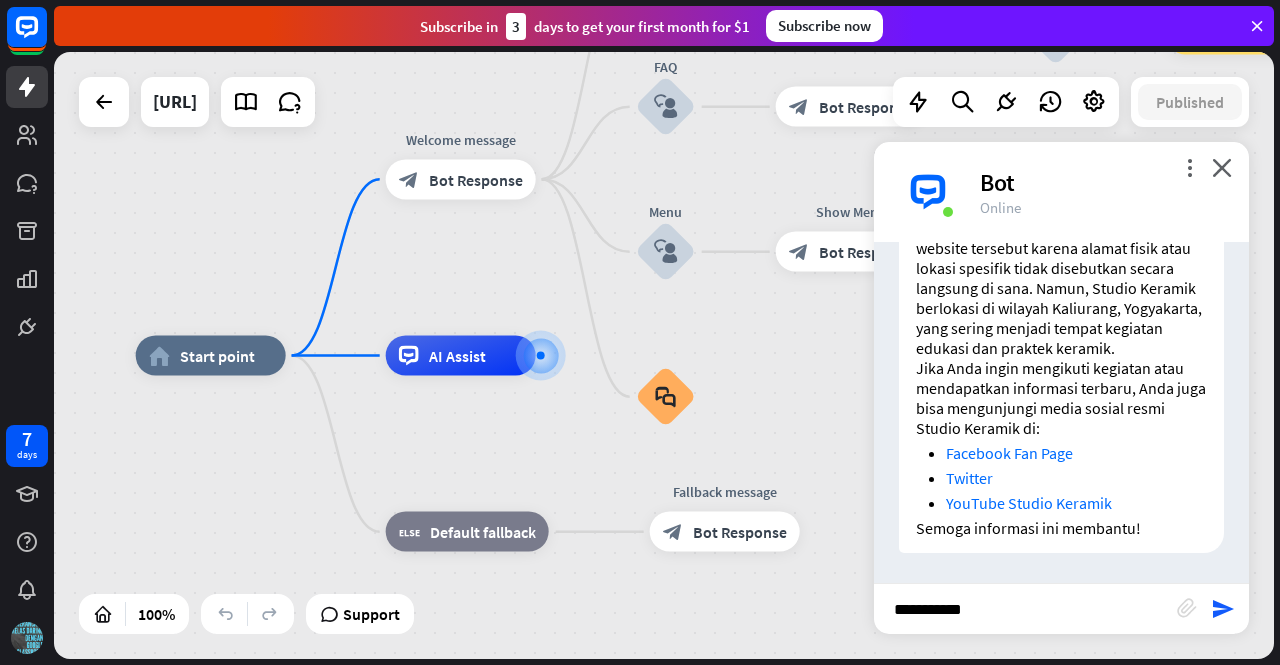 type on "**********" 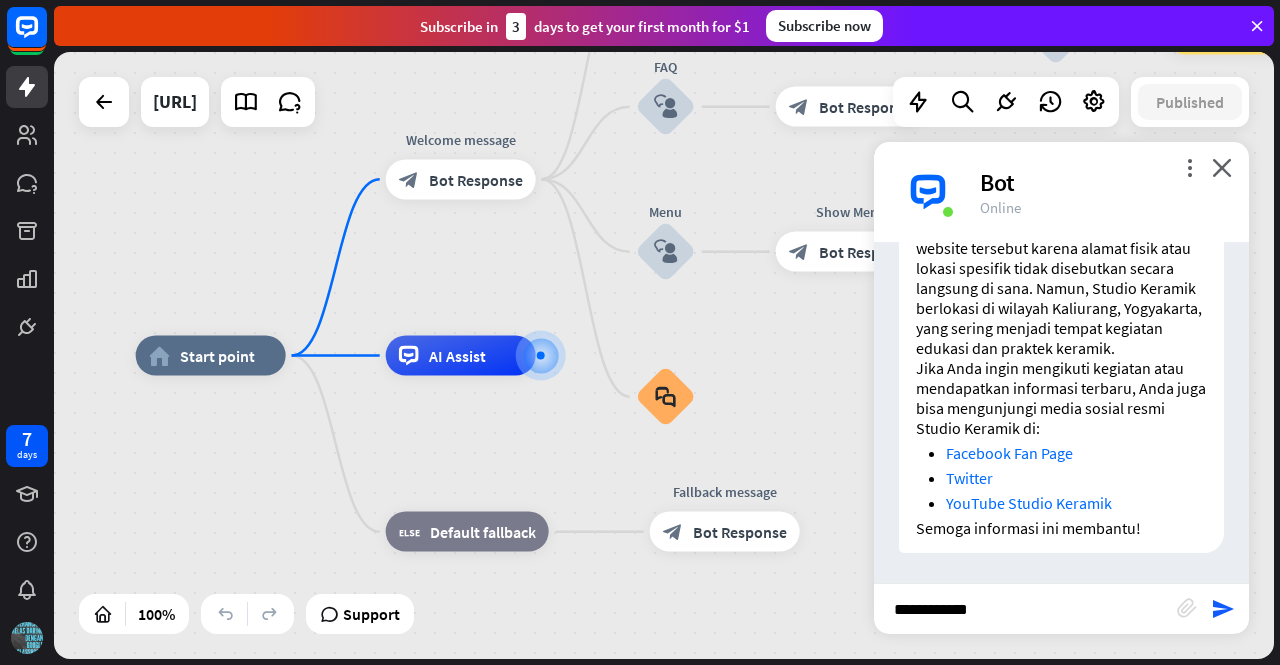 type 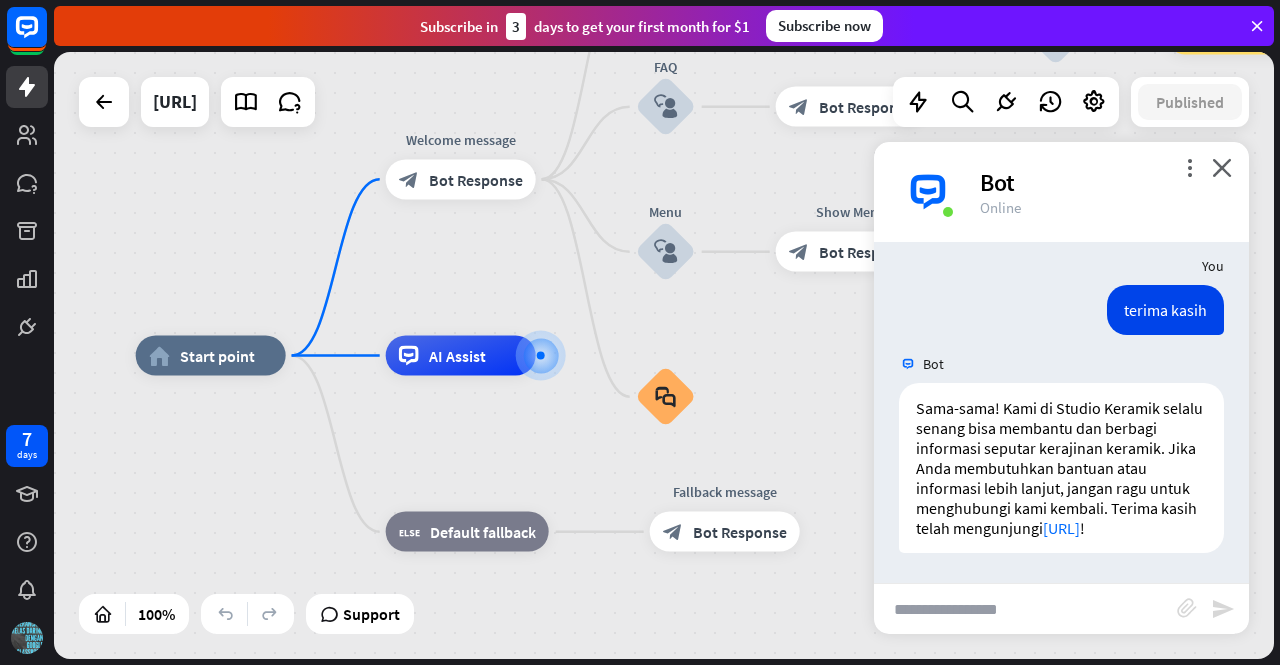 scroll, scrollTop: 1840, scrollLeft: 0, axis: vertical 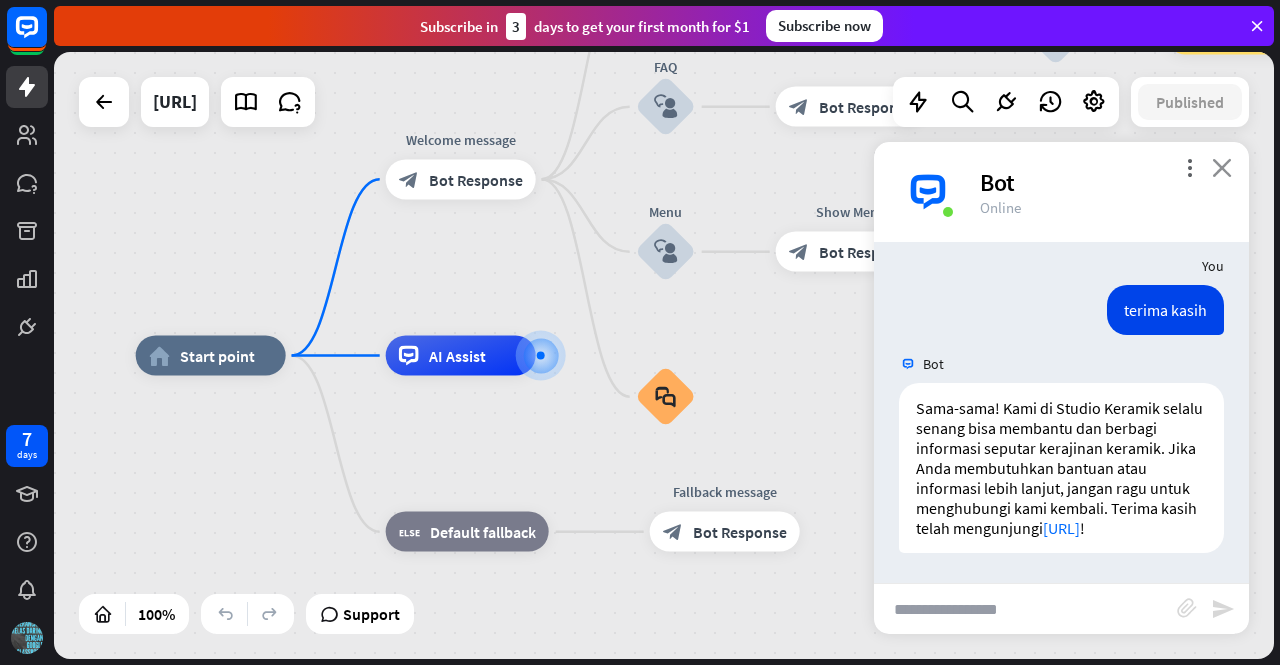 click on "close" at bounding box center [1222, 167] 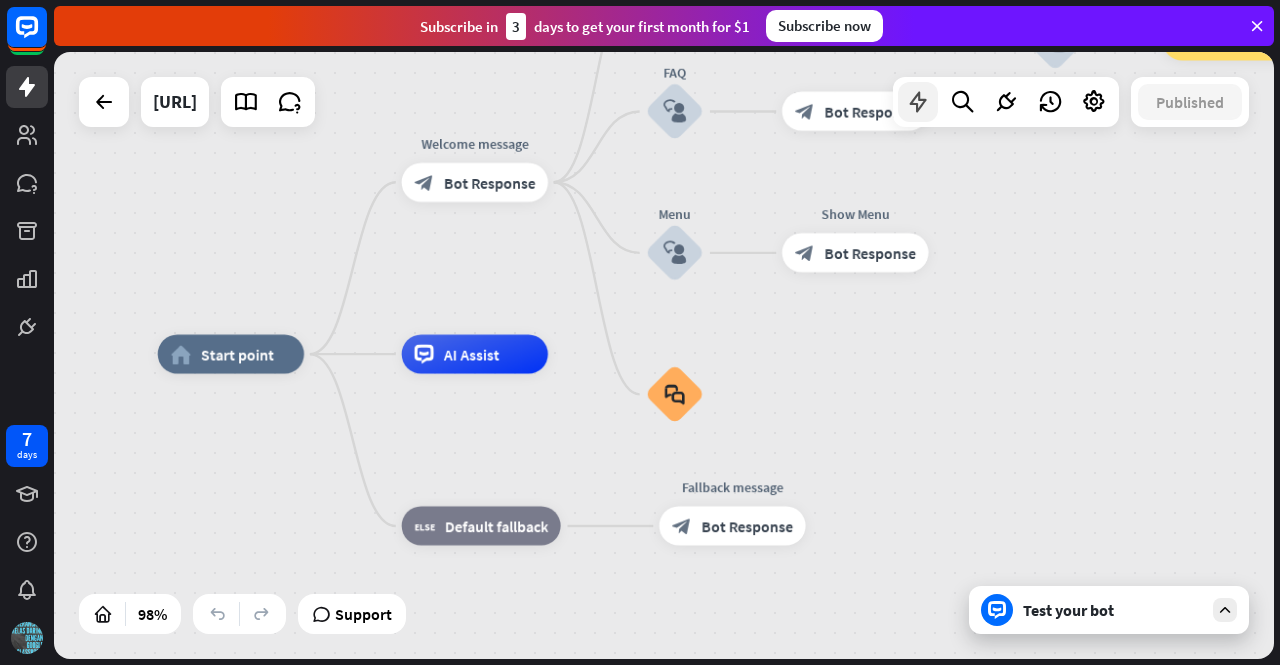click at bounding box center [918, 102] 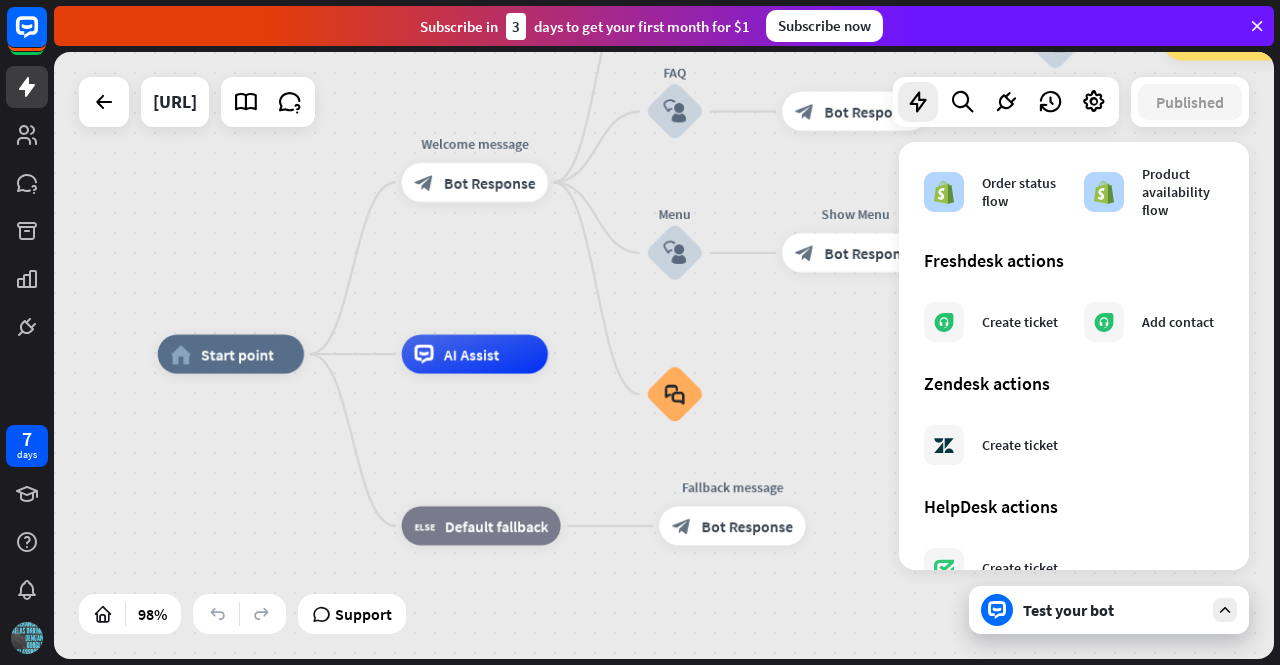 scroll, scrollTop: 1094, scrollLeft: 0, axis: vertical 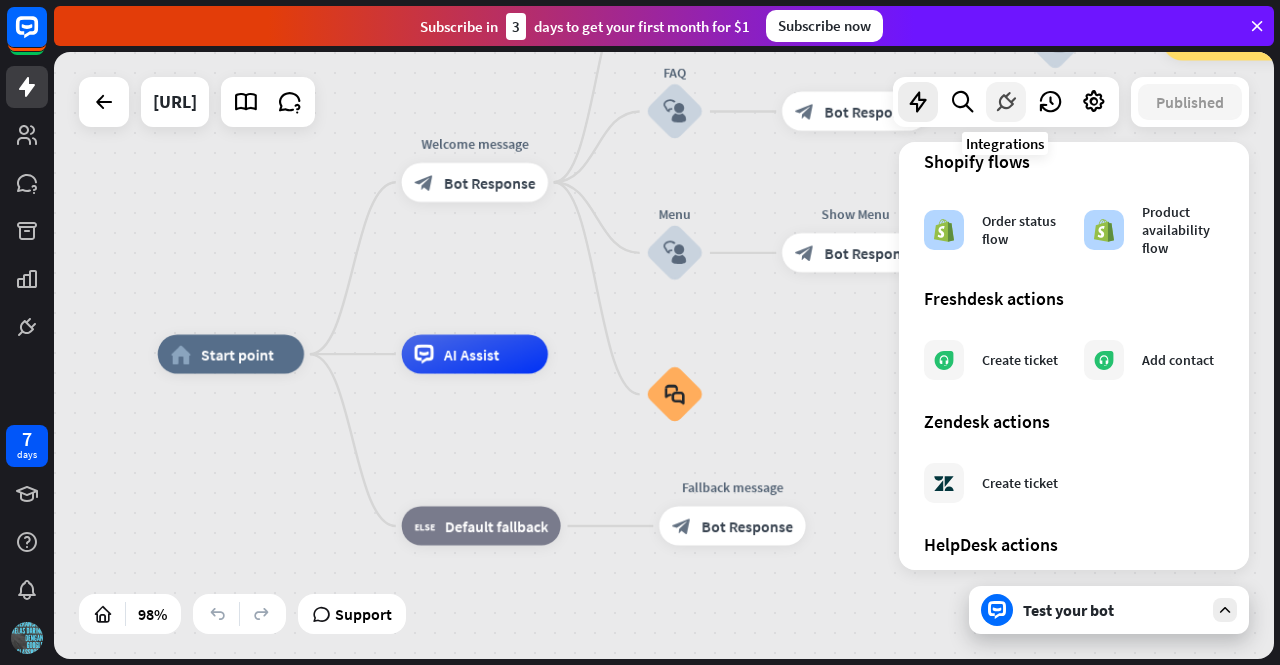 click at bounding box center [1006, 102] 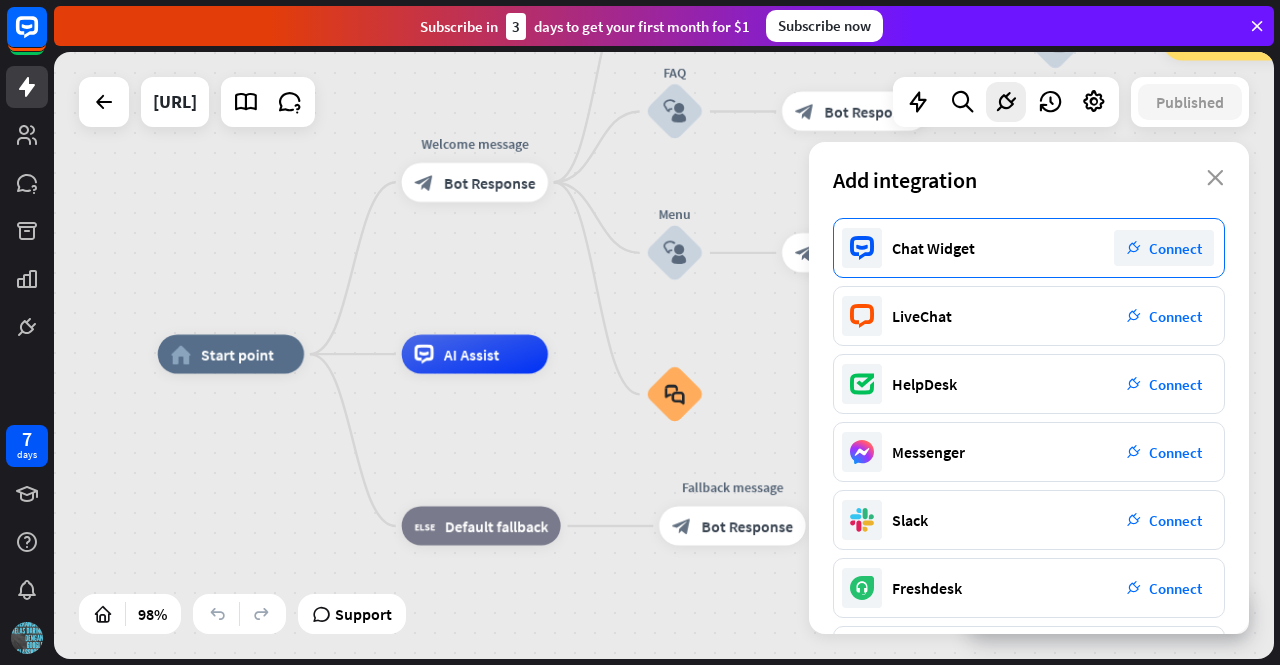 click on "Connect" at bounding box center [1175, 248] 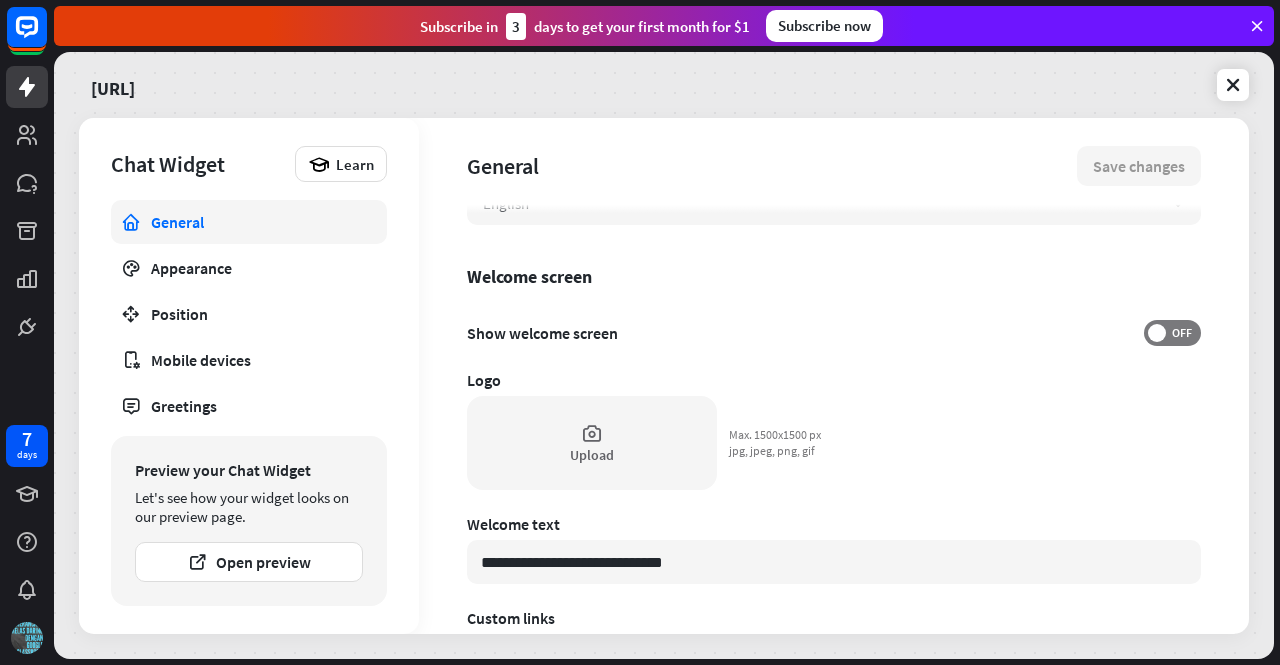 scroll, scrollTop: 651, scrollLeft: 0, axis: vertical 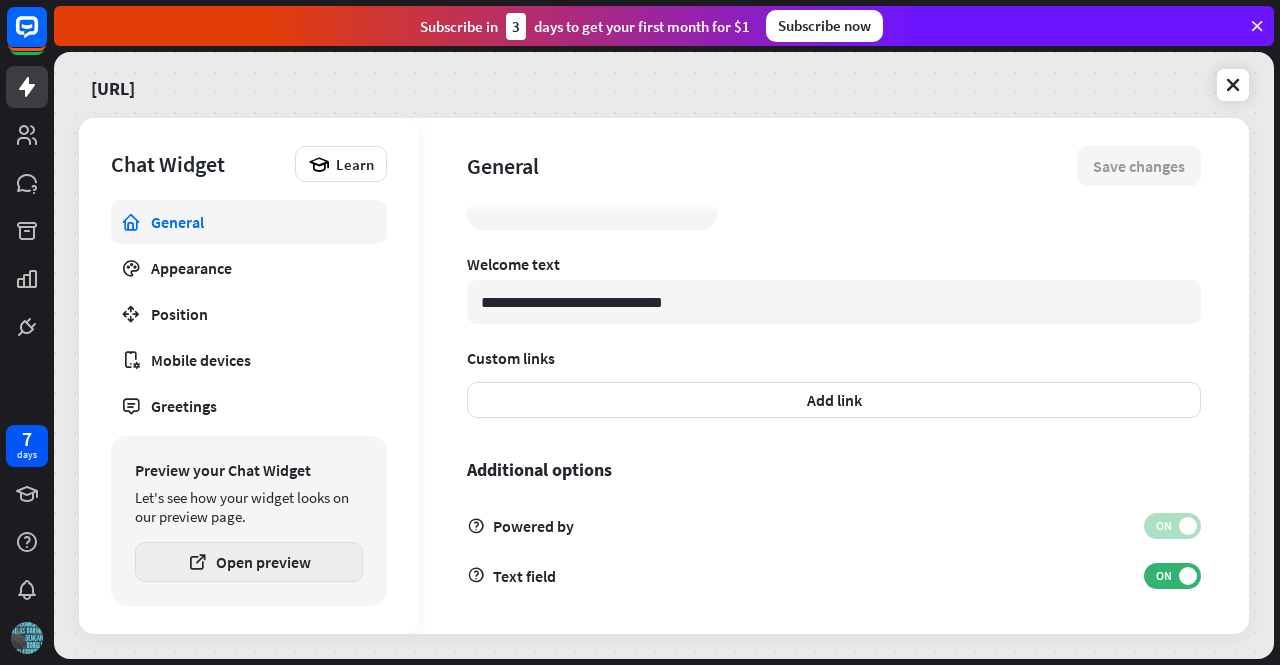 click on "Open preview" at bounding box center (249, 562) 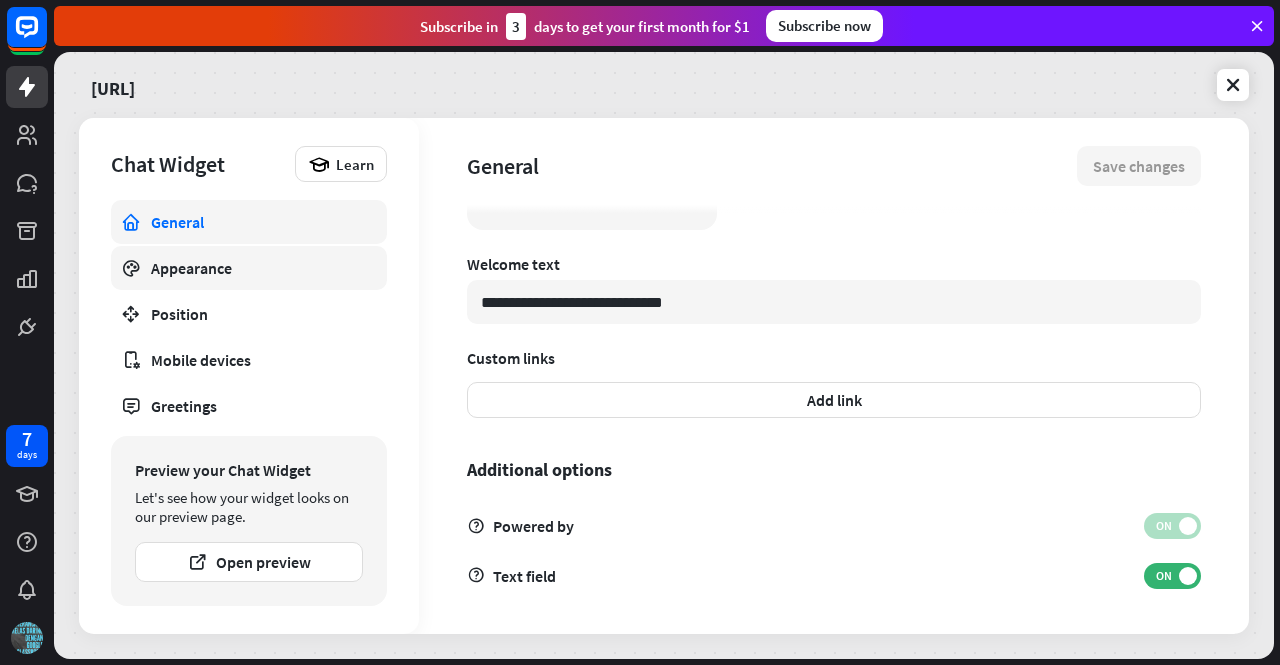 click on "Appearance" at bounding box center (249, 268) 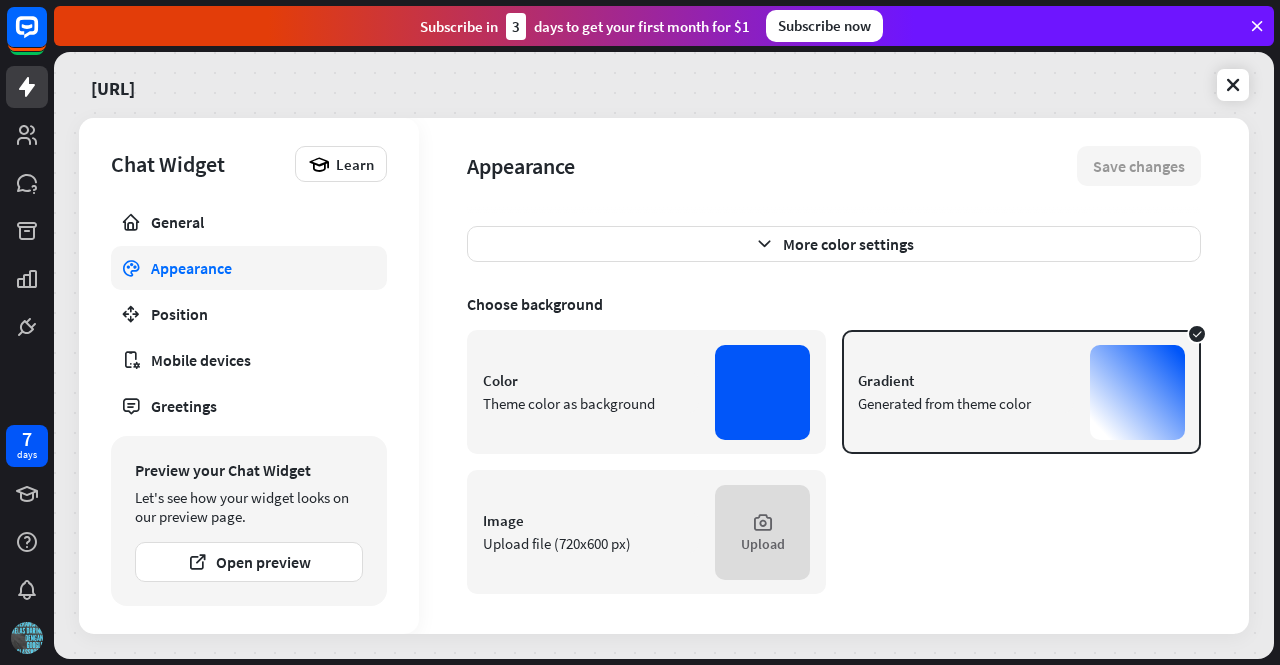 scroll, scrollTop: 0, scrollLeft: 0, axis: both 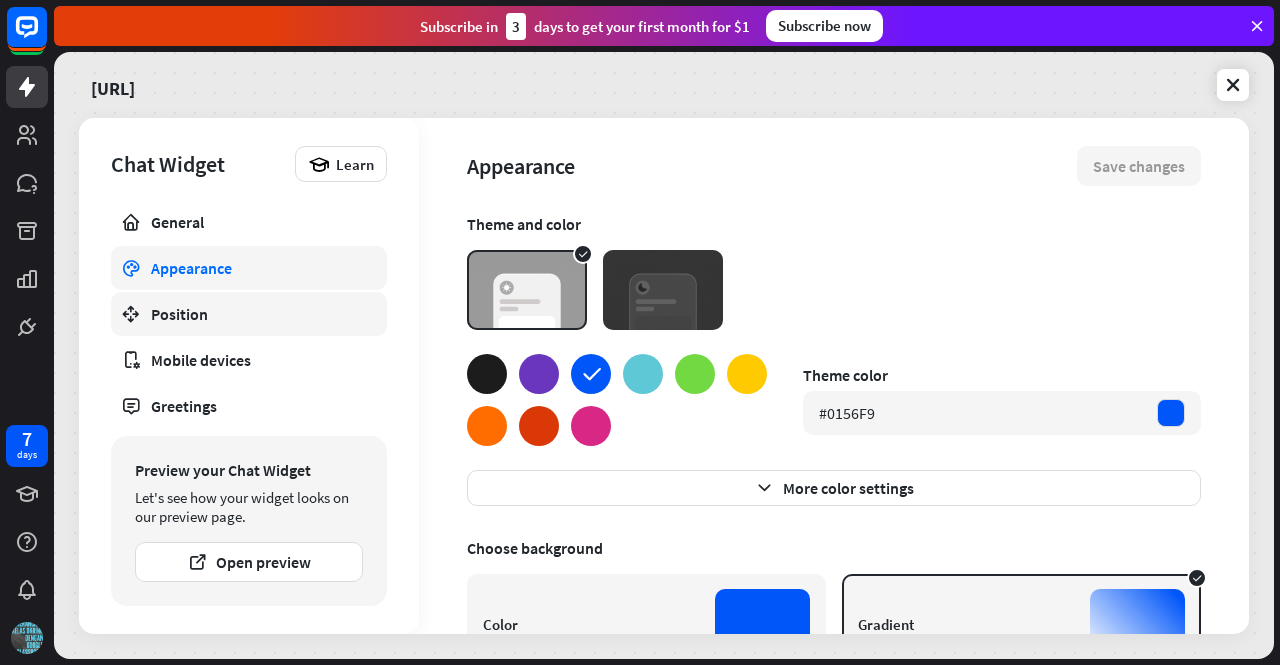 click on "Position" at bounding box center [249, 314] 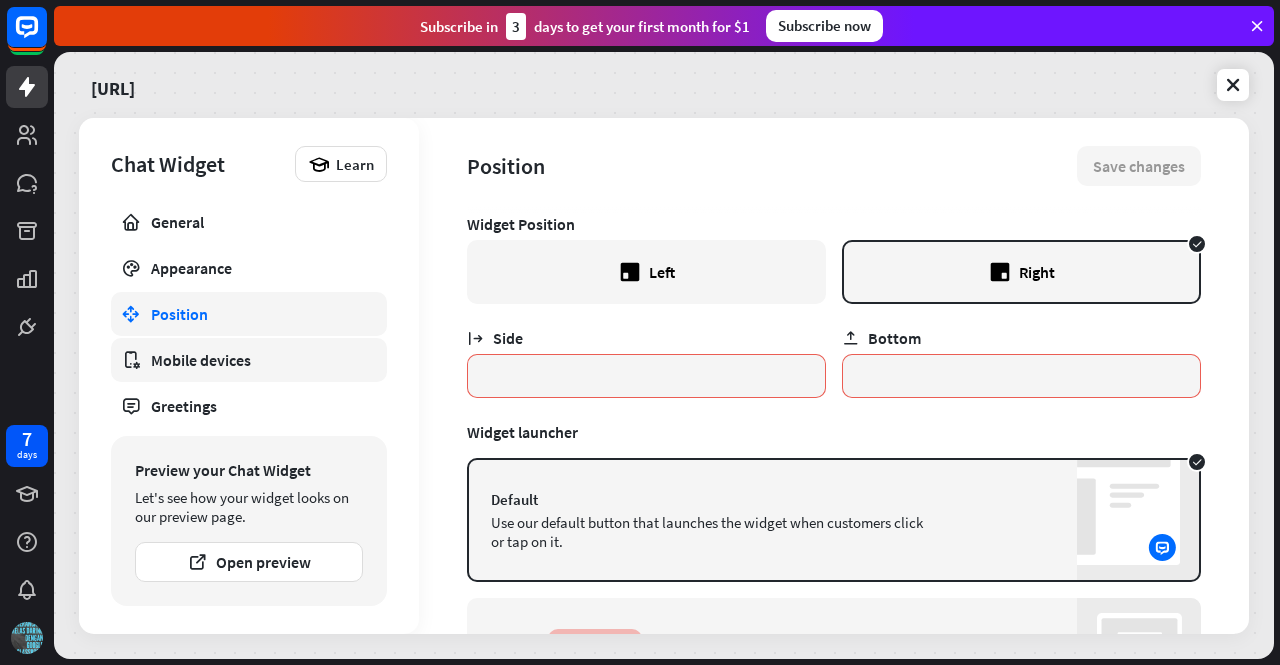 click on "Mobile devices" at bounding box center (249, 360) 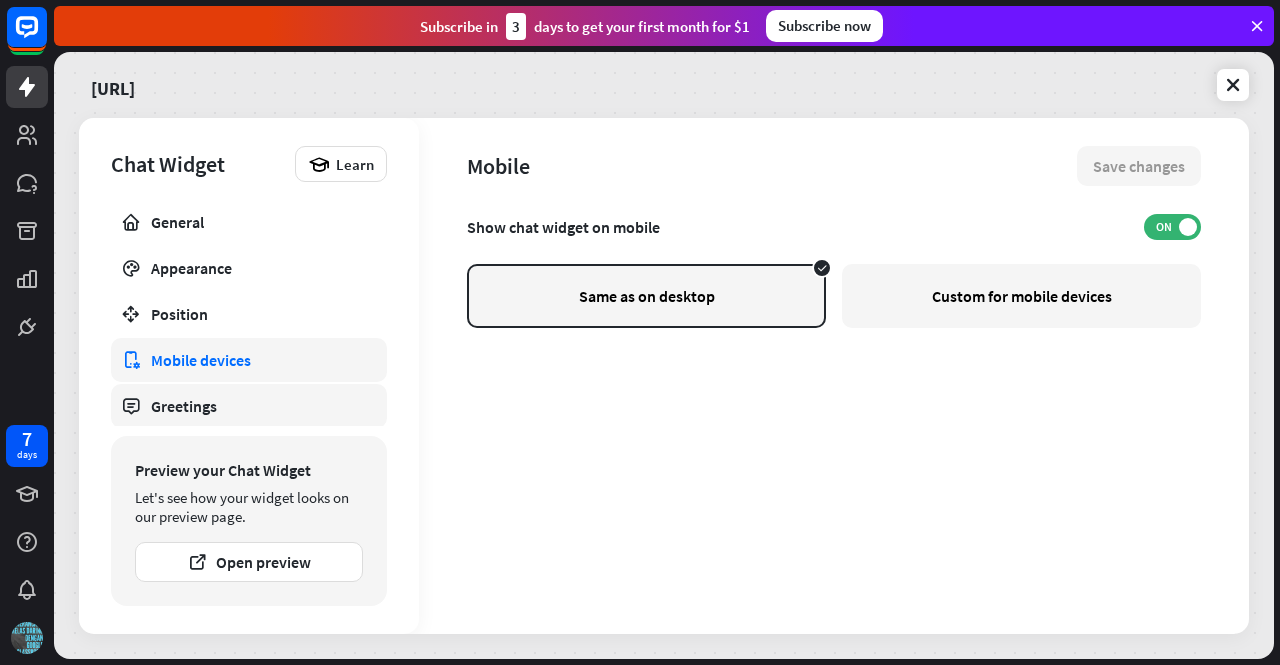 click on "Greetings" at bounding box center [249, 406] 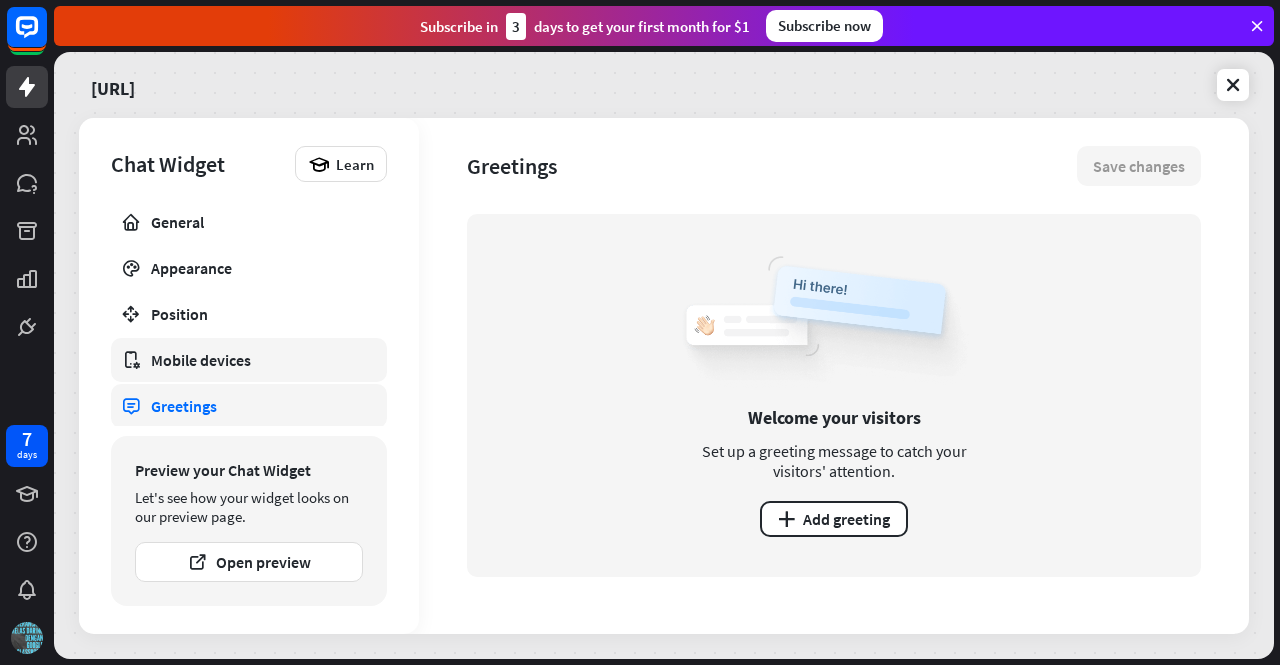 scroll, scrollTop: 46, scrollLeft: 0, axis: vertical 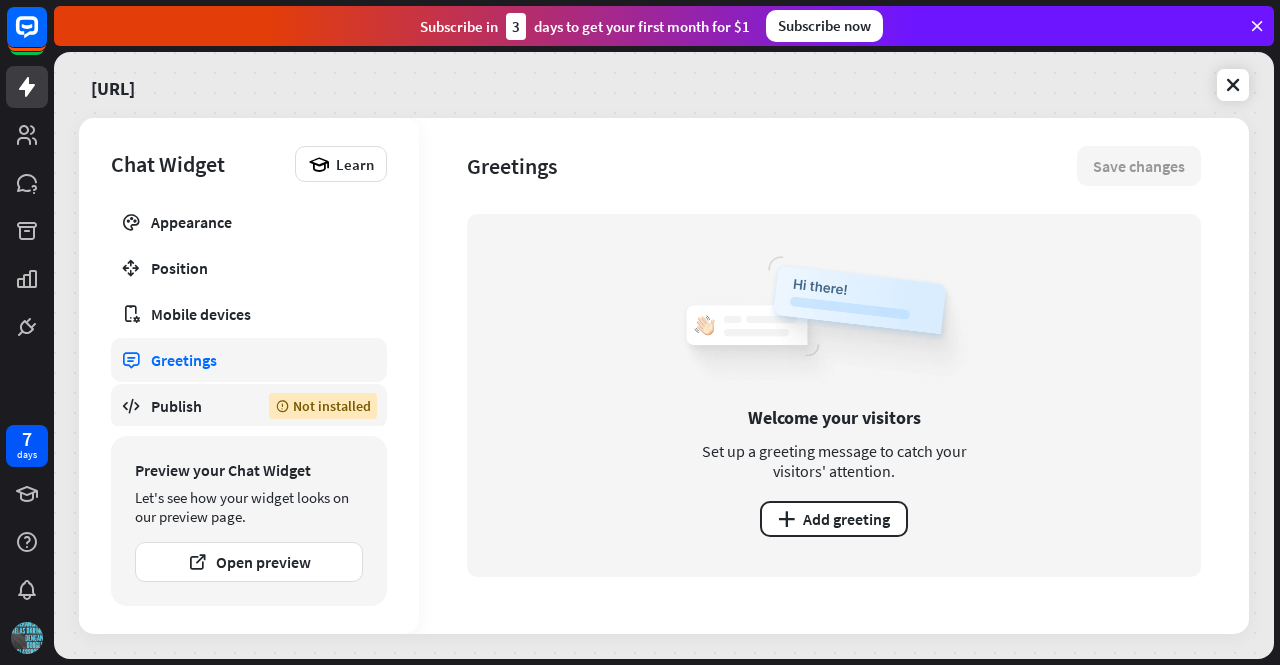 click on "Publish" at bounding box center [195, 406] 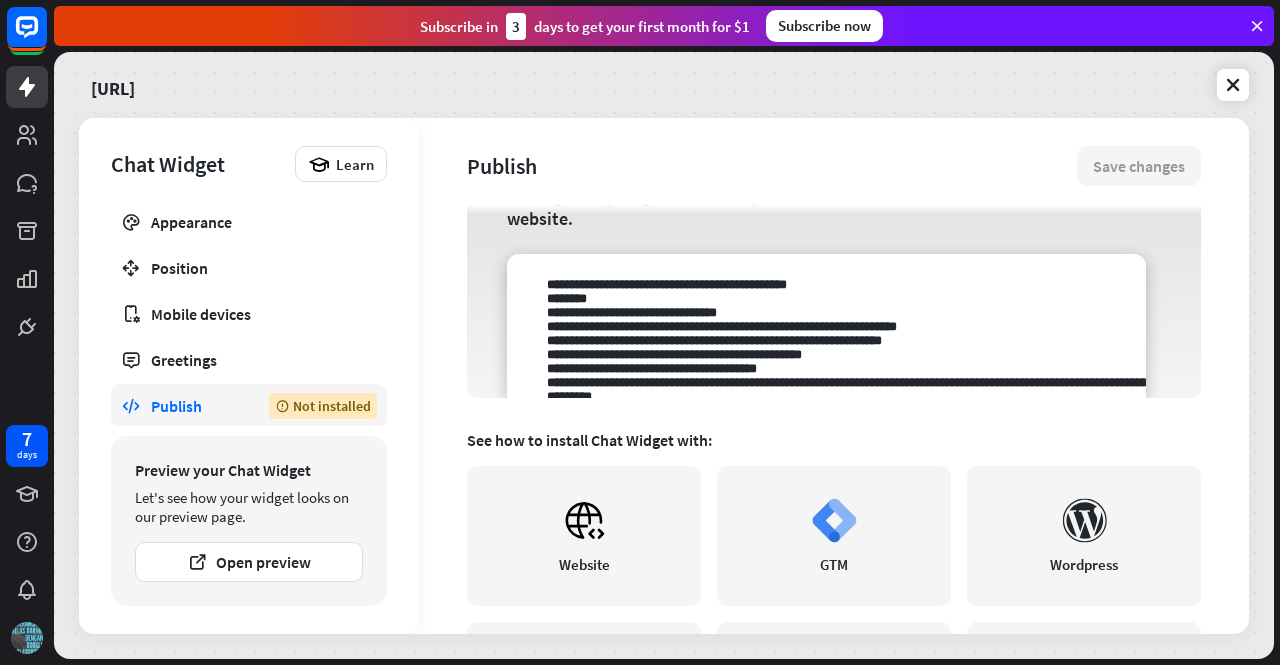 scroll, scrollTop: 81, scrollLeft: 0, axis: vertical 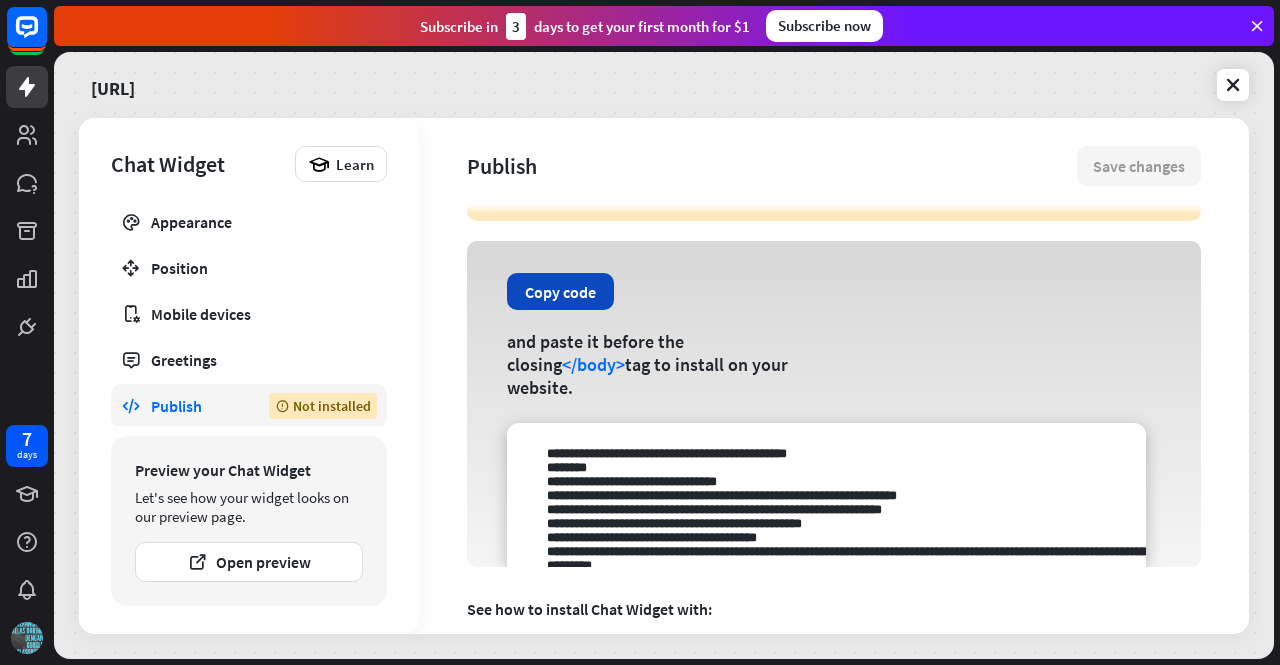 click on "Copy code" at bounding box center [560, 291] 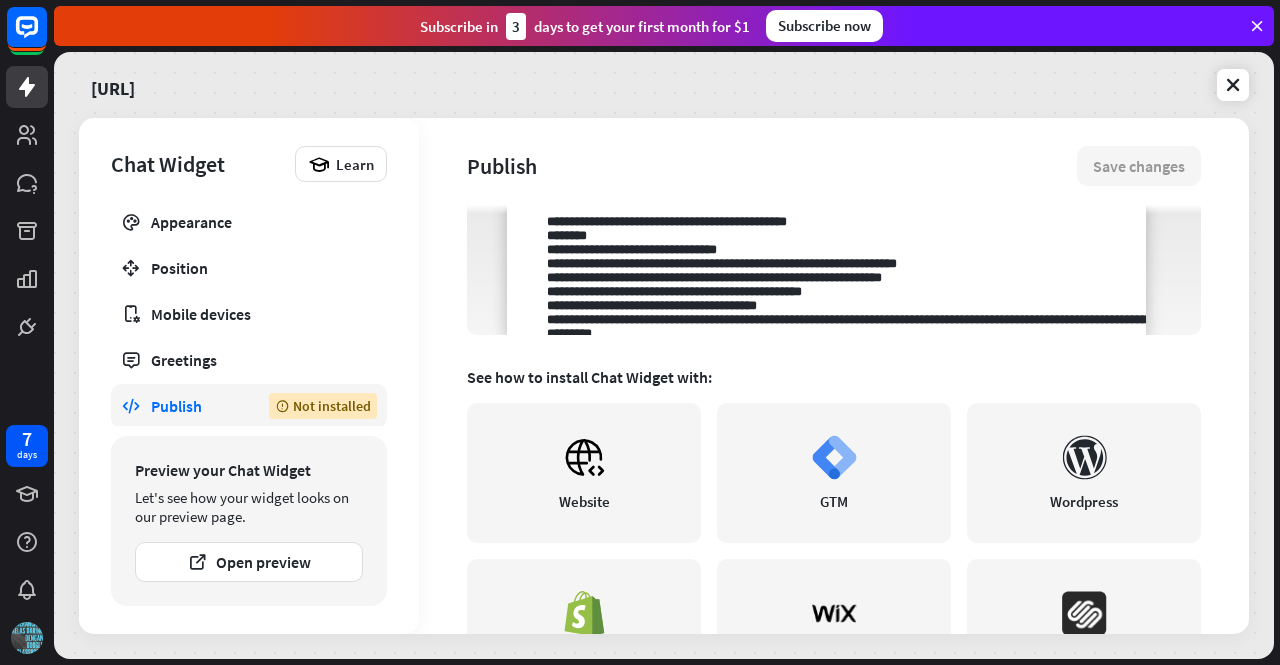 scroll, scrollTop: 314, scrollLeft: 0, axis: vertical 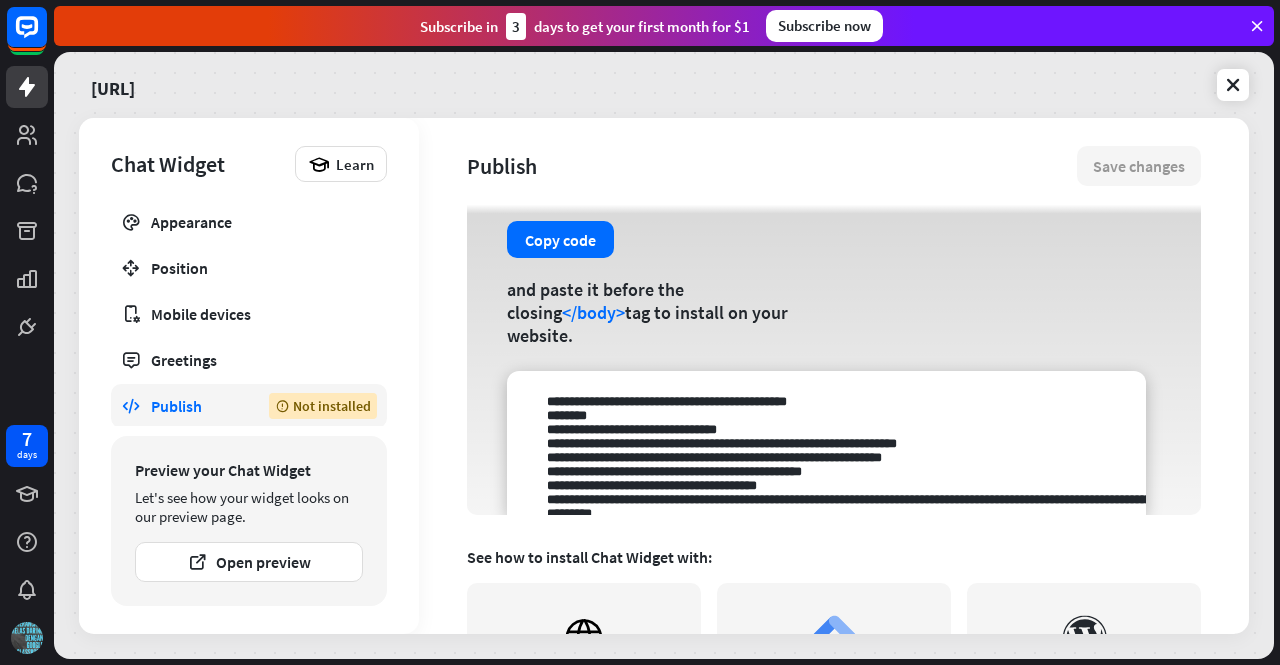 click at bounding box center (826, 443) 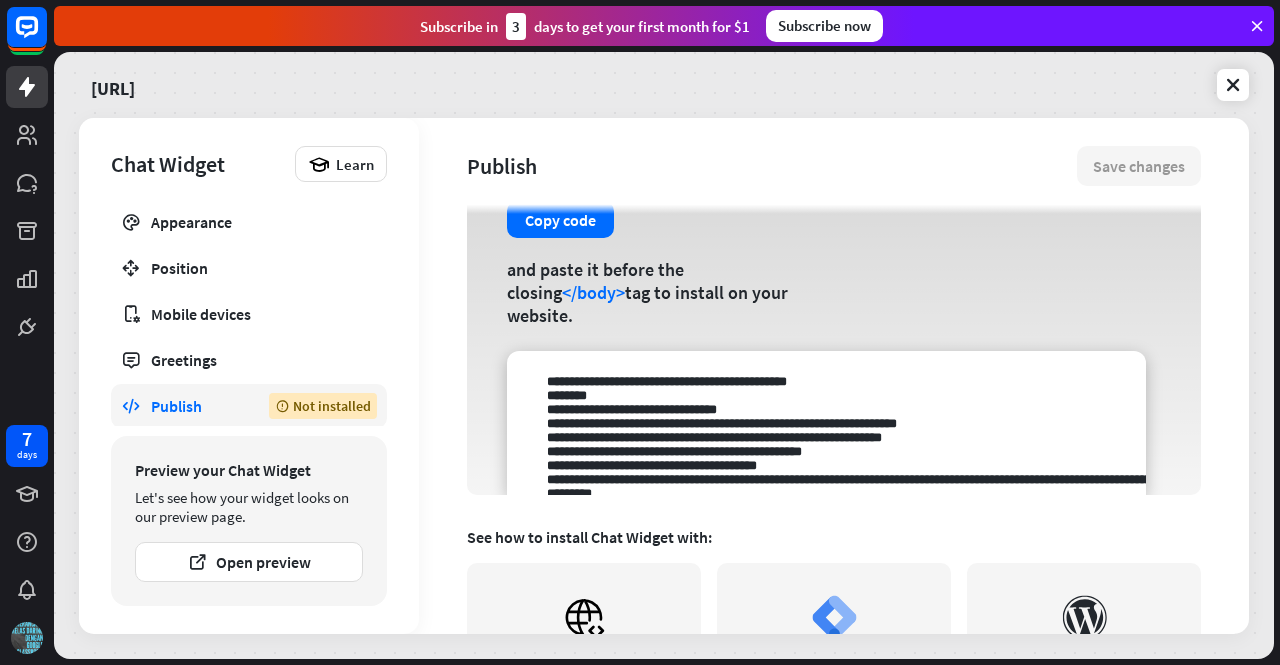 scroll, scrollTop: 144, scrollLeft: 0, axis: vertical 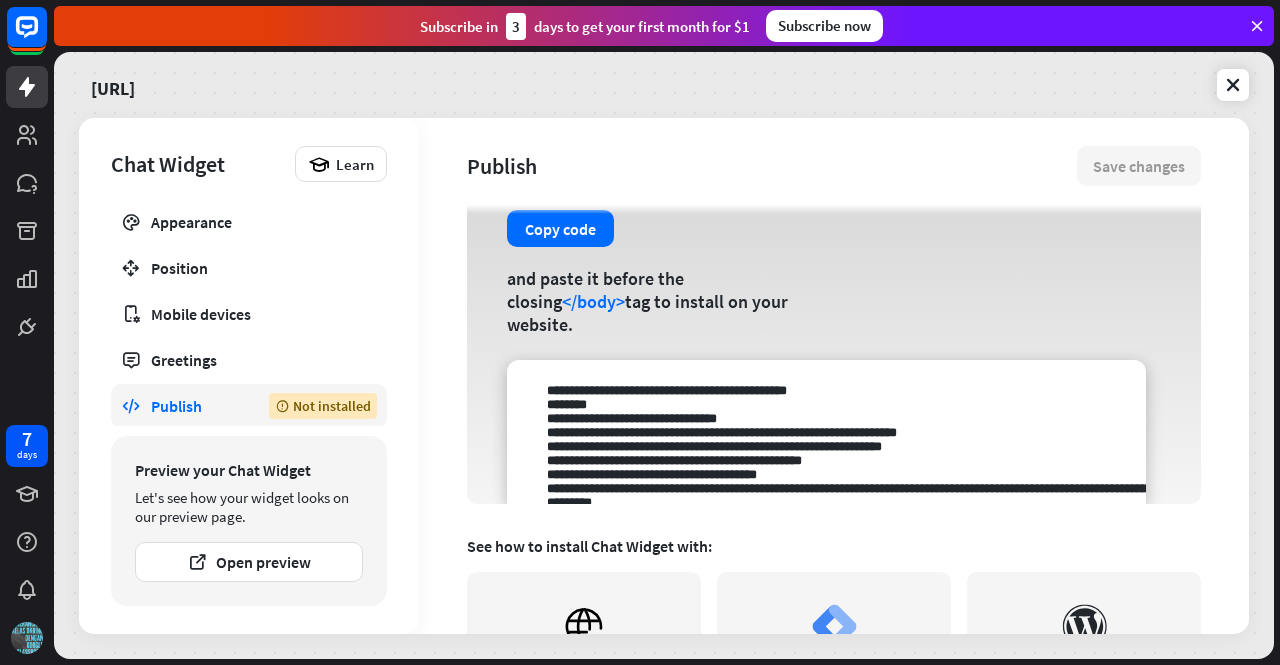 click at bounding box center (826, 432) 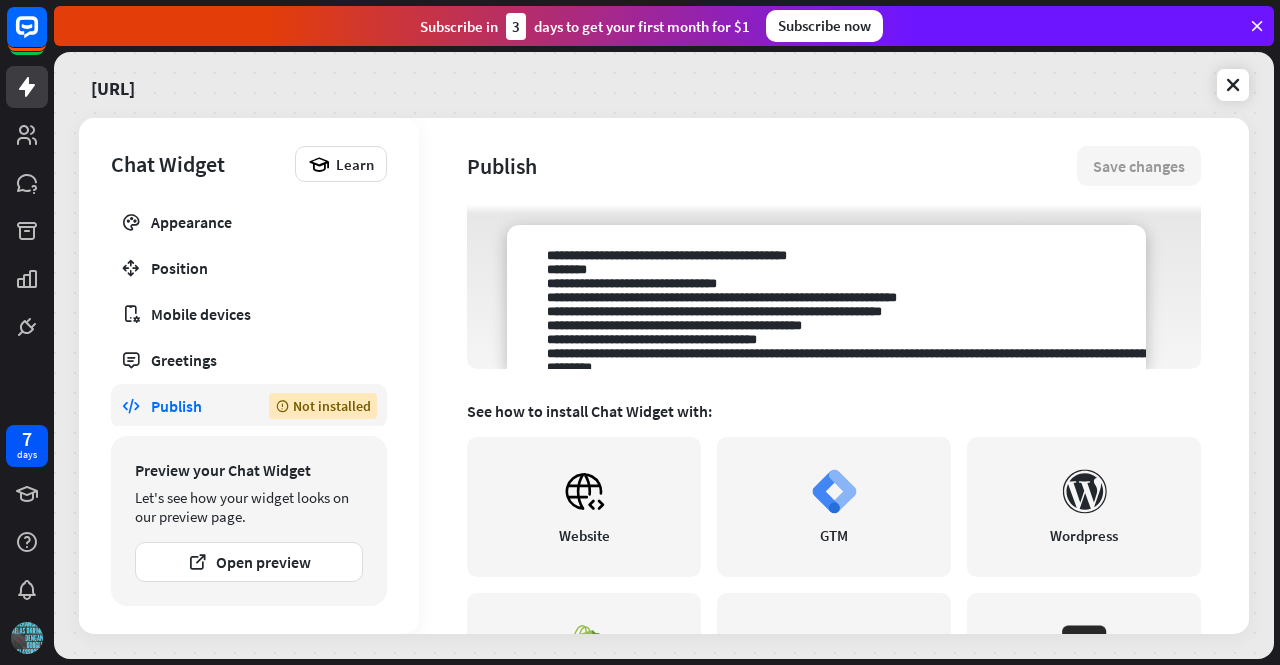 scroll, scrollTop: 380, scrollLeft: 0, axis: vertical 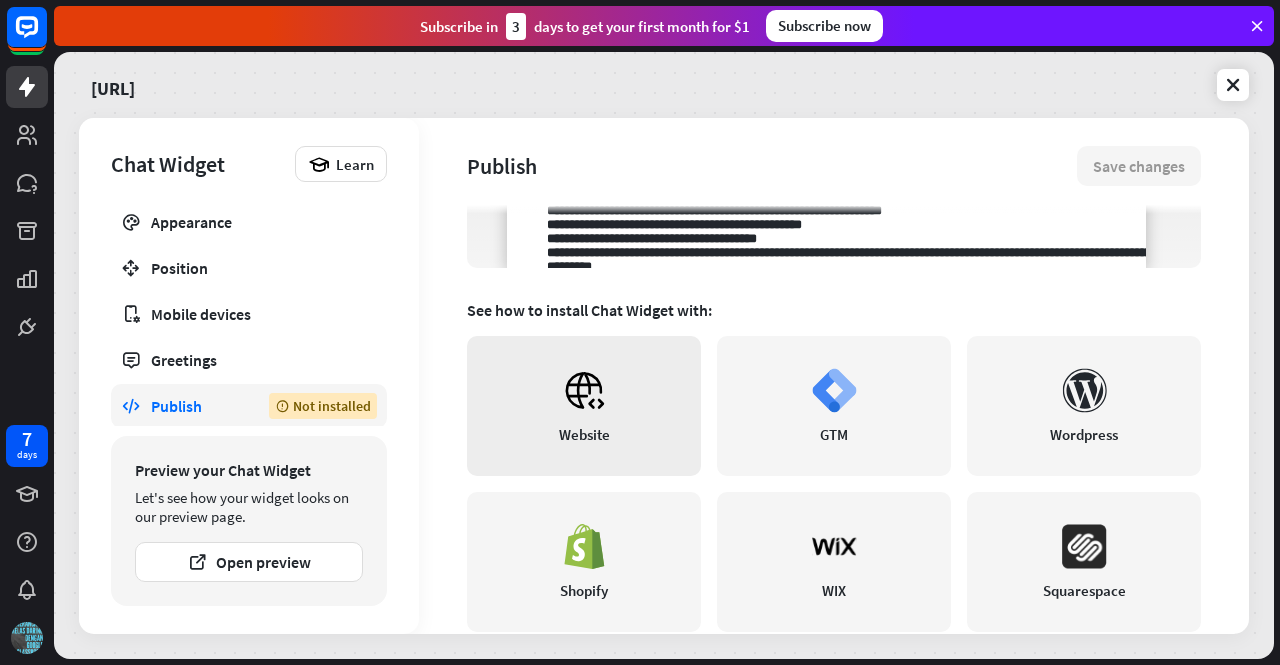 click 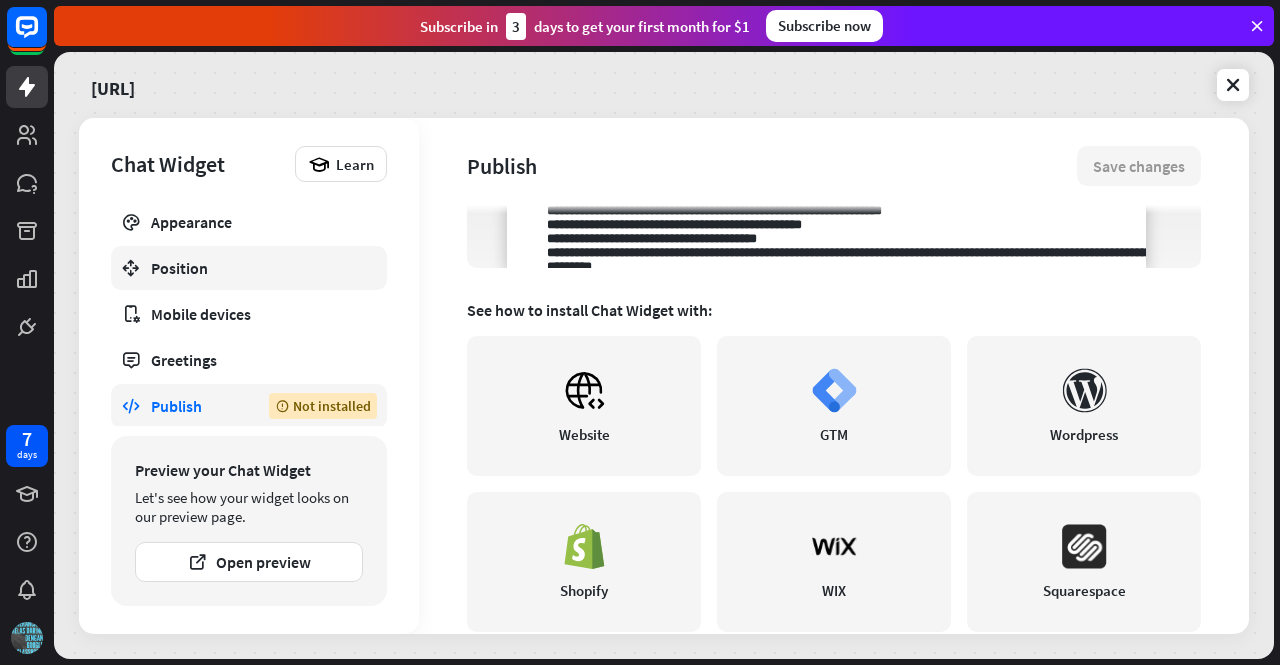 scroll, scrollTop: 0, scrollLeft: 0, axis: both 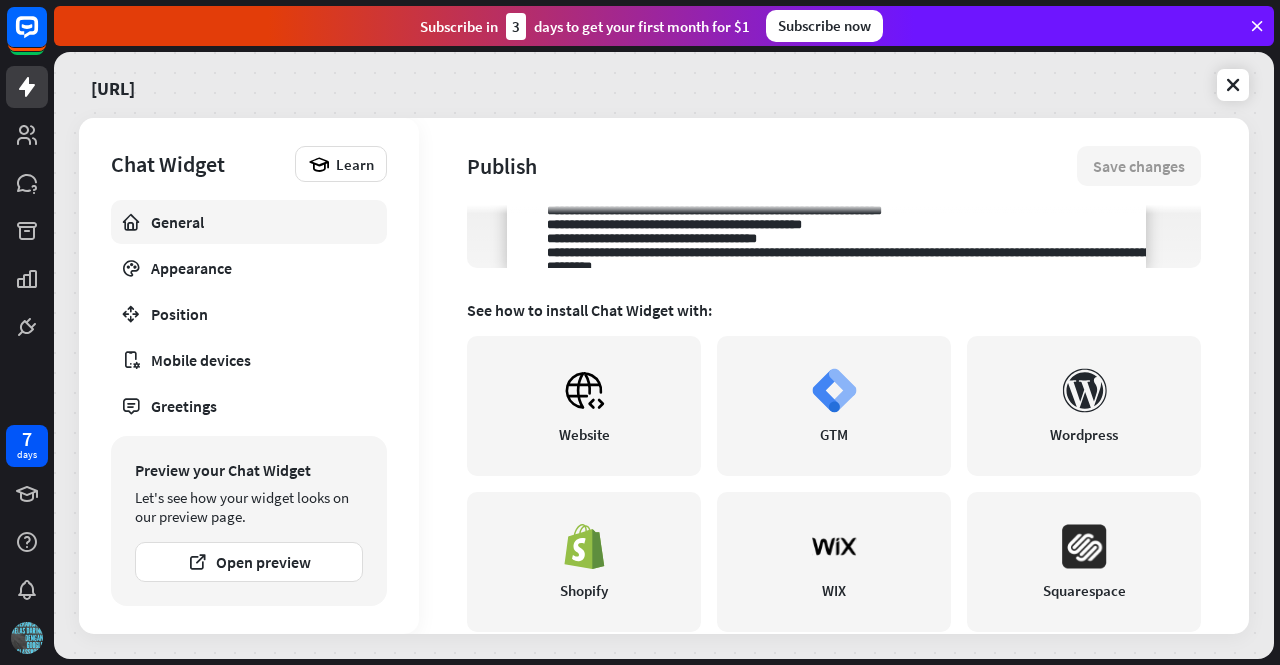 click on "General" at bounding box center [249, 222] 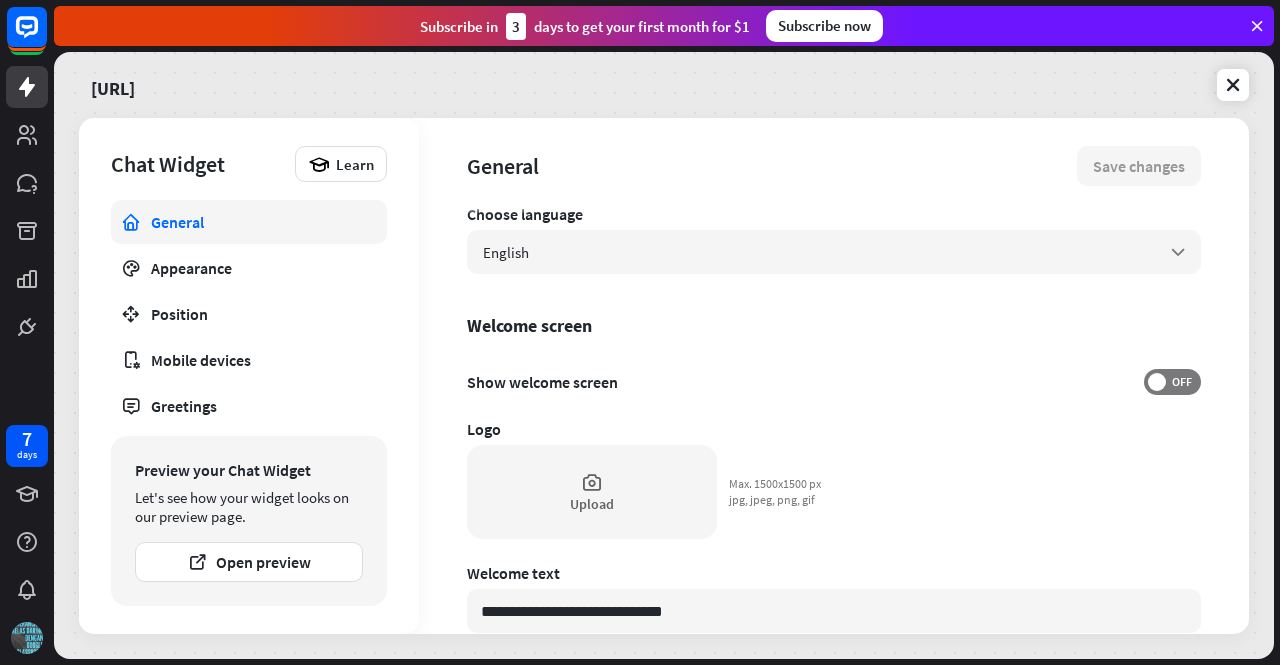scroll, scrollTop: 344, scrollLeft: 0, axis: vertical 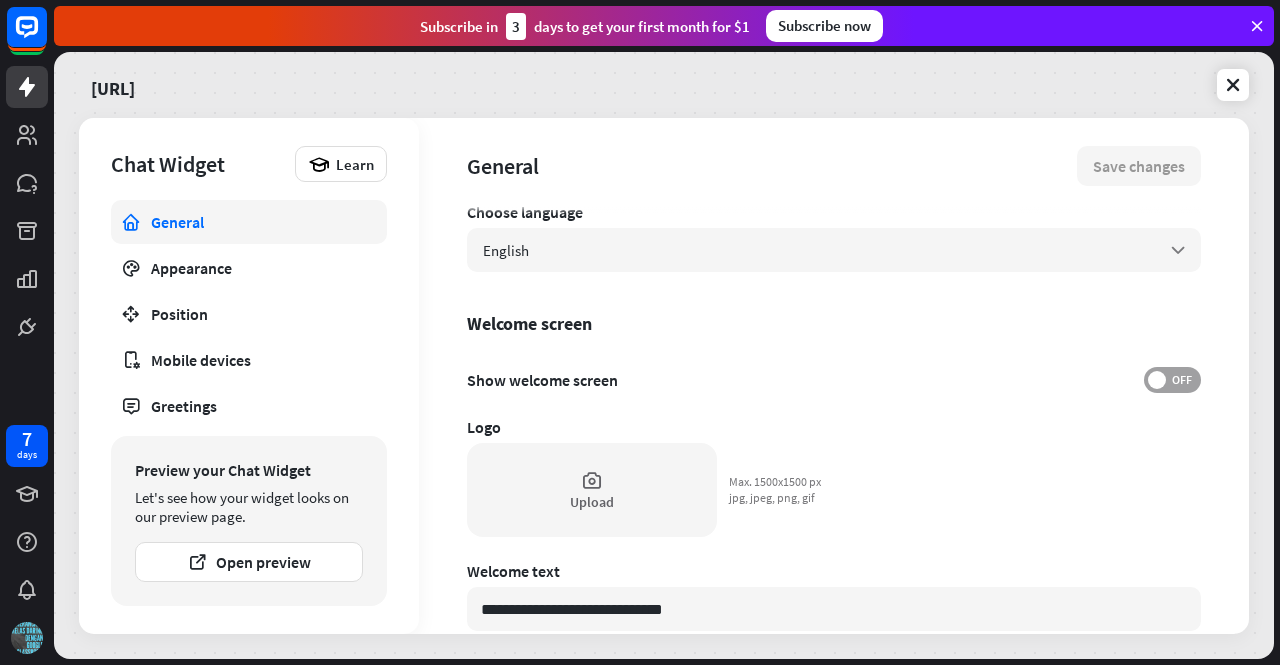 click on "OFF" at bounding box center (1181, 380) 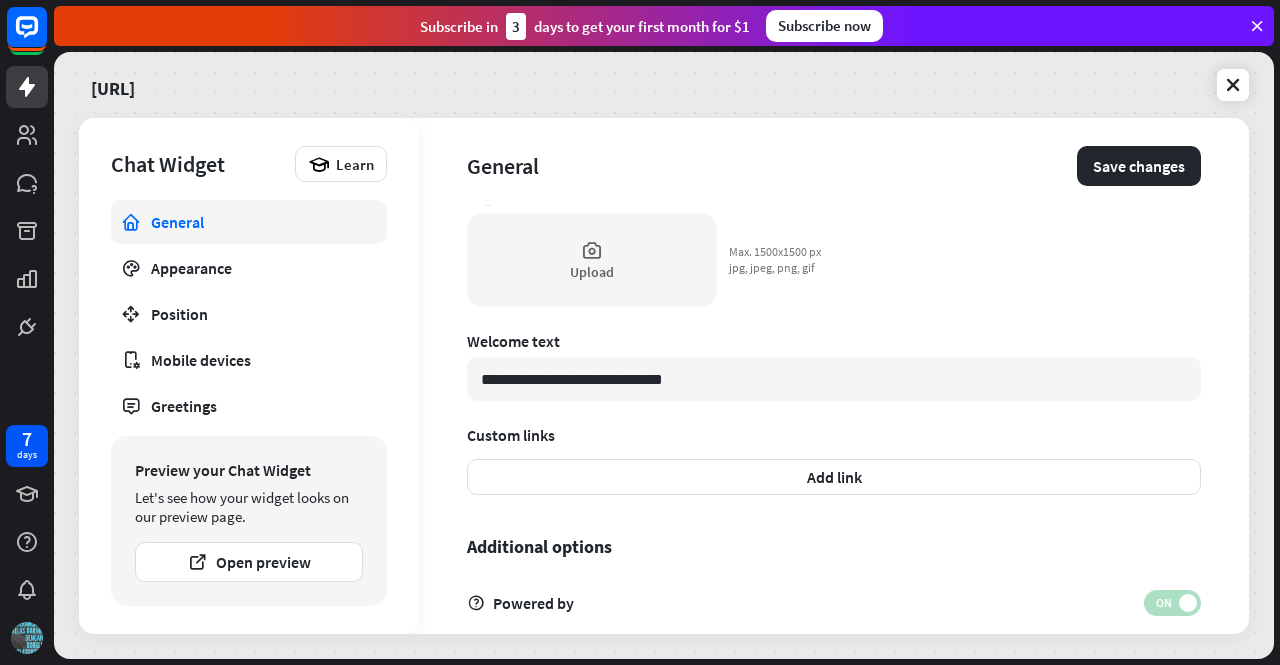 scroll, scrollTop: 651, scrollLeft: 0, axis: vertical 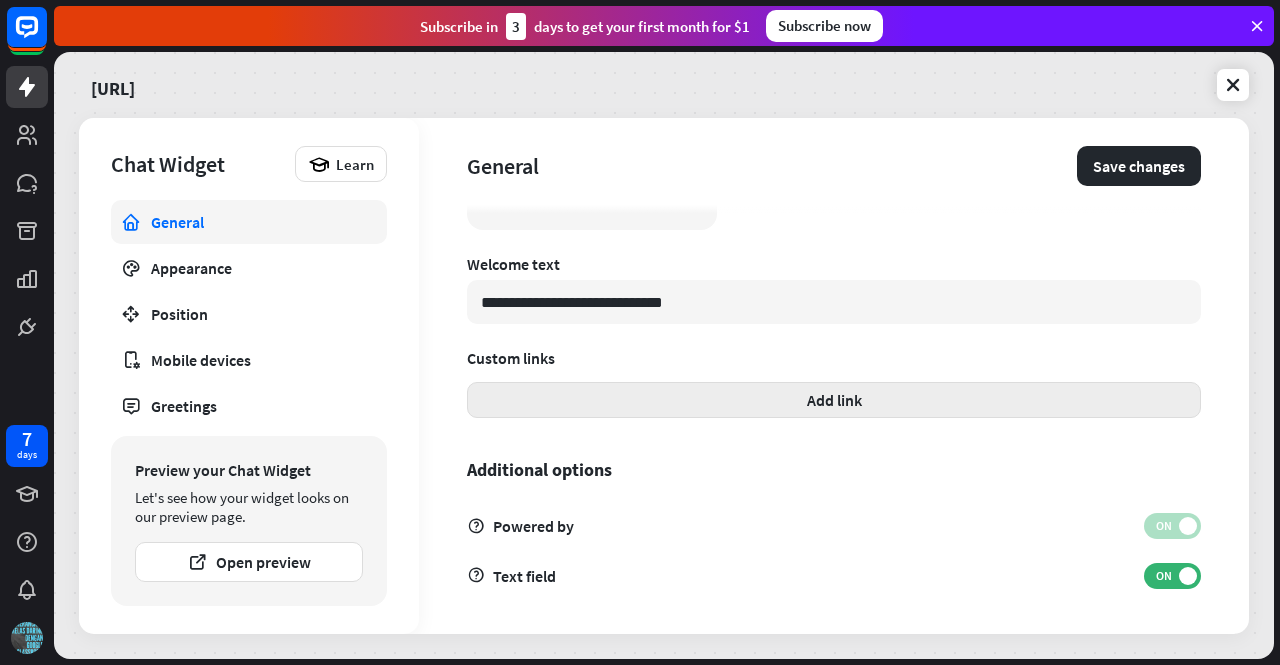 click on "Add link" at bounding box center (834, 400) 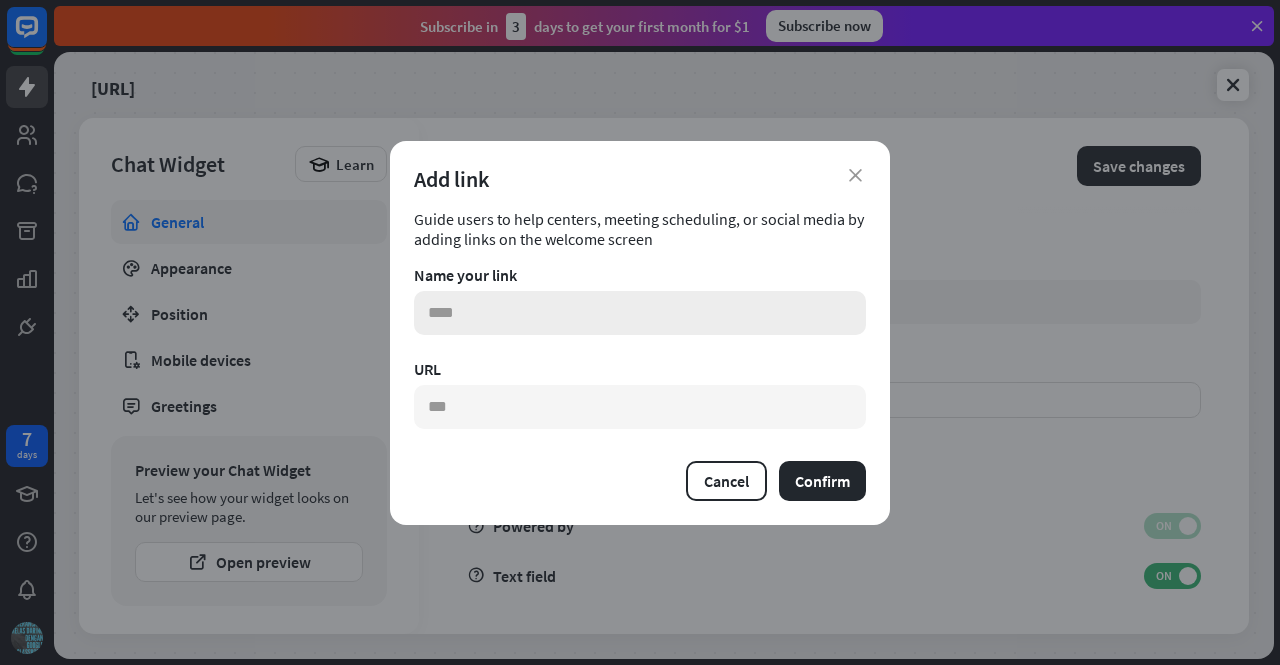 click at bounding box center (640, 313) 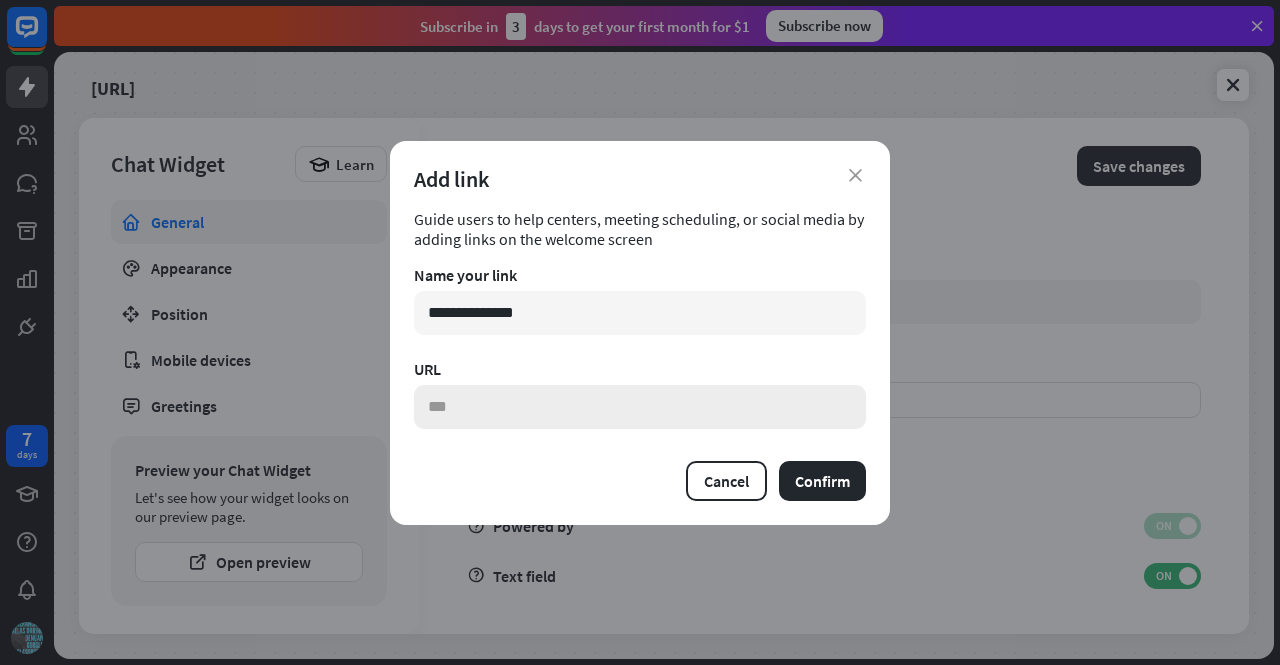 type on "**********" 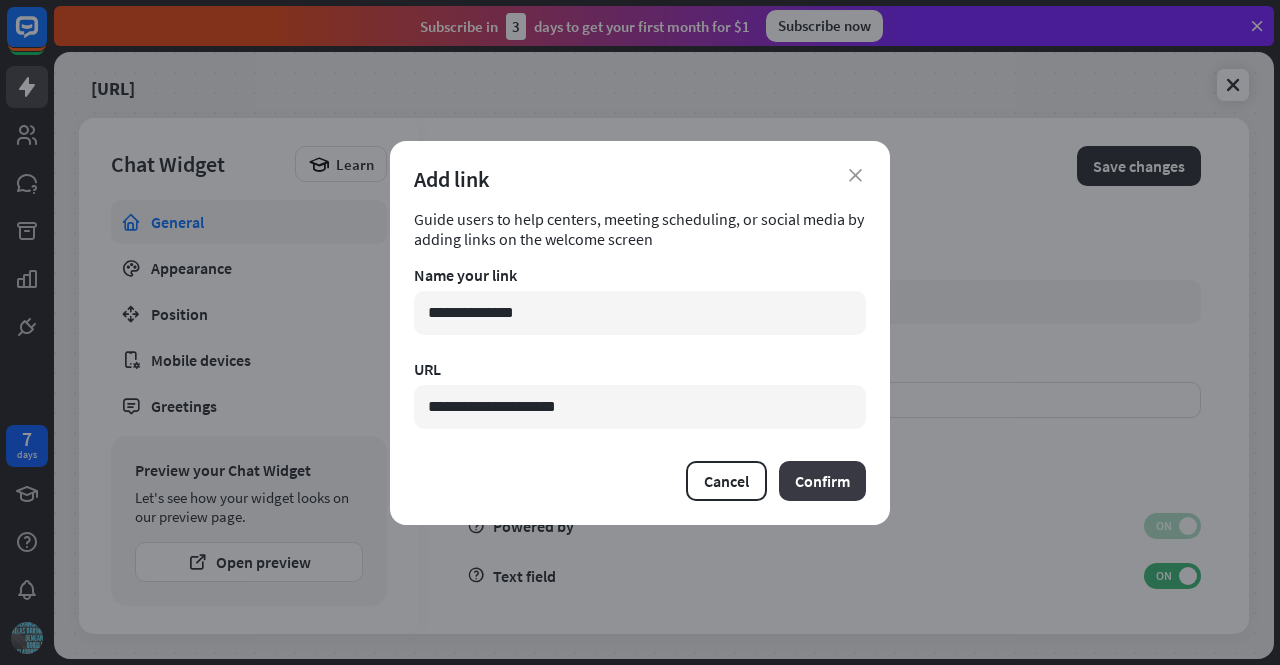 type on "**********" 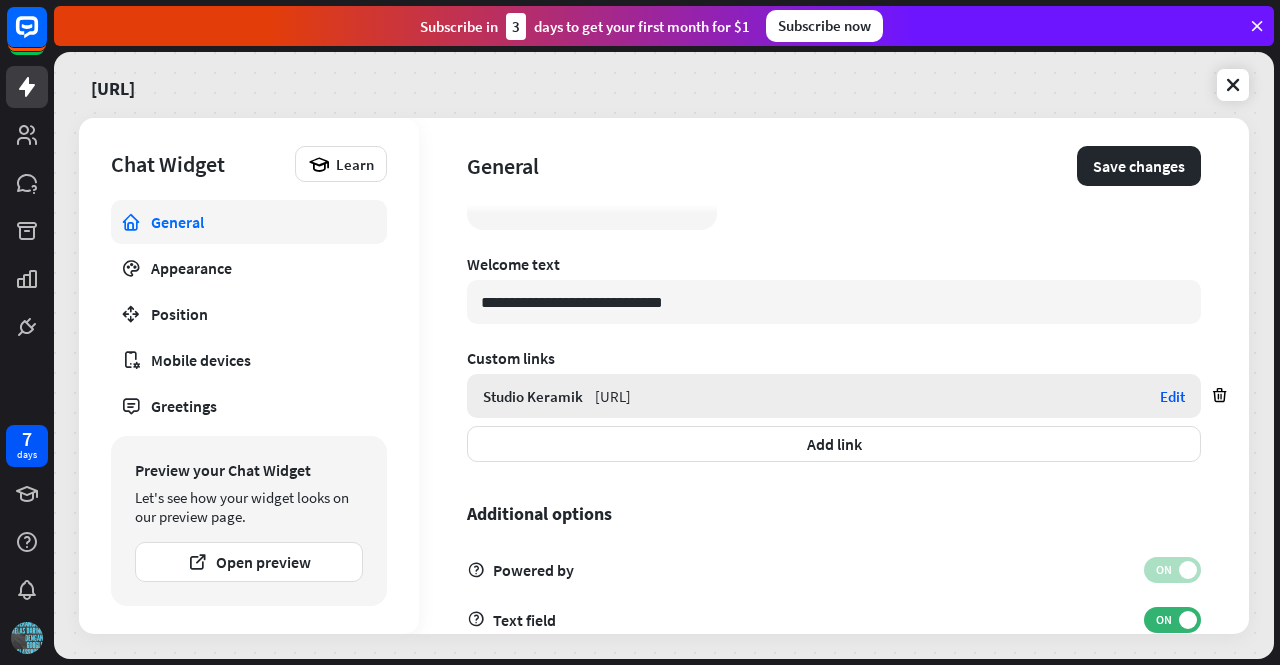 scroll, scrollTop: 695, scrollLeft: 0, axis: vertical 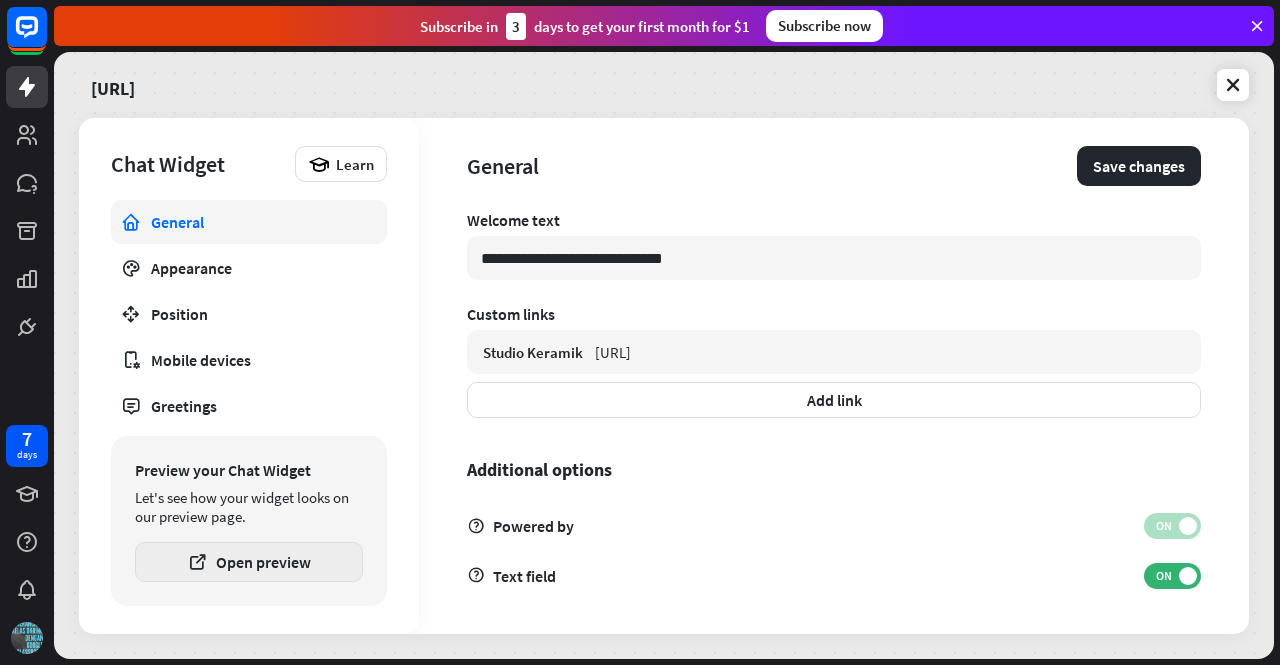 click on "Open preview" at bounding box center (249, 562) 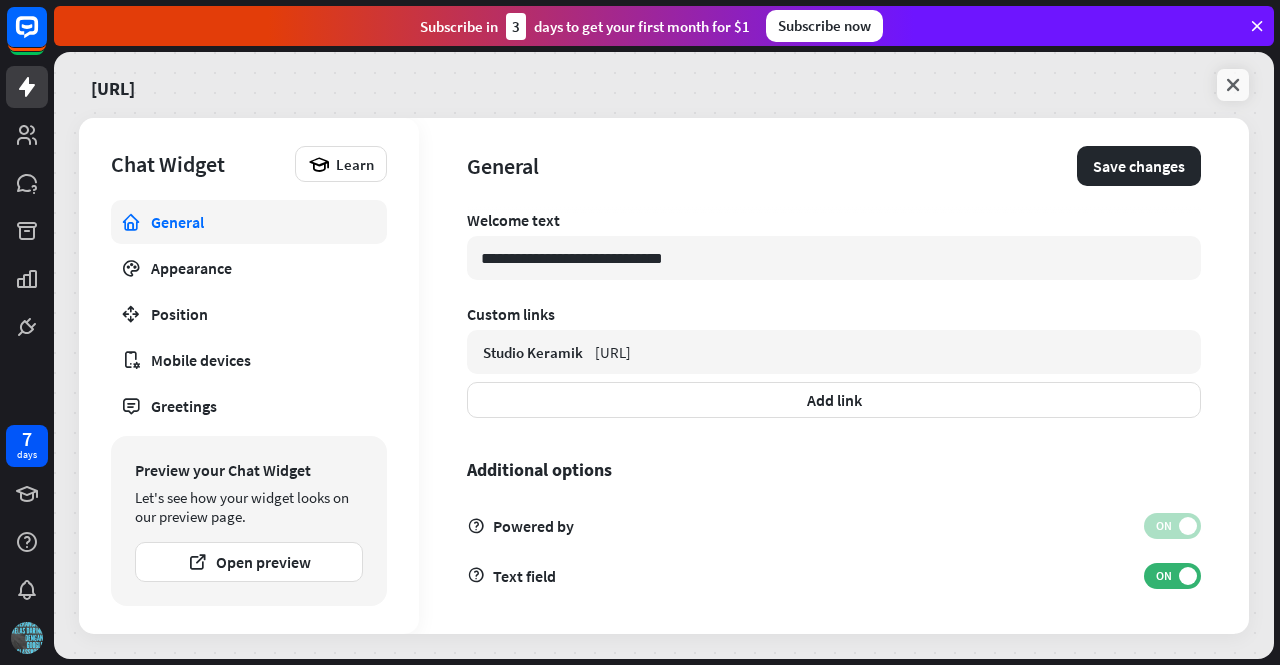 click at bounding box center (1233, 85) 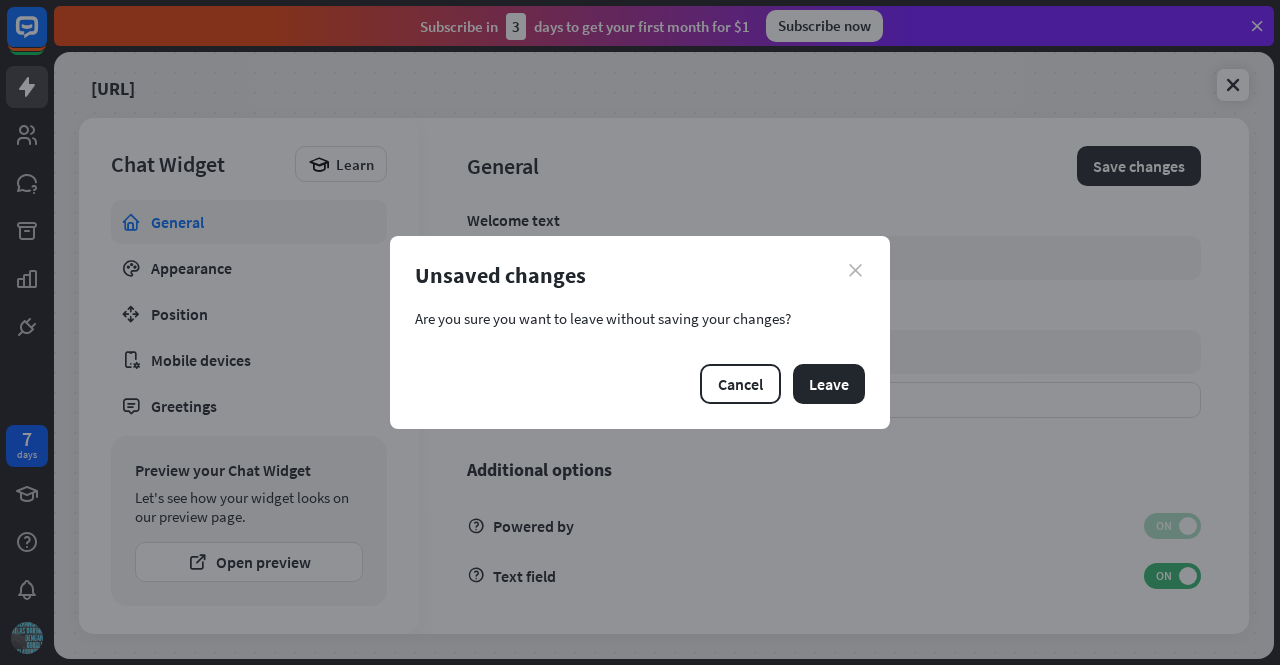 click on "close" at bounding box center [855, 270] 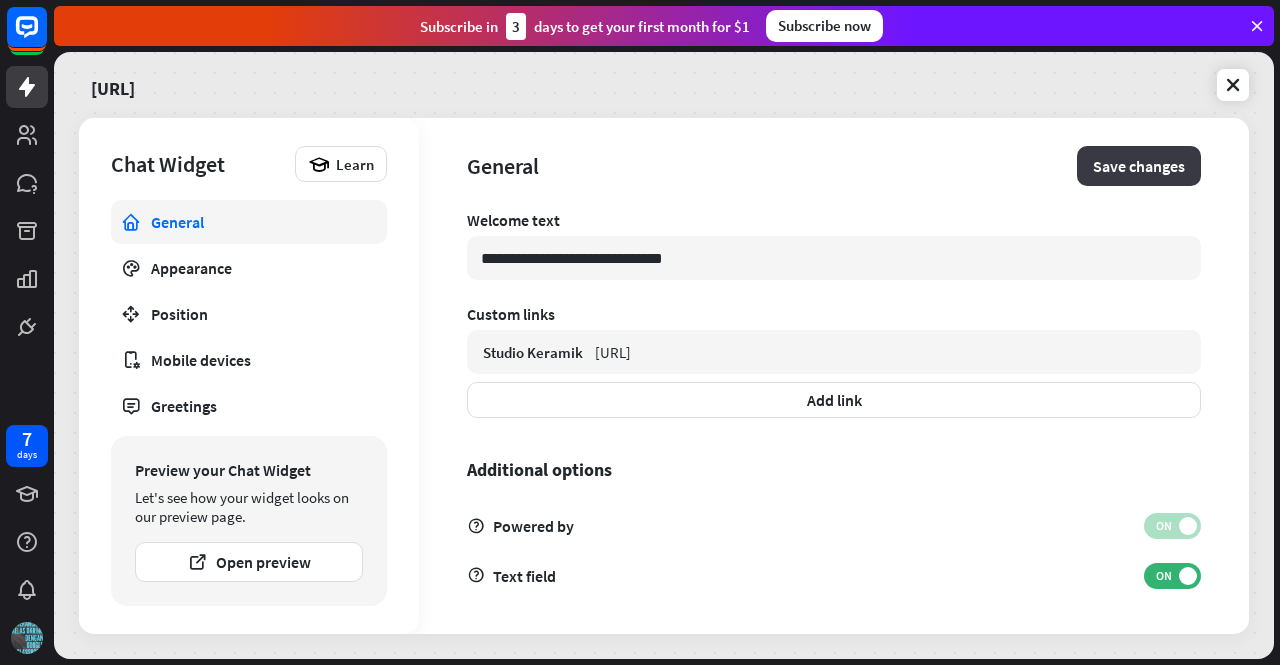 click on "Save changes" at bounding box center [1139, 166] 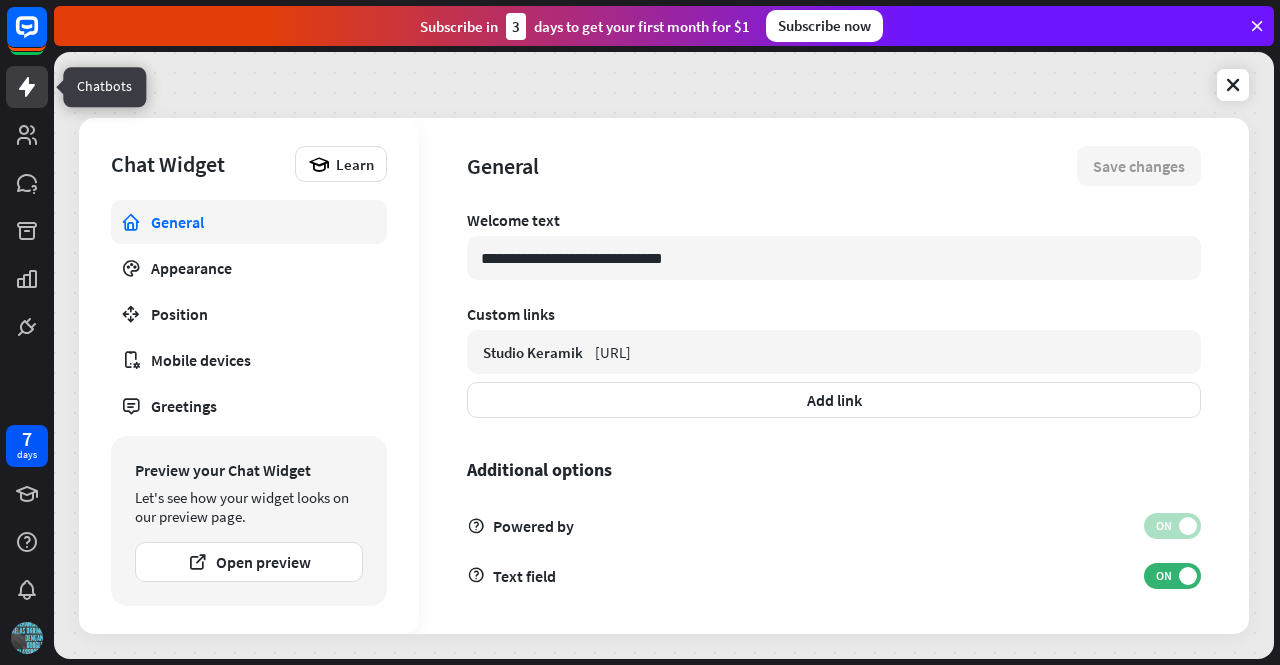 click at bounding box center (27, 87) 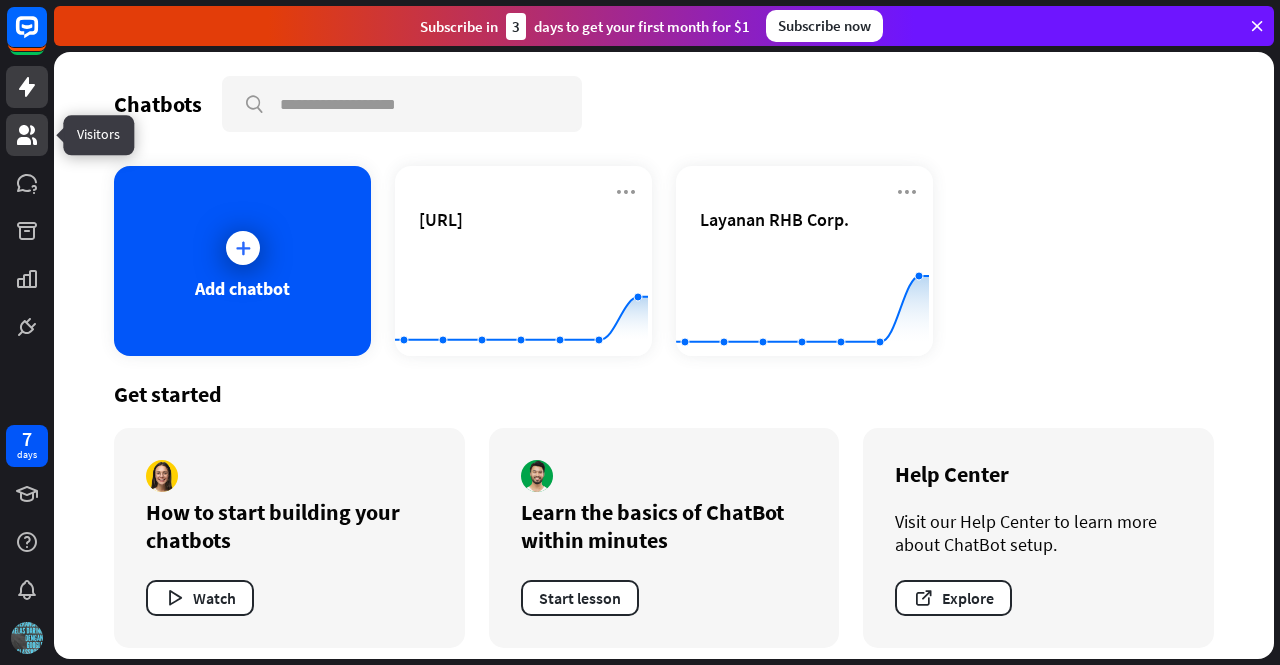 click 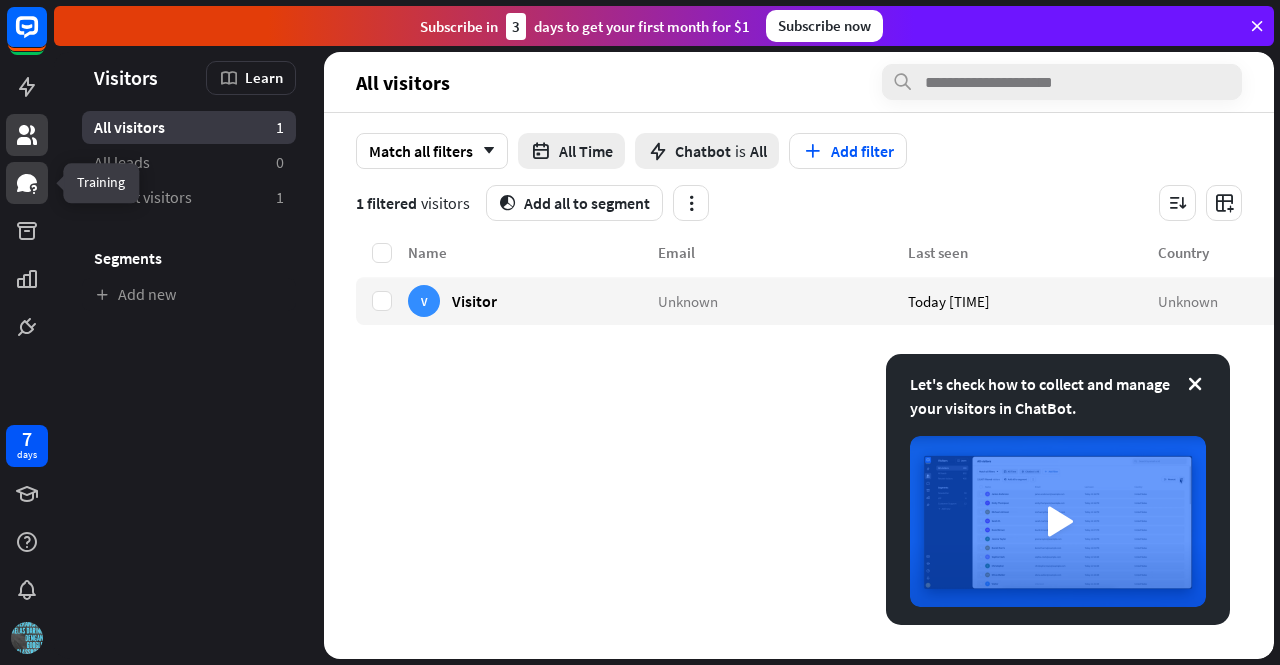 click 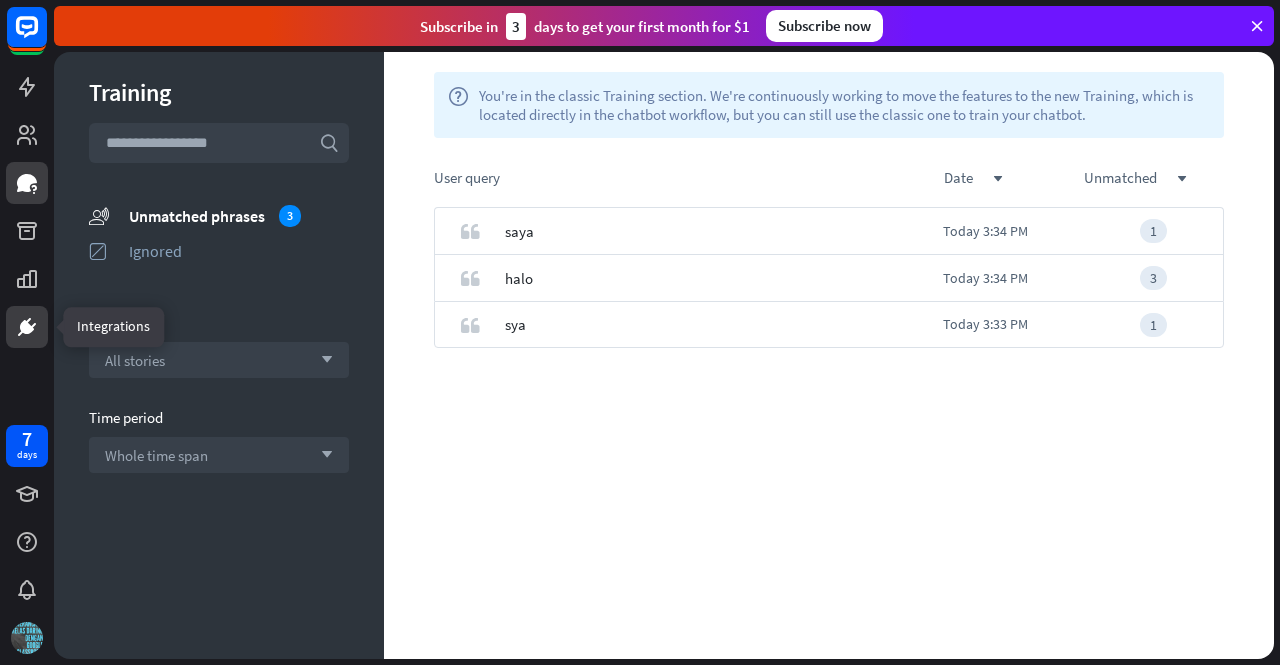 click 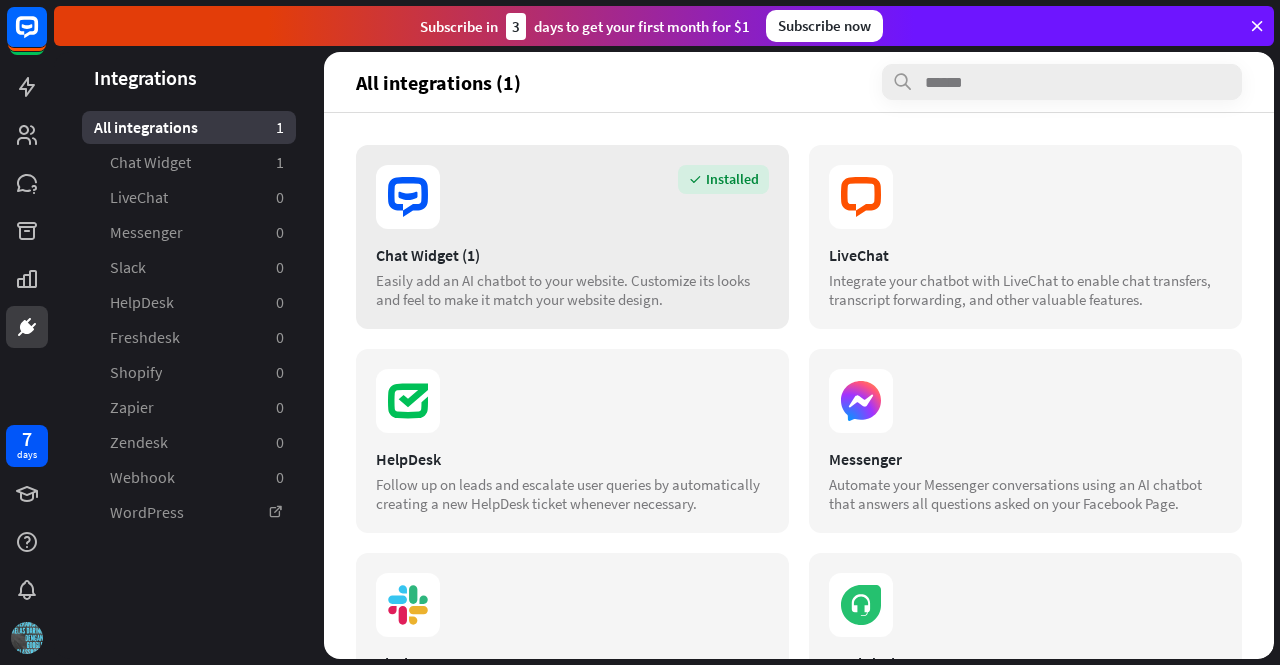 click on "Installed" at bounding box center (572, 197) 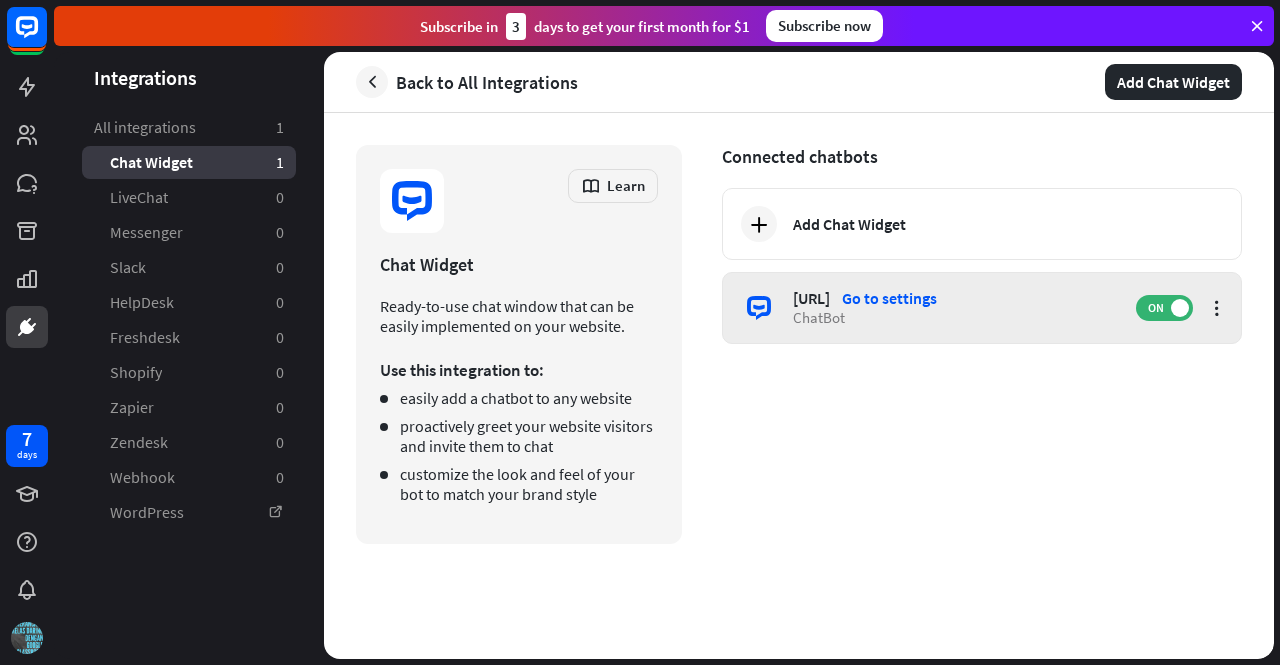 click on "[URL]" at bounding box center [811, 298] 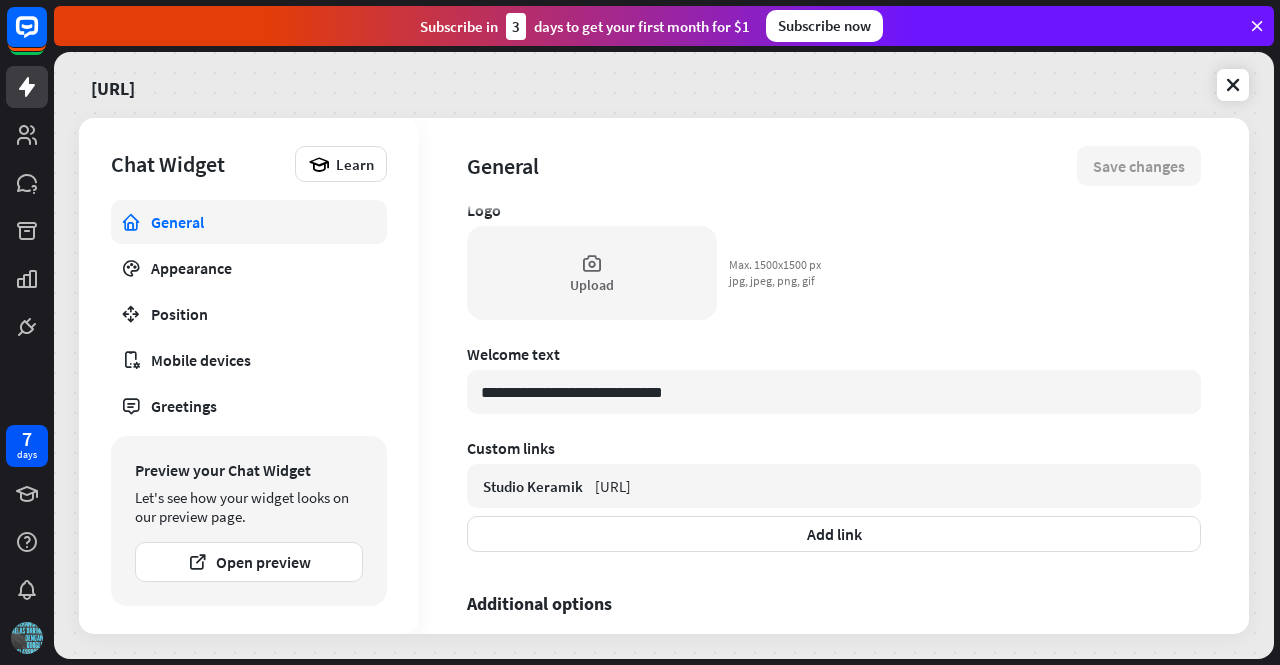 scroll, scrollTop: 695, scrollLeft: 0, axis: vertical 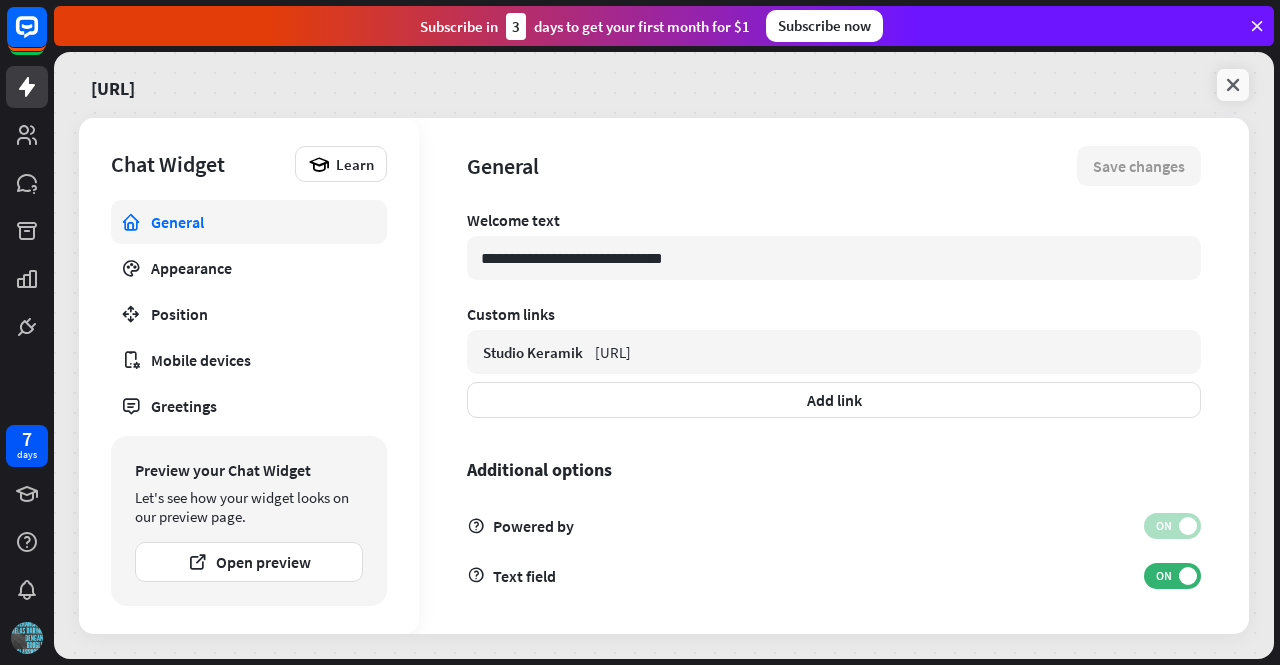 click at bounding box center (1233, 85) 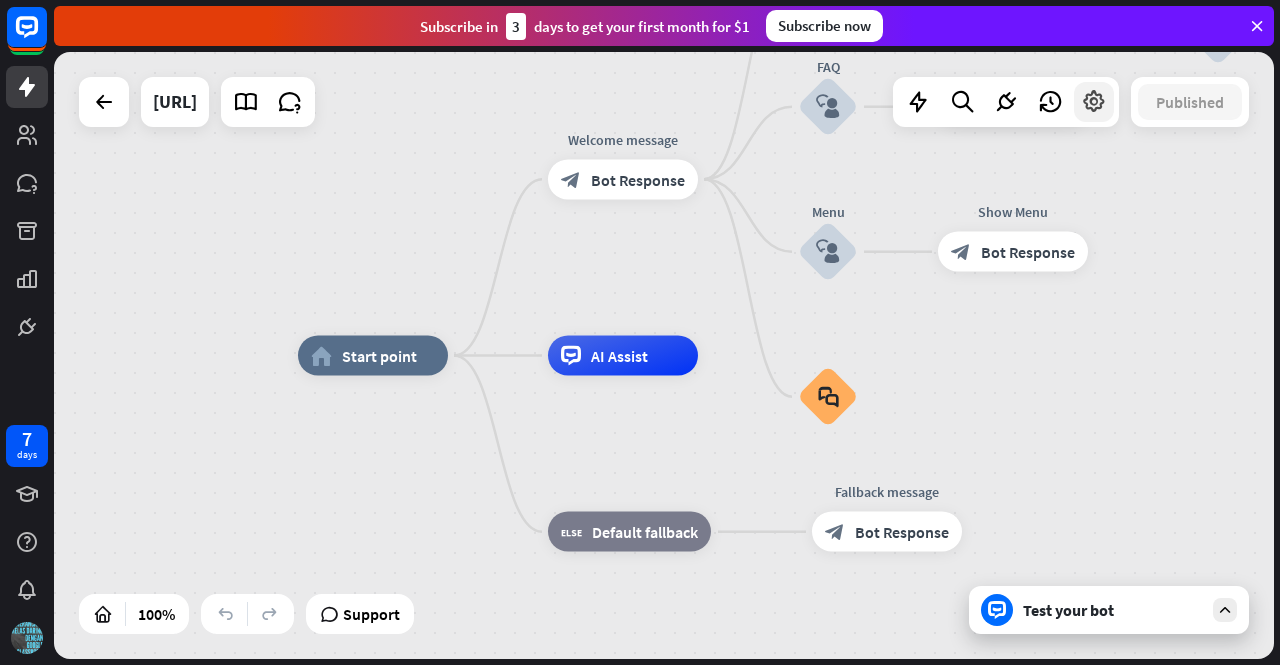 click at bounding box center [1094, 102] 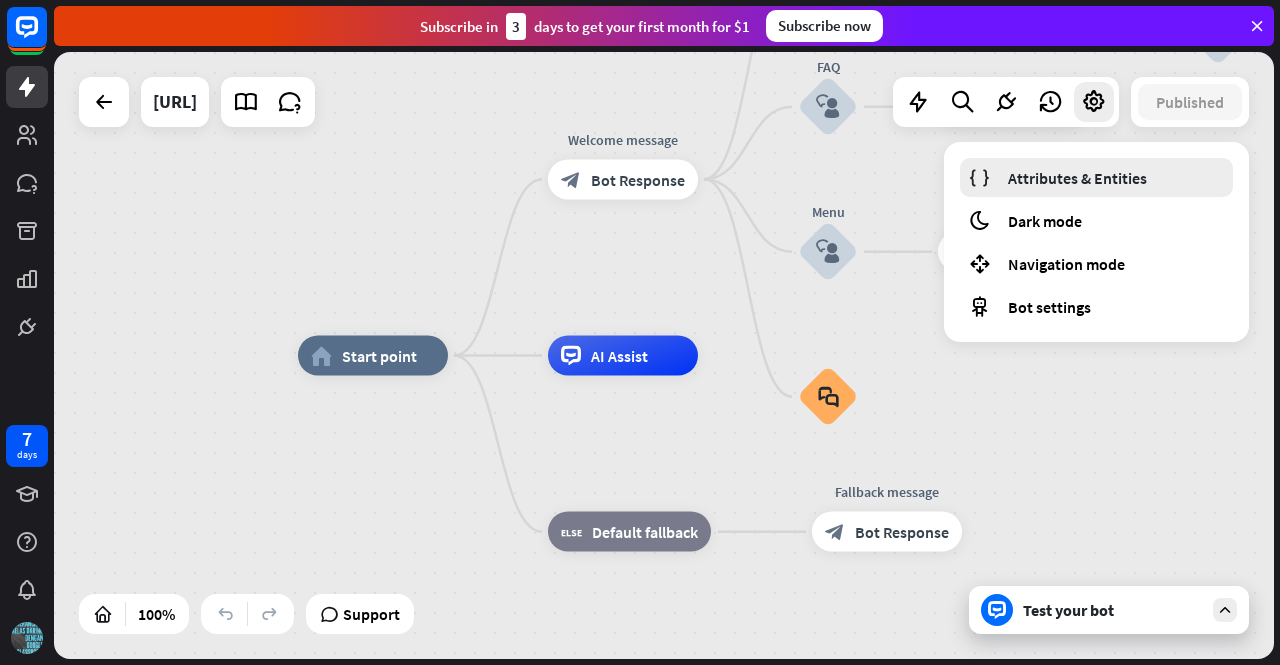 click on "Attributes & Entities" at bounding box center [1077, 178] 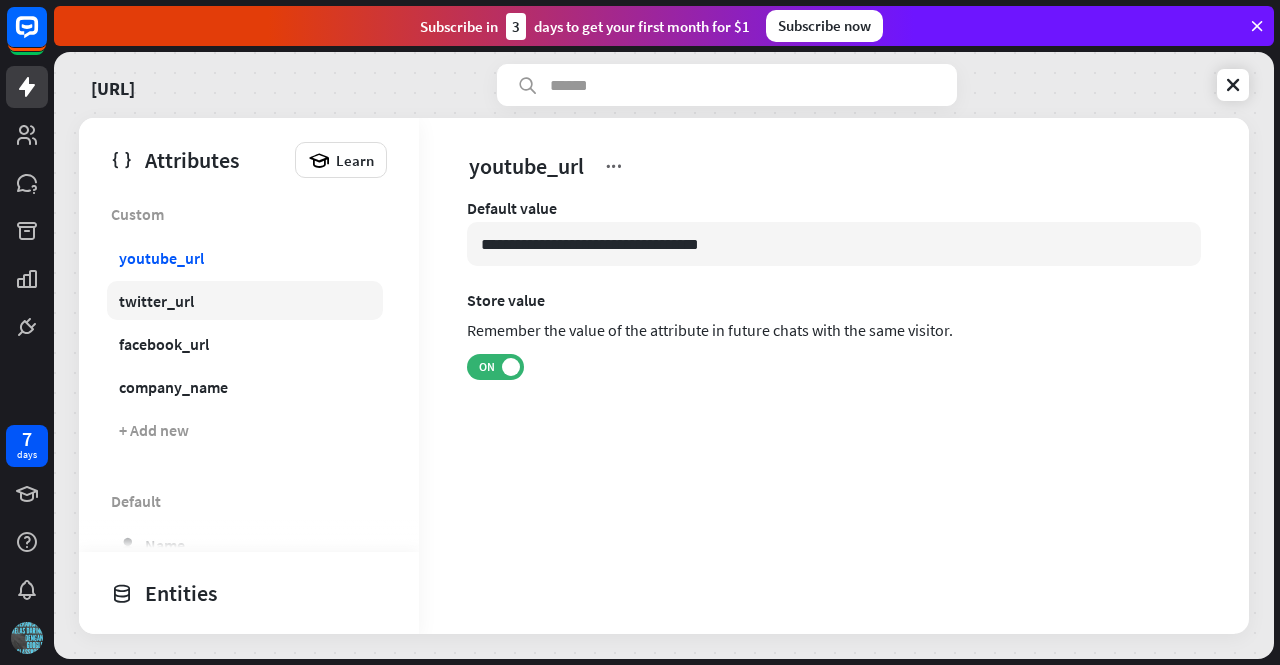 click on "twitter_url" at bounding box center [156, 301] 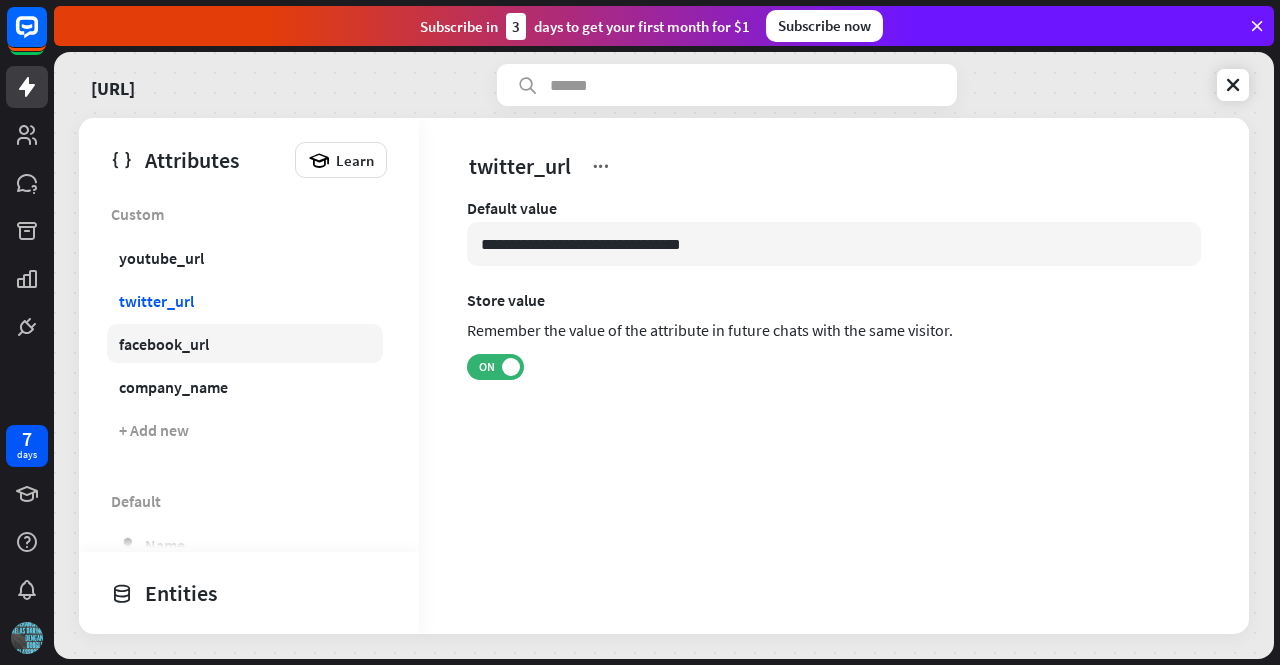 click on "facebook_url" at bounding box center [164, 344] 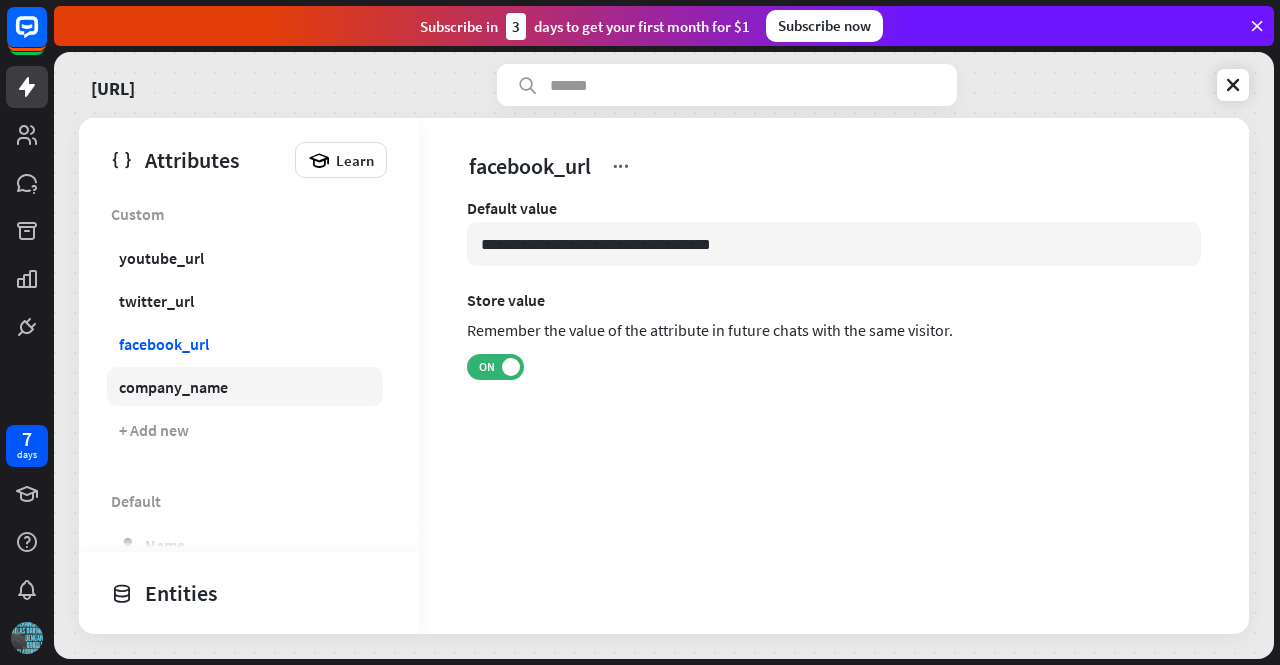 click on "company_name" at bounding box center (173, 387) 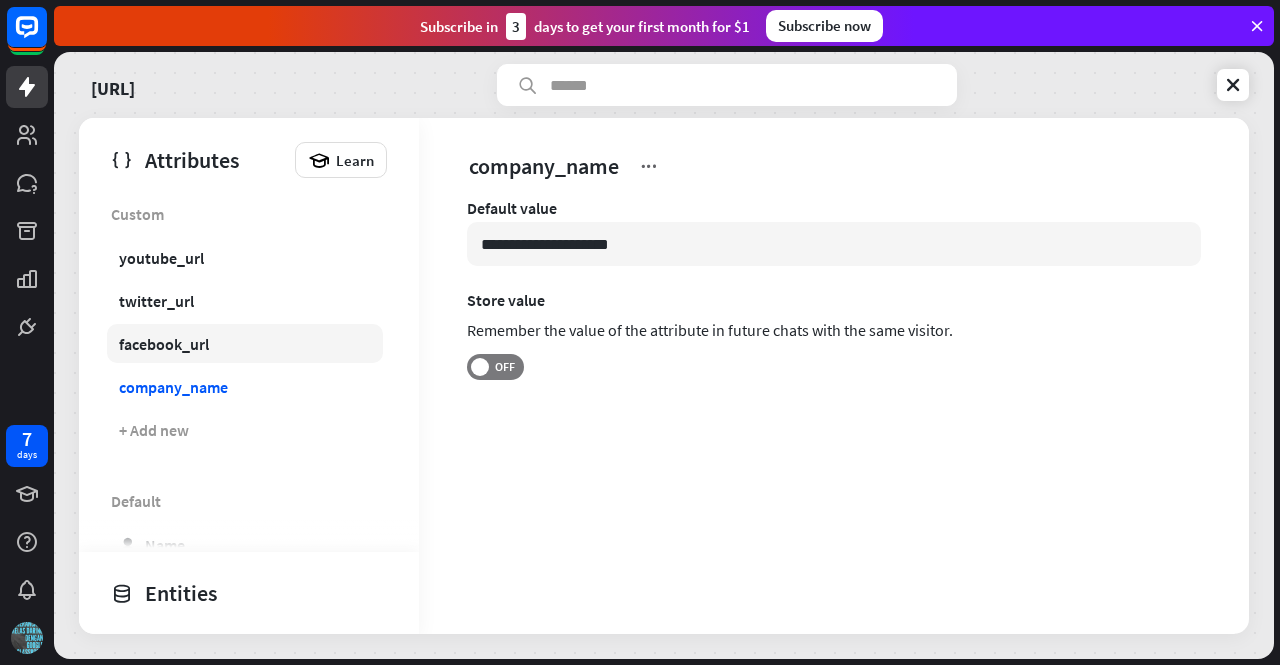 click on "facebook_url" at bounding box center (164, 344) 